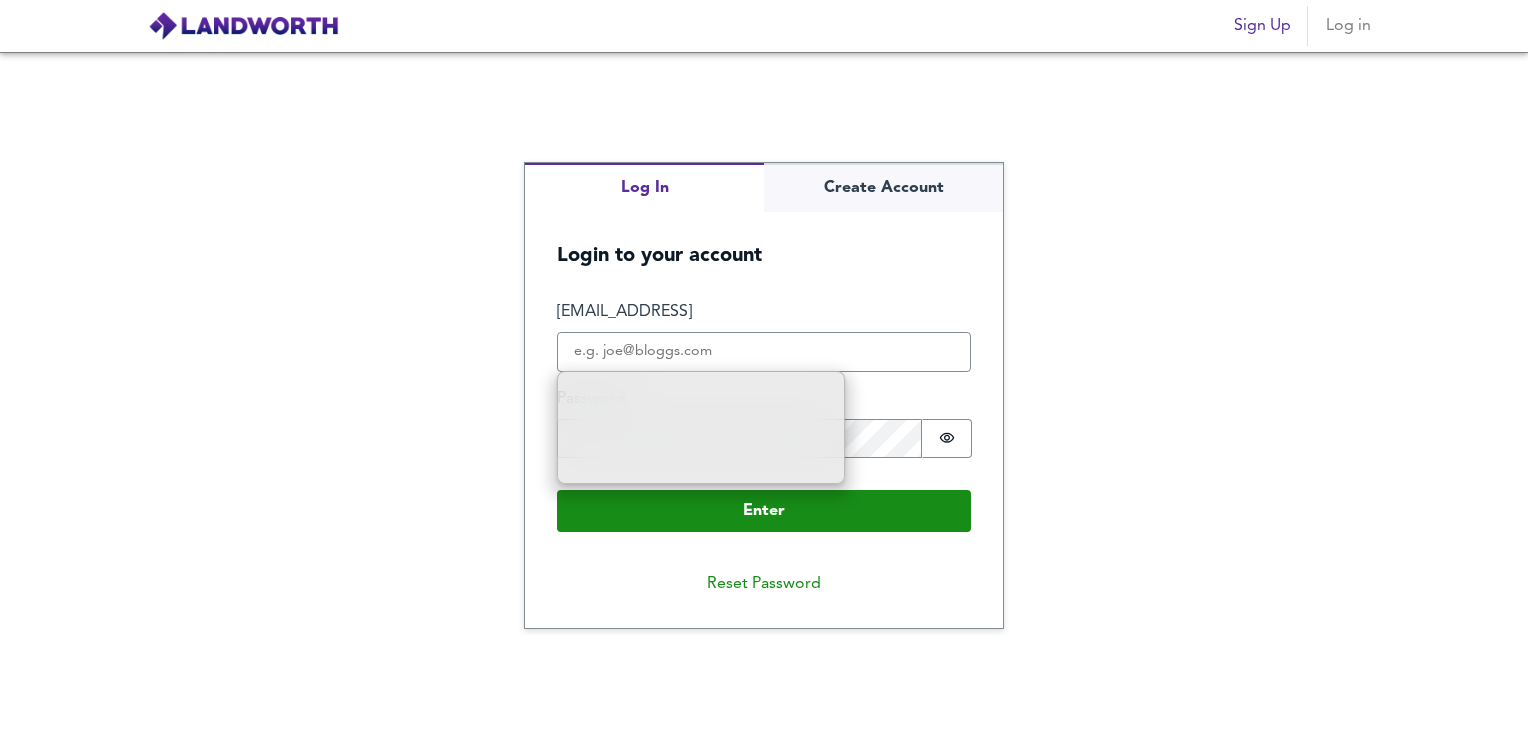 scroll, scrollTop: 0, scrollLeft: 0, axis: both 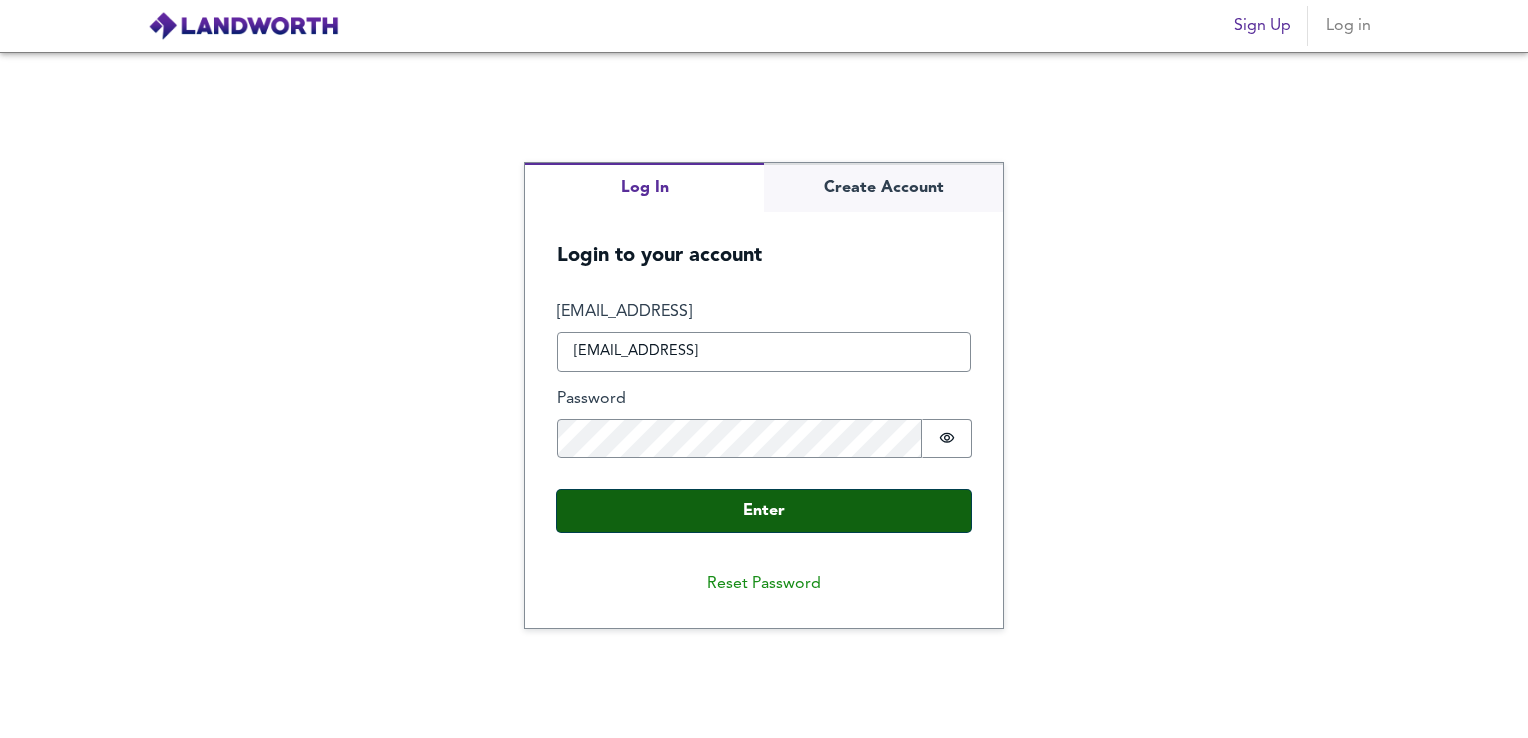 click on "Enter" at bounding box center [764, 511] 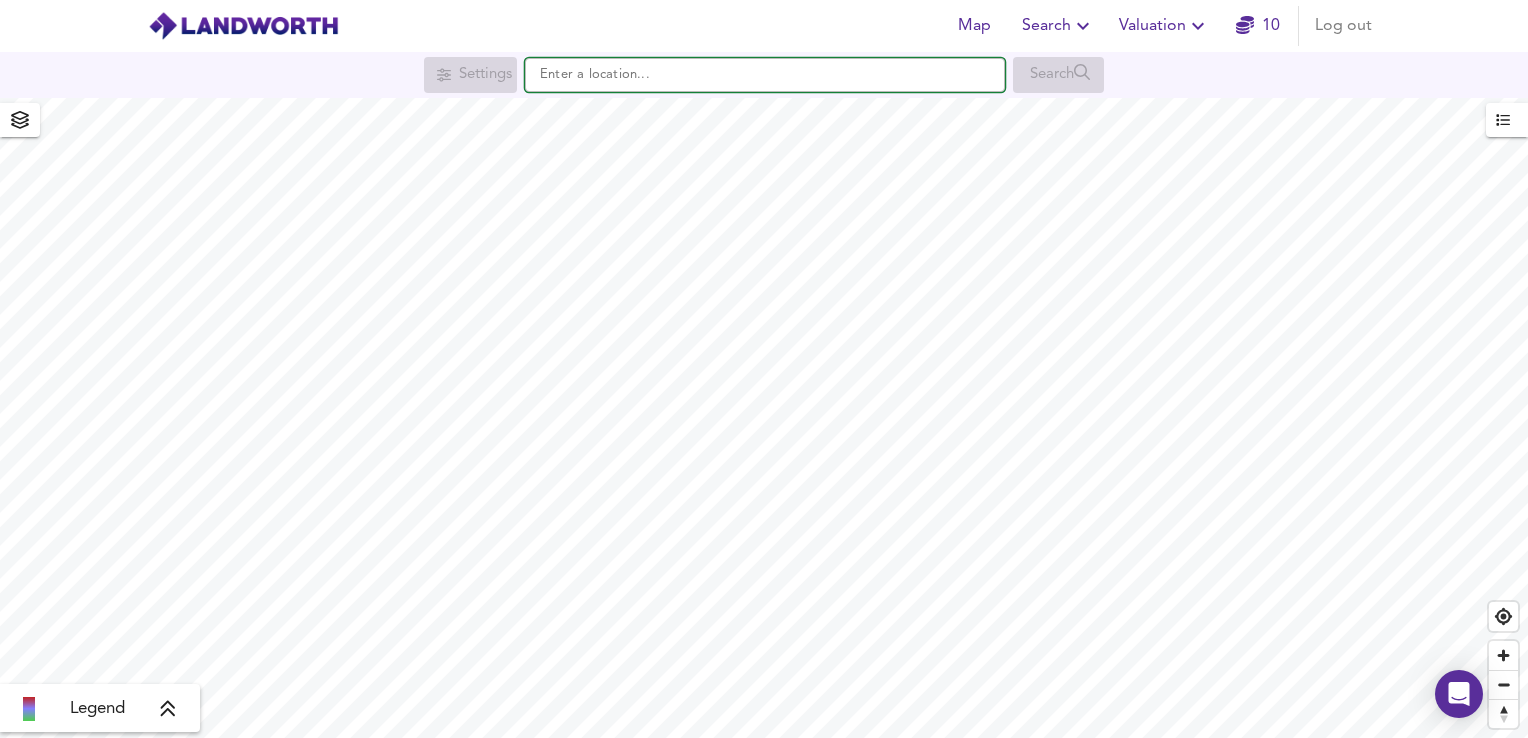 click at bounding box center (765, 75) 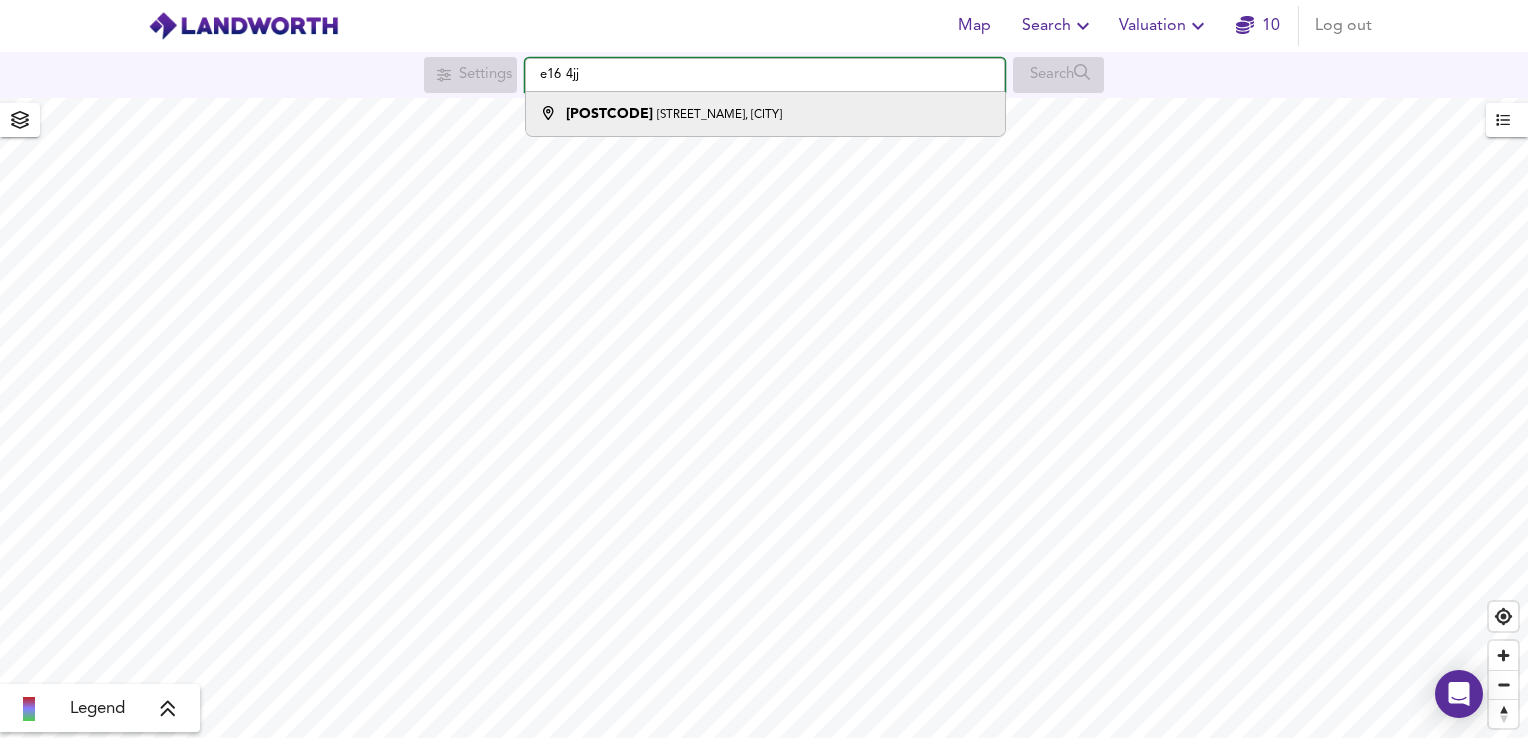 type on "e16 4jj" 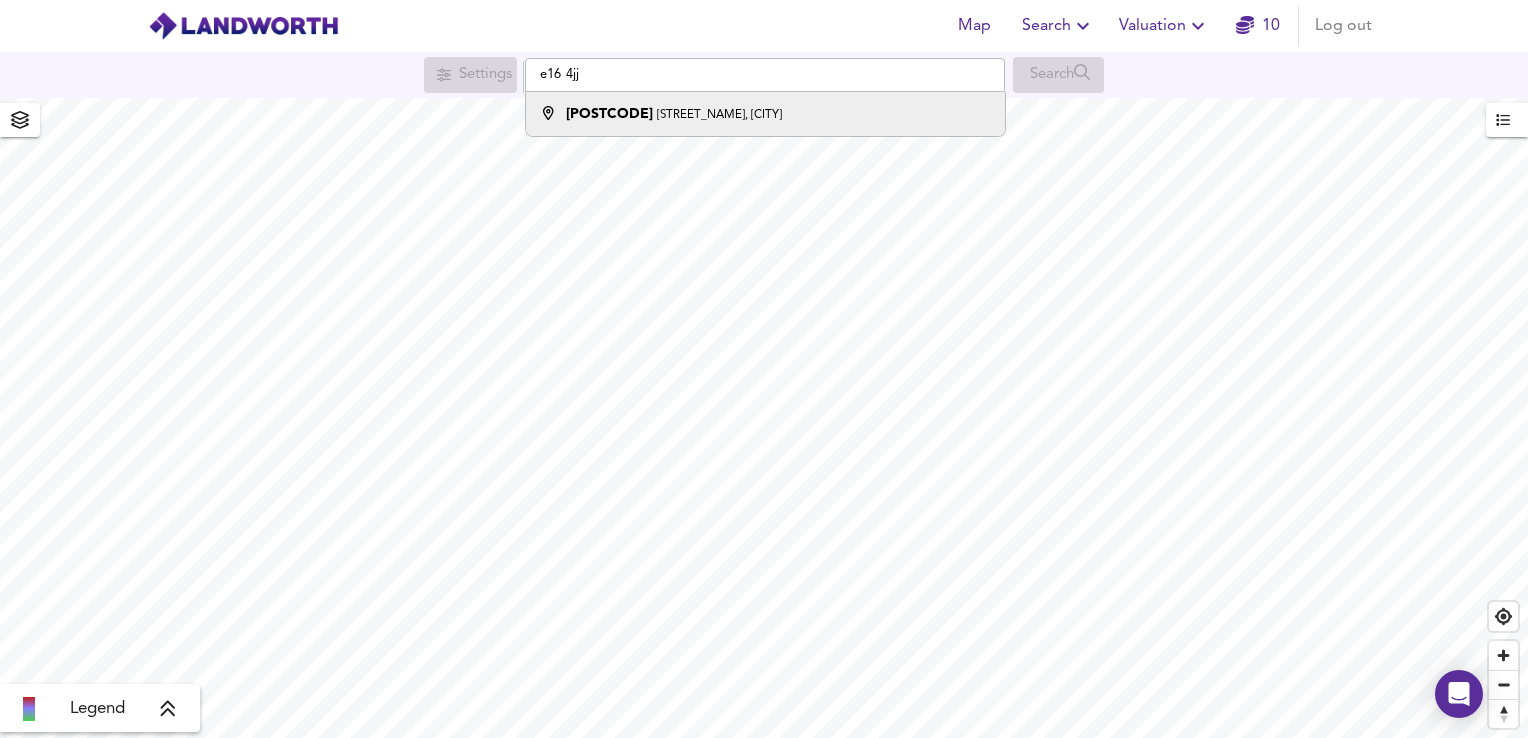 click on "[STREET_NAME], [CITY]" at bounding box center [719, 115] 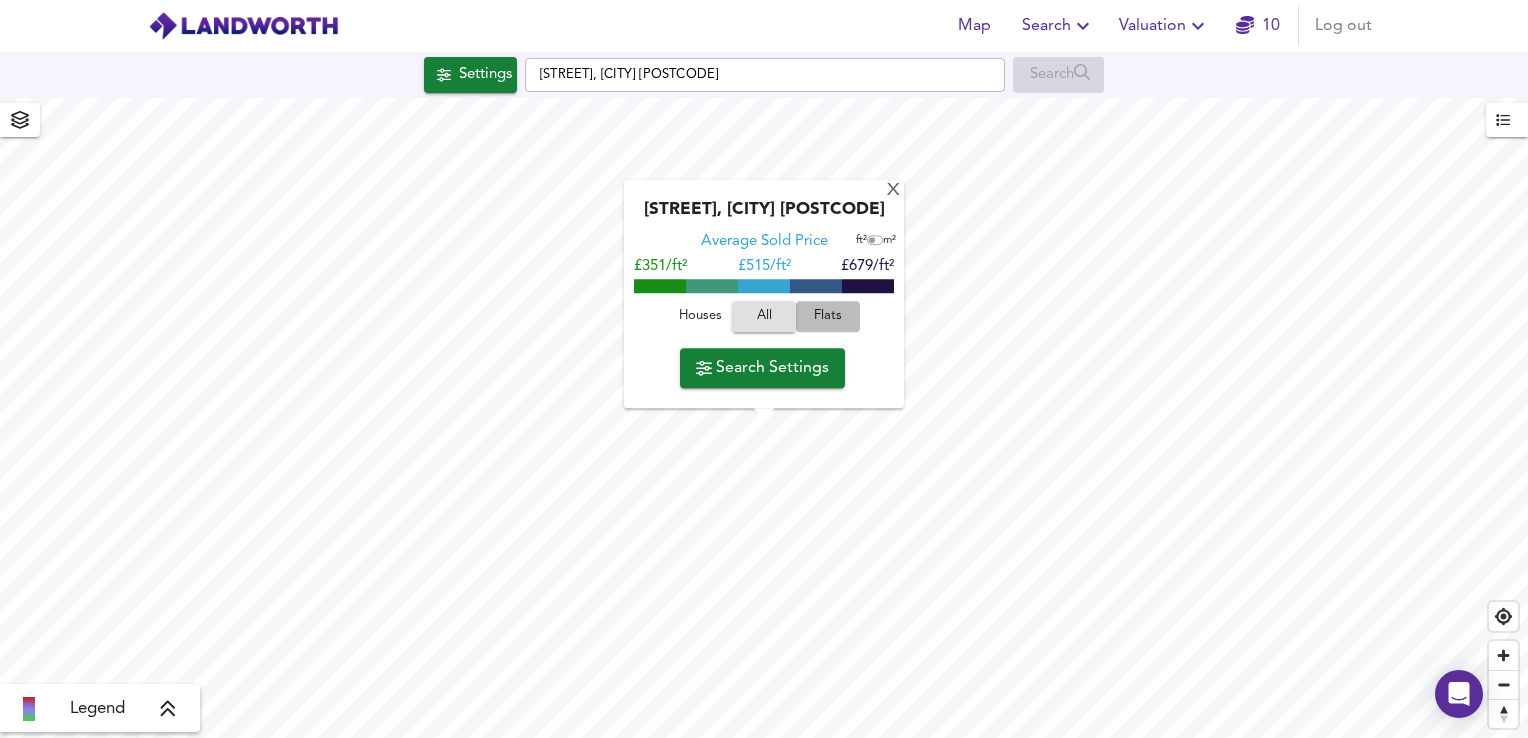 click on "Flats" at bounding box center [700, 317] 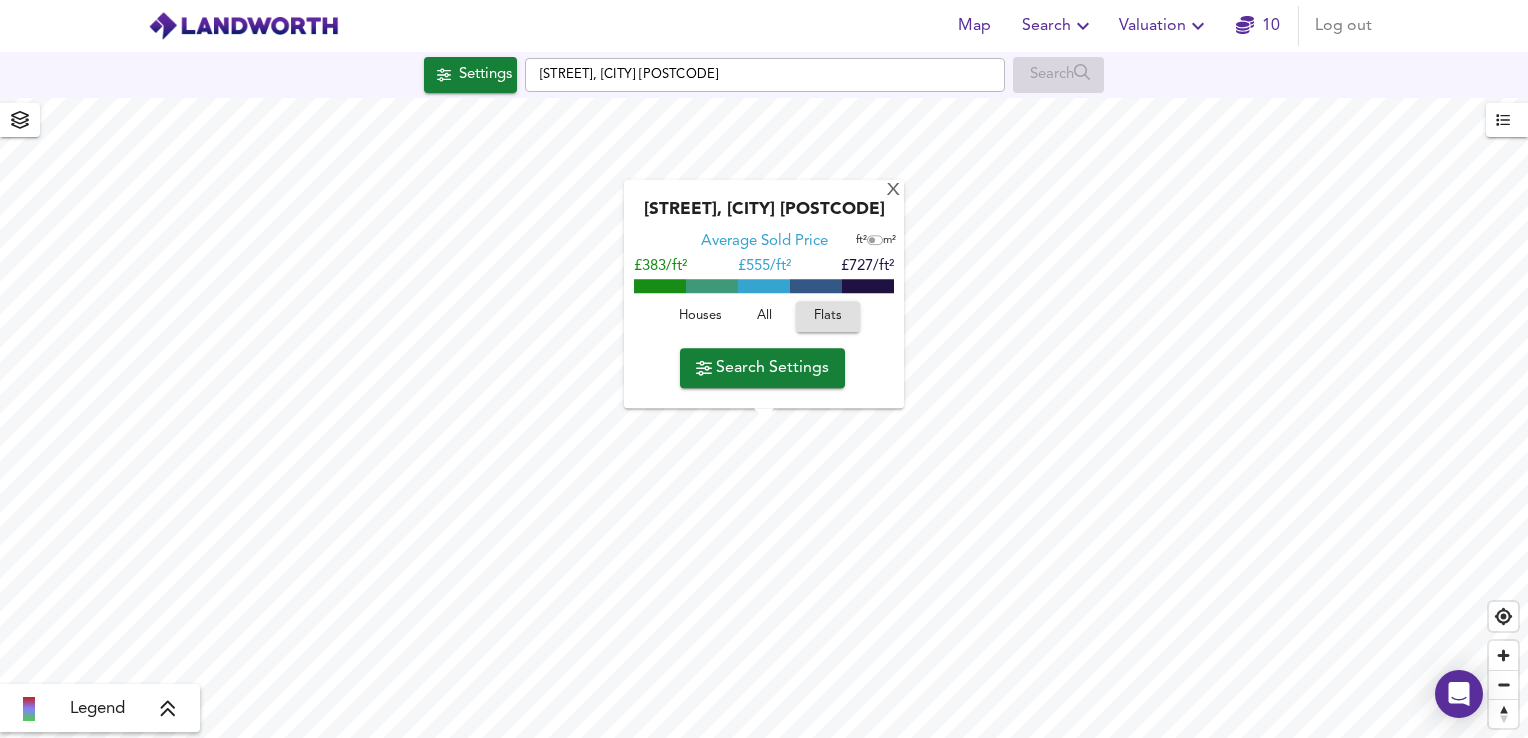 click on "Search Settings" at bounding box center [762, 368] 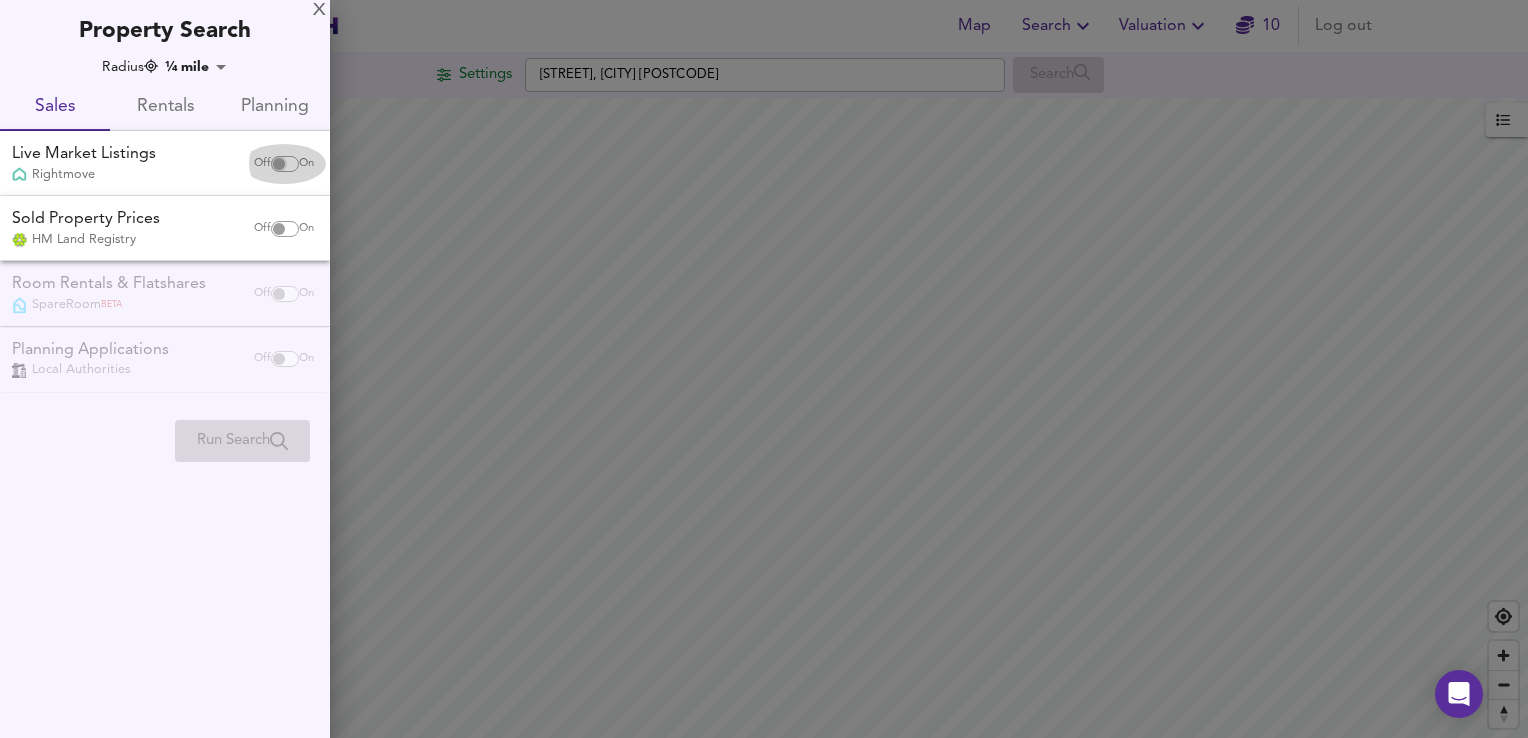 click at bounding box center (279, 164) 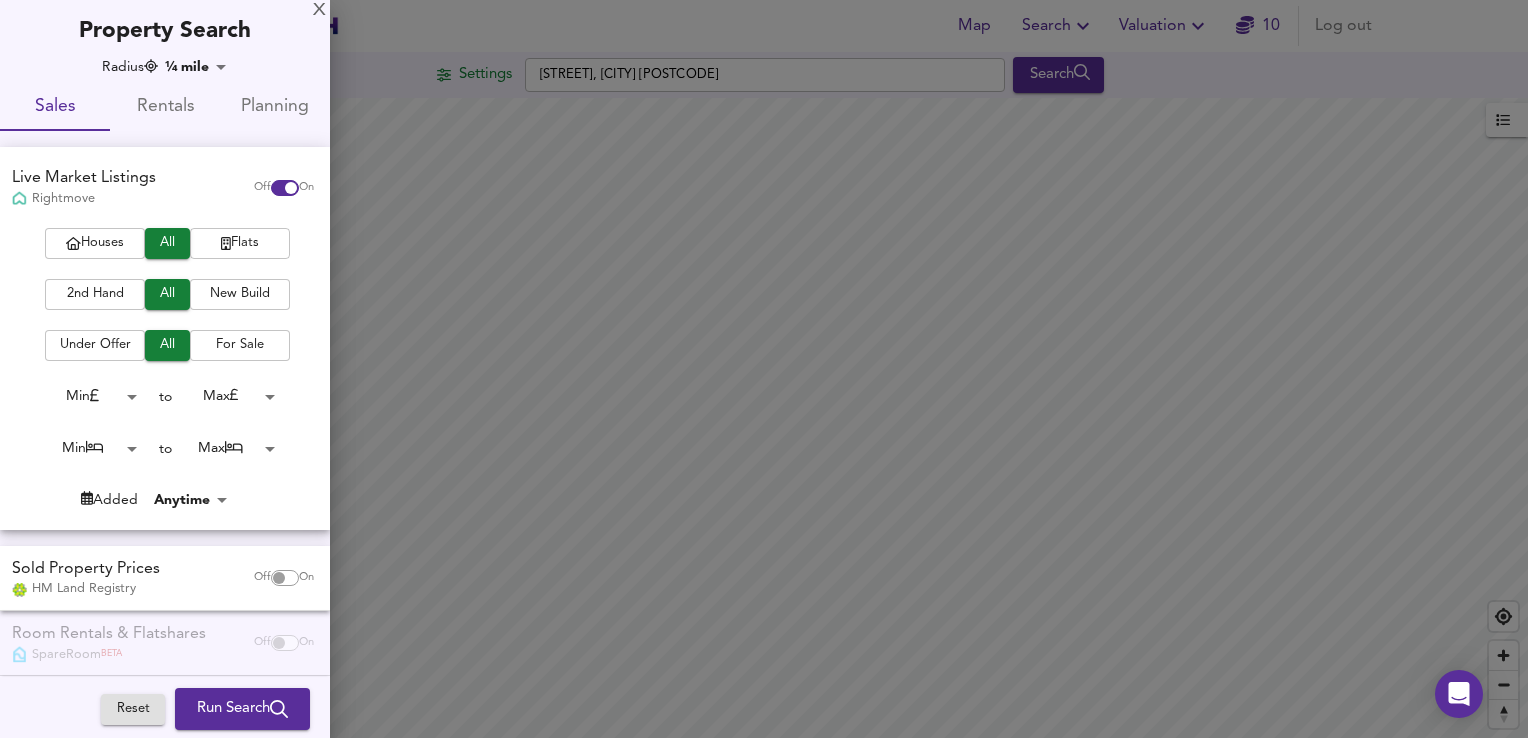 click on "Flats" at bounding box center [240, 243] 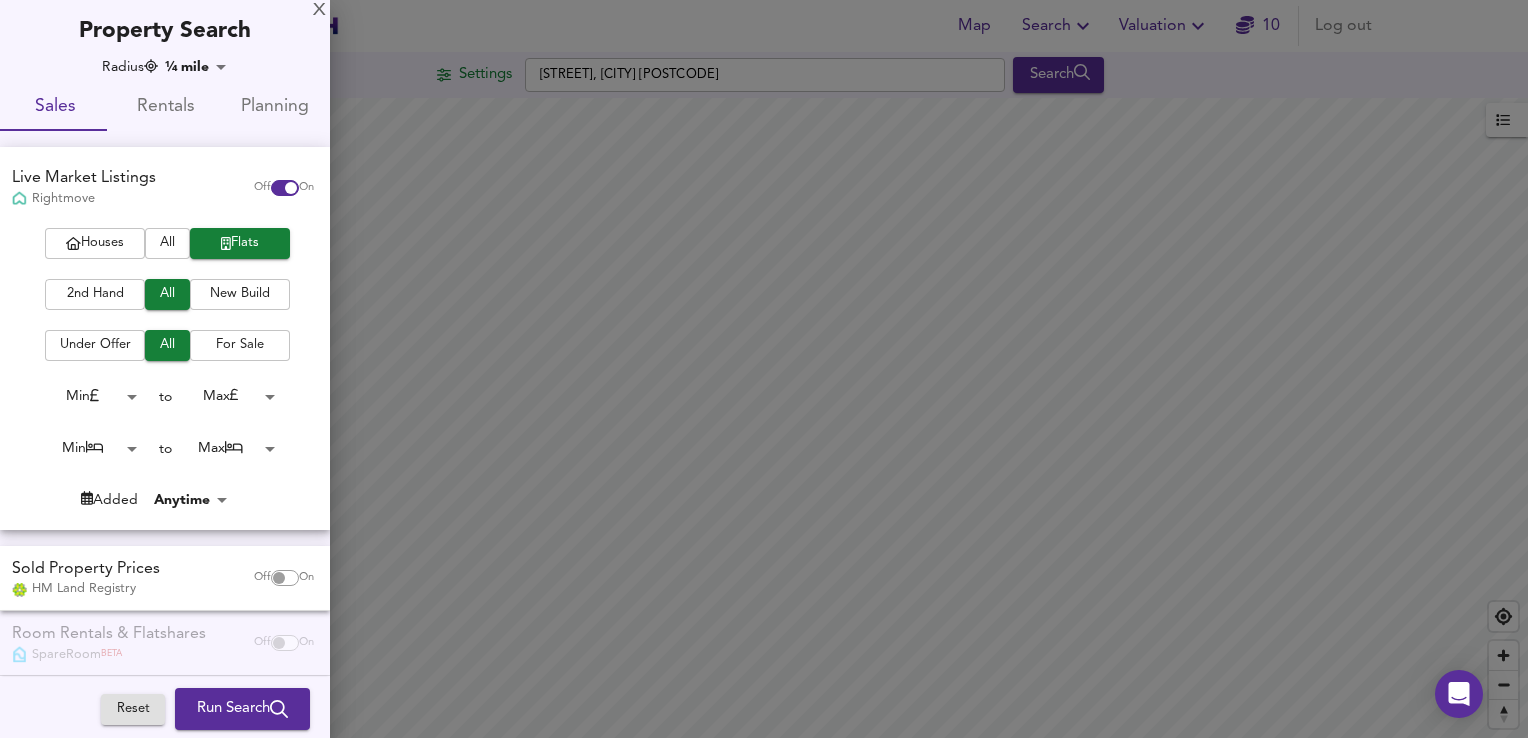 click on "2nd Hand" at bounding box center (95, 294) 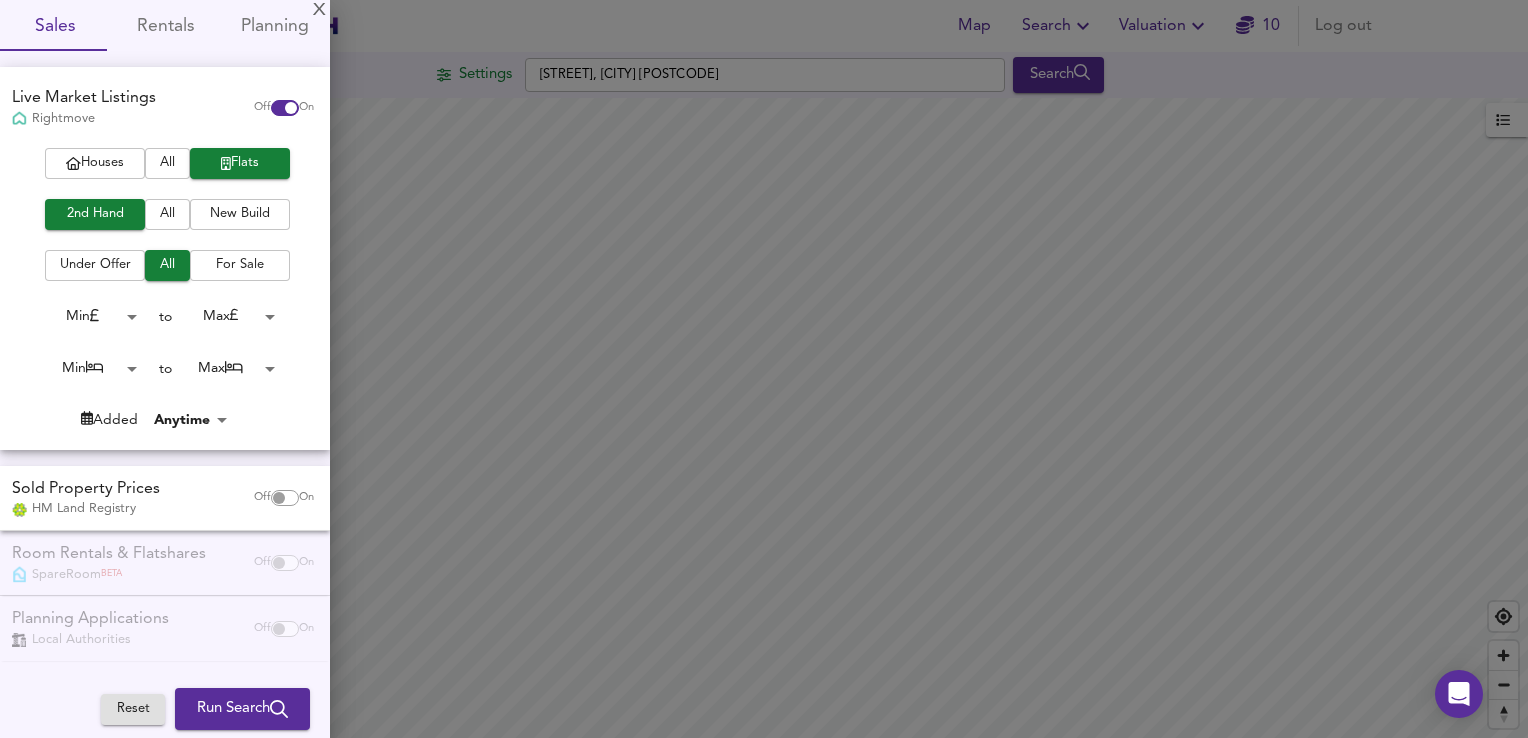 scroll, scrollTop: 80, scrollLeft: 0, axis: vertical 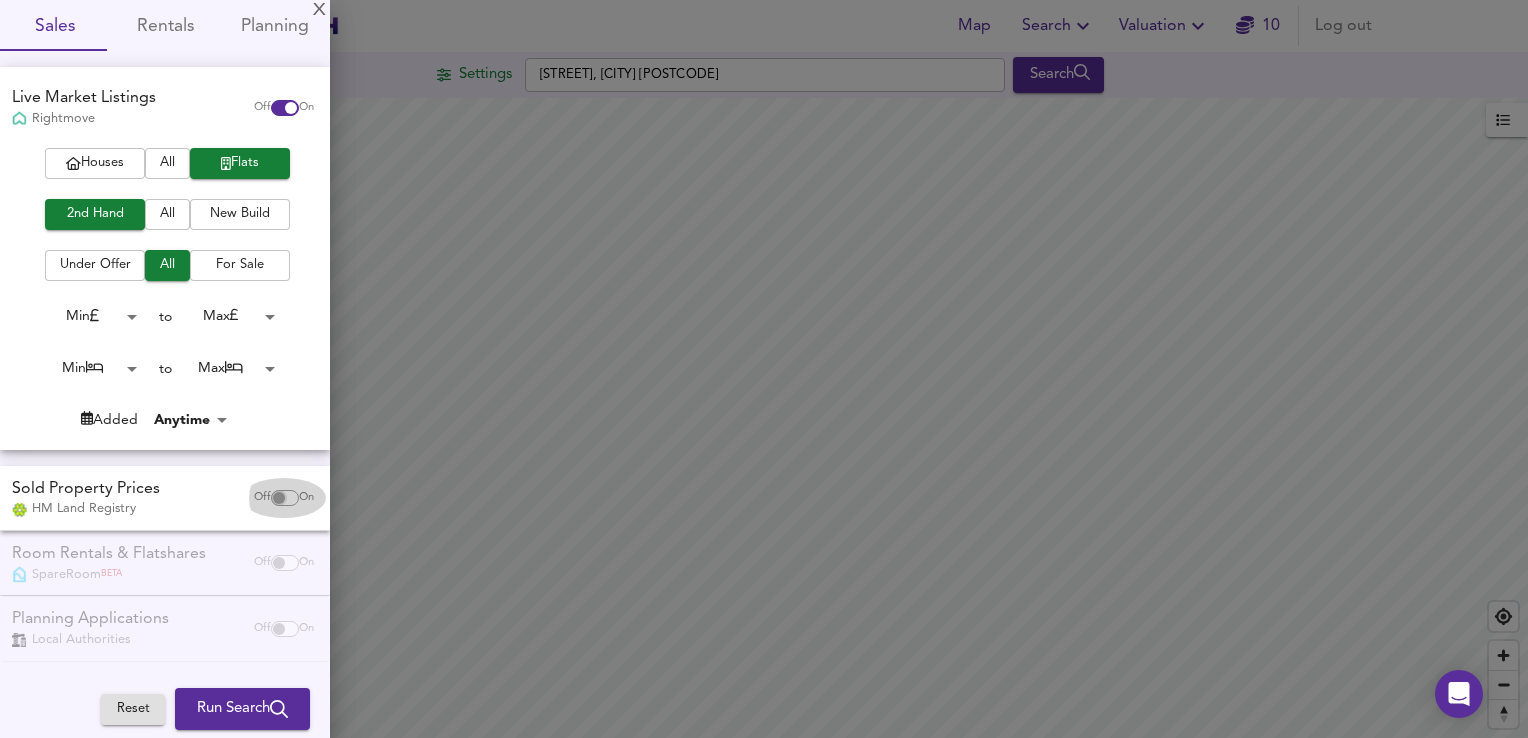 click at bounding box center [279, 498] 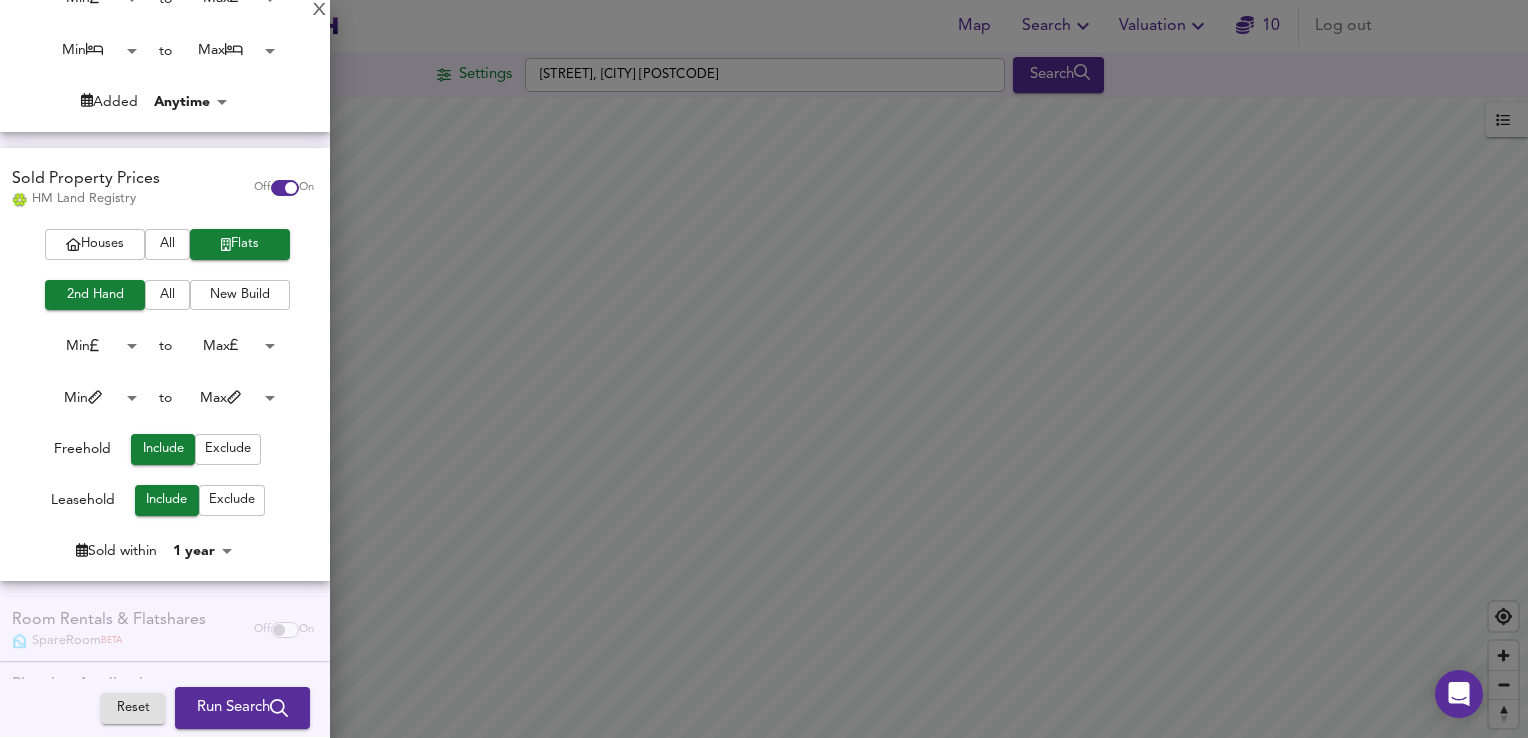 scroll, scrollTop: 464, scrollLeft: 0, axis: vertical 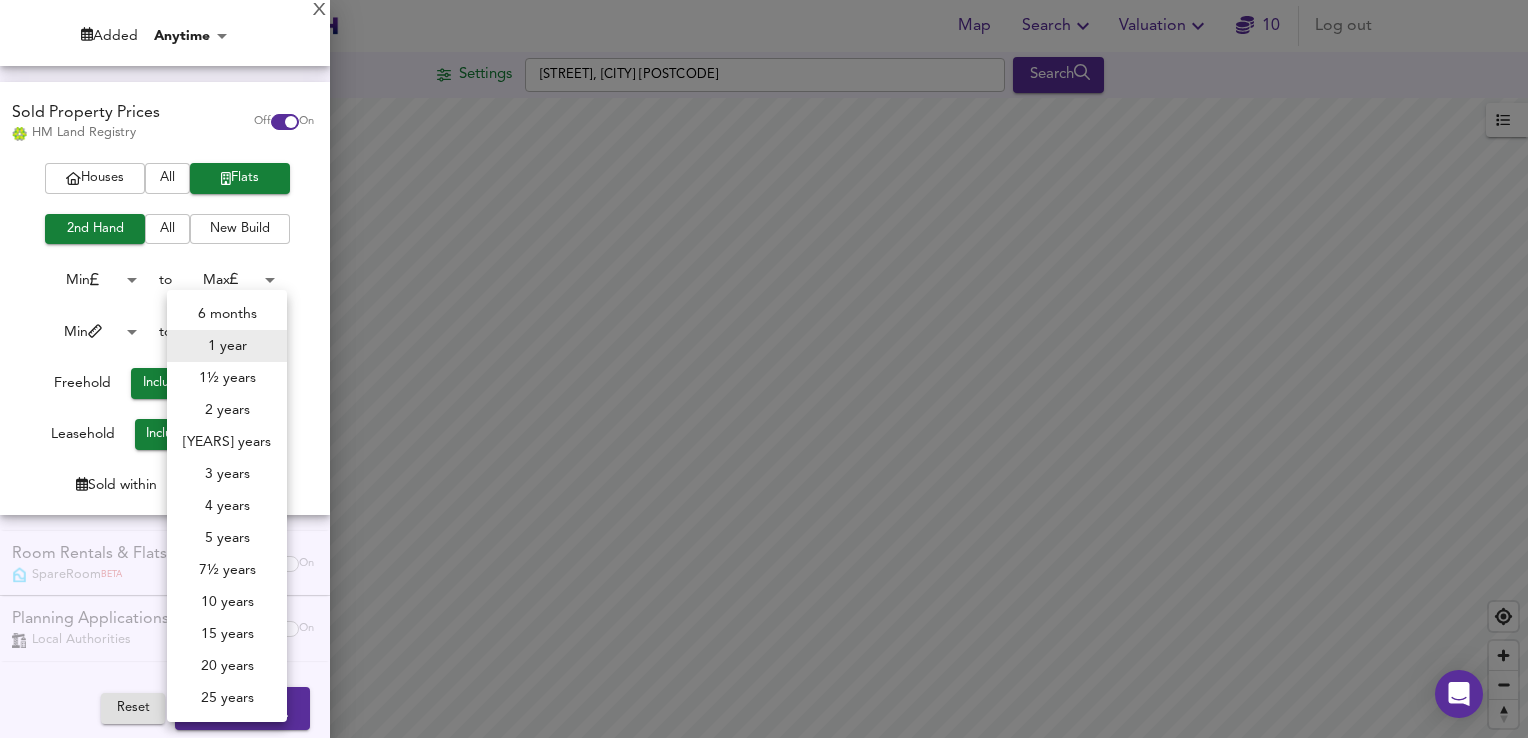 click on "Map Search Valuation    10 Log out        Settings     [STREET], [CITY] [POSTCODE]        Search              Legend       UK Average Price   for June 2025 £ 339 / ft²      +6.1% Source:   Land Registry Data - April 2025 England & Wales - Average £/ ft²  History England & Wales - Total Quarterly Sales History
X Map Settings Basemap          Default hybrid Heatmap          Average Price landworth 2D   View Dynamic Heatmap   On Show Postcodes Show Boroughs 2D 3D Find Me X Property Search Radius   ¼ mile 402 Sales Rentals Planning    Live Market Listings   Rightmove Off   On    Houses All   Flats 2nd Hand All New Build Under Offer All For Sale Min   0 to Max   200000000   Min   0 to Max   50   Added Anytime -1    Sold Property Prices   HM Land Registry Off   On    Houses All   Flats 2nd Hand All New Build Min   0 to Max   200000000 Min   0 to Max   100000 Freehold   Include Exclude Leasehold  Include Exclude 12" at bounding box center (764, 369) 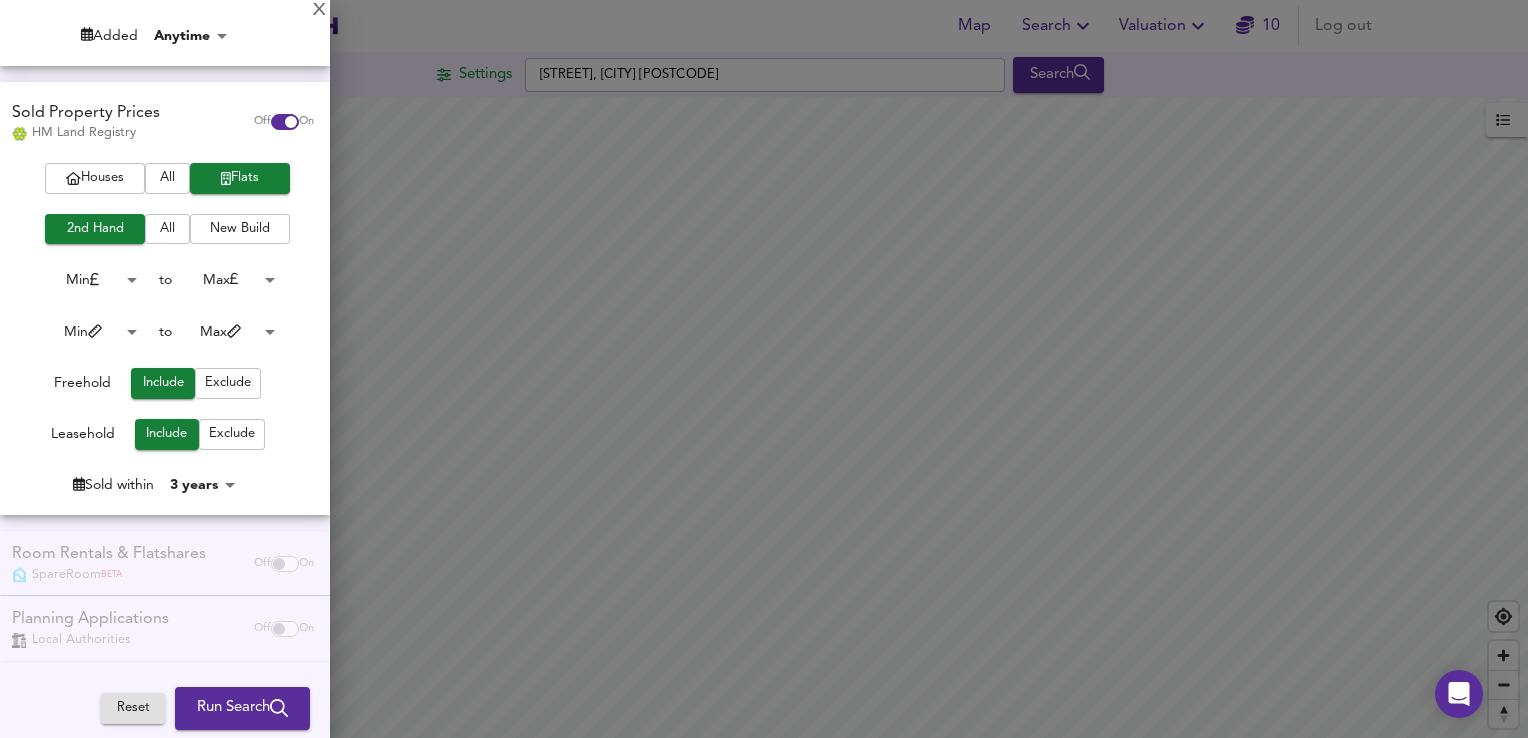 click on "Room Rentals & Flatshares   SpareRoom   BETA Off   On" at bounding box center (165, 563) 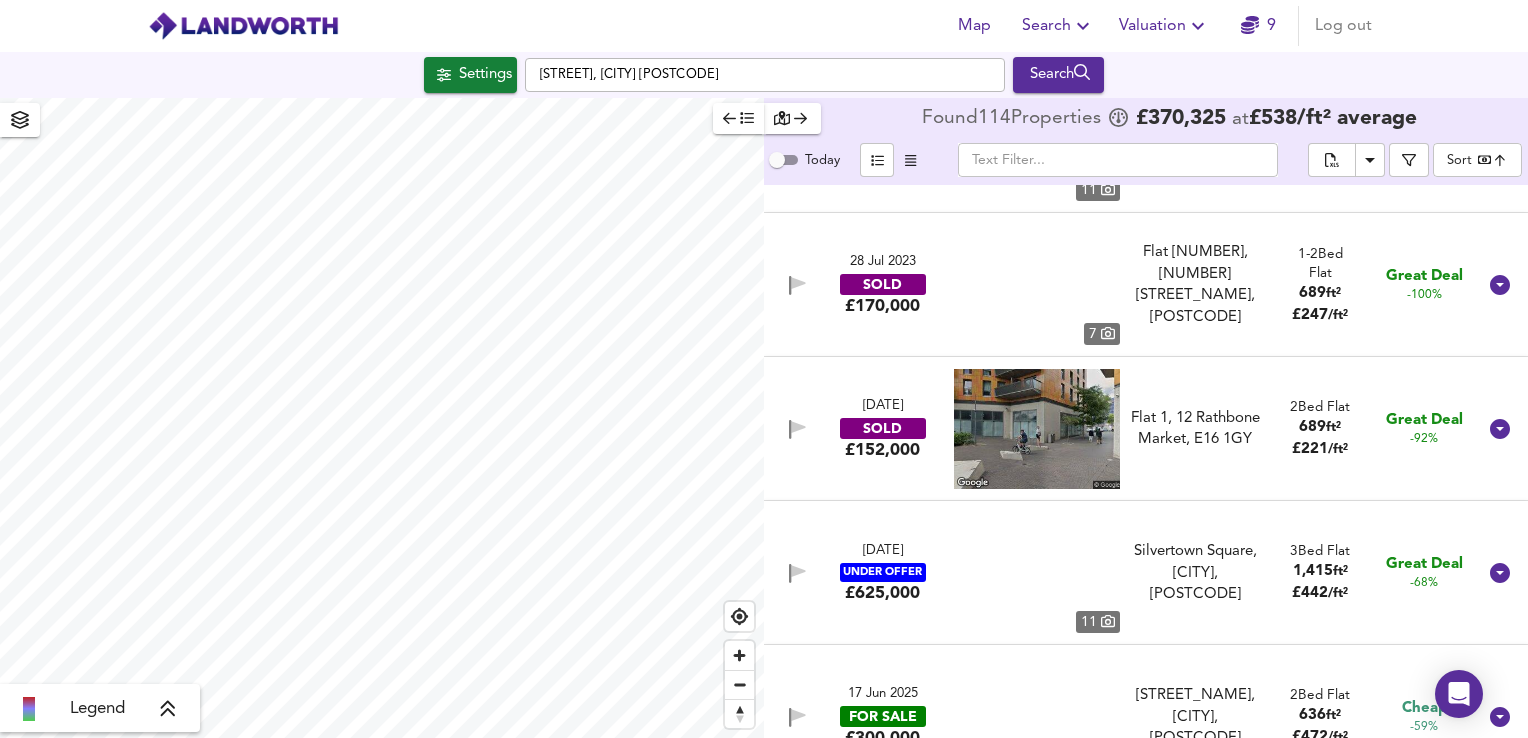 scroll, scrollTop: 0, scrollLeft: 0, axis: both 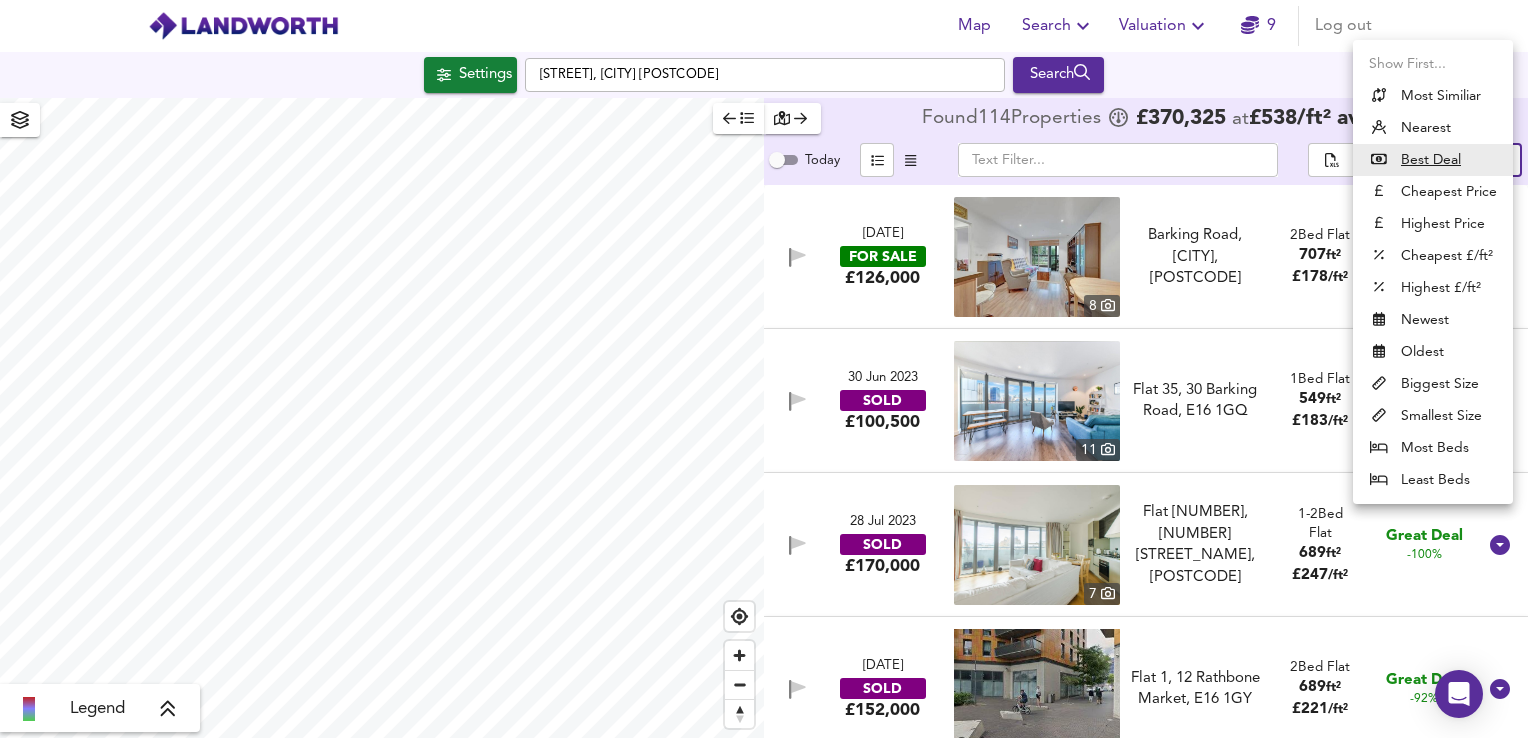 click on "Map Search Valuation    [NUMBER] Log out        Settings     [STREET], [CITY] [POSTCODE]        Search            Legend       Found  [NUMBER]  Propert ies     £ [PRICE]   at  £ [PRICE] / ft²   average    Today           ​         Sort   bestdeal ​ [DD] [MONTH] [YYYY] FOR SALE £[PRICE]     [NUMBER]     [STREET], [CITY], [POSTCODE] [STREET], [CITY], [POSTCODE] [NUMBER]  Bed   Flat [NUMBER] ft² £ [PRICE] / ft²   Great Deal -[PERCENT]% Shared Ownership [DD] [MONTH] [YYYY] SOLD £[PRICE]     [NUMBER]     Flat [NUMBER], [NUMBER] [STREET], [POSTCODE] Flat [NUMBER], [NUMBER] [STREET], [POSTCODE] [NUMBER]  Bed   Flat [NUMBER] ft² £ [PRICE] / ft²   Great Deal -[PERCENT]% [DD] [MONTH] [YYYY] SOLD £[PRICE]     [NUMBER]     Flat [NUMBER], [NUMBER] [STREET], [POSTCODE] Flat [NUMBER], [NUMBER] [STREET], [POSTCODE] [NUMBER]-[NUMBER]  Bed Rightmove thinks this is a [NUMBER] bed but Zoopla states [NUMBER] bed, so we're showing you both here   Flat [NUMBER] ft² £ [PRICE] / ft²   Great Deal -[PERCENT]% [DD] [MONTH] [YYYY] SOLD £[PRICE]   Flat [NUMBER], [NUMBER] [STREET], [POSTCODE] Flat [NUMBER], [NUMBER] [STREET], [POSTCODE] [NUMBER]  Bed   Flat [NUMBER] ft² £ [PRICE] / ft²" at bounding box center (764, 369) 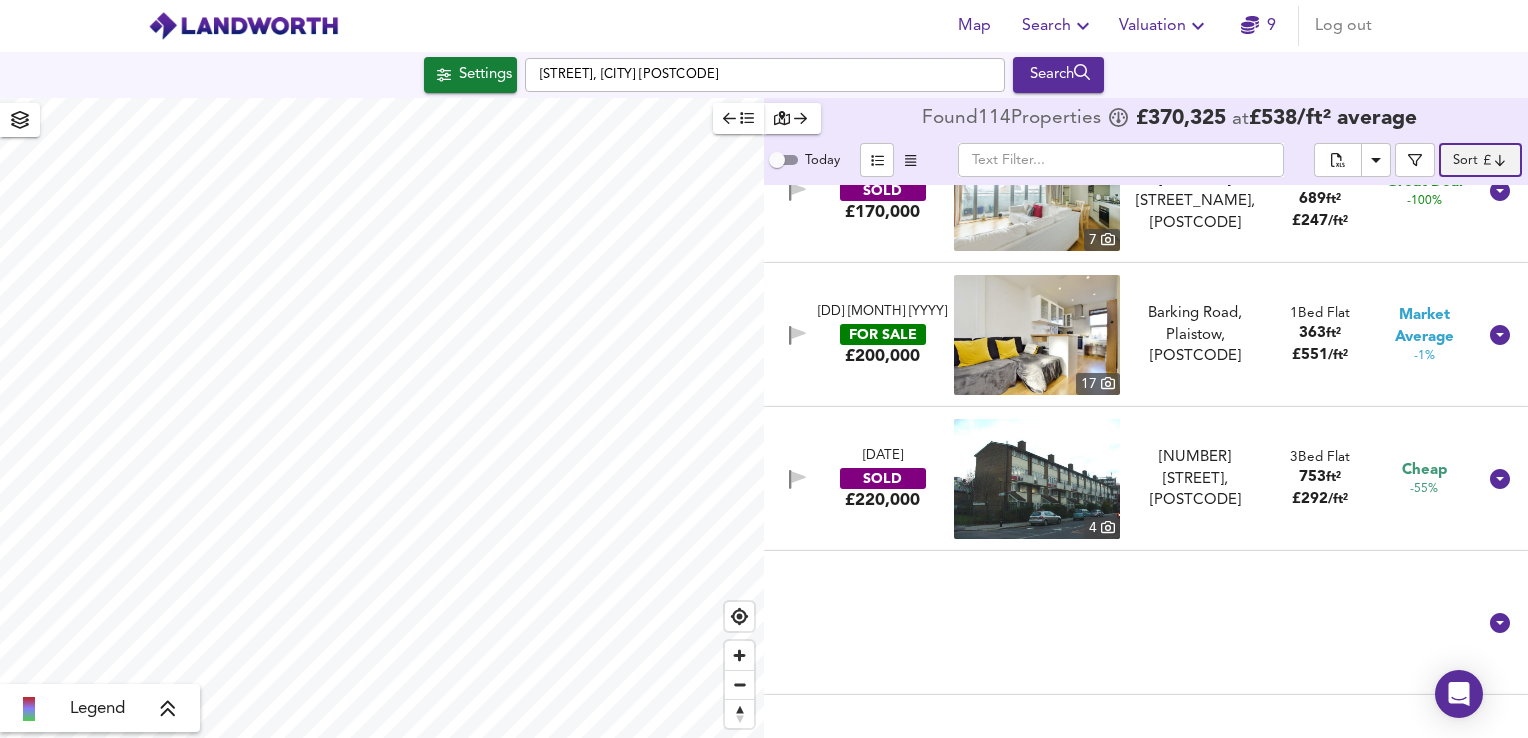 scroll, scrollTop: 600, scrollLeft: 0, axis: vertical 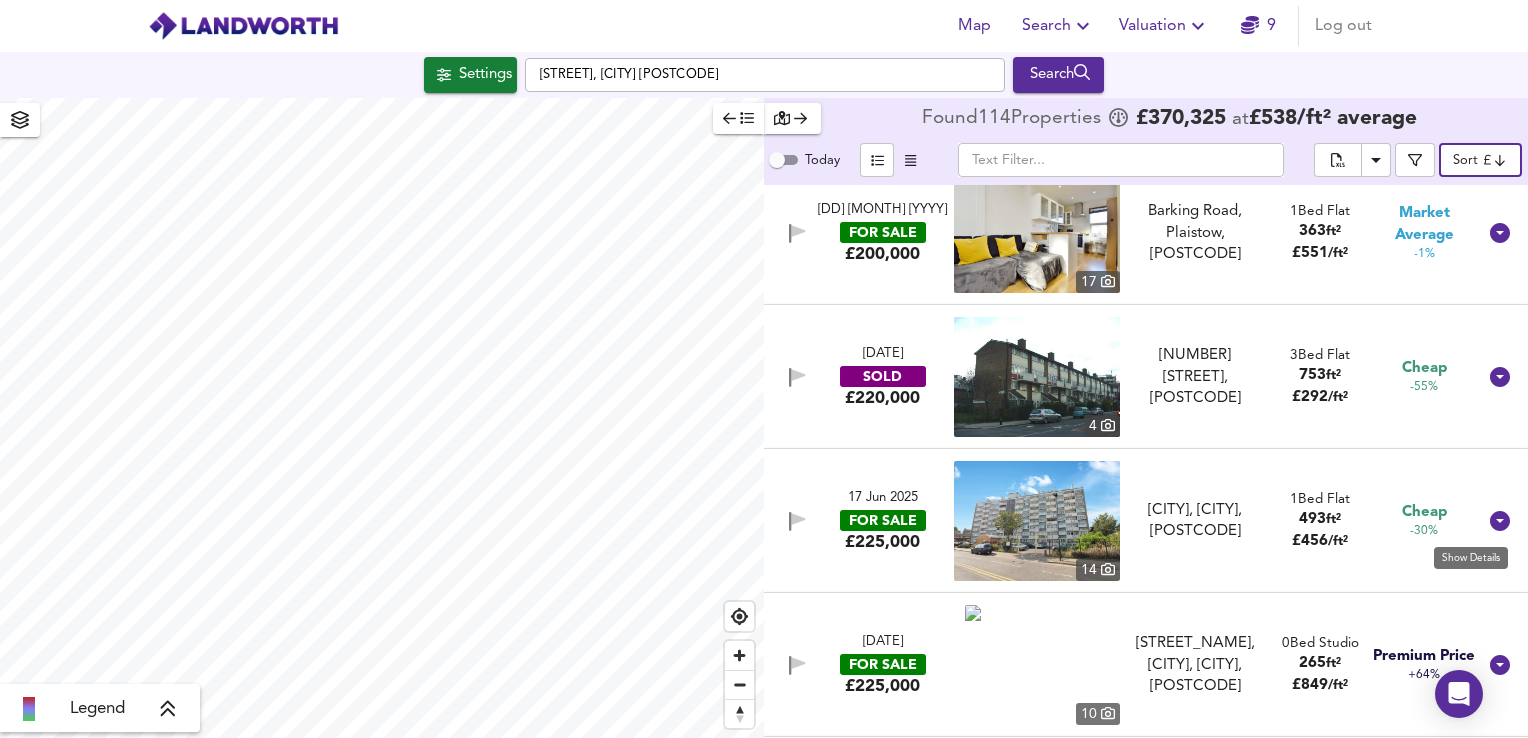 click at bounding box center [1500, 521] 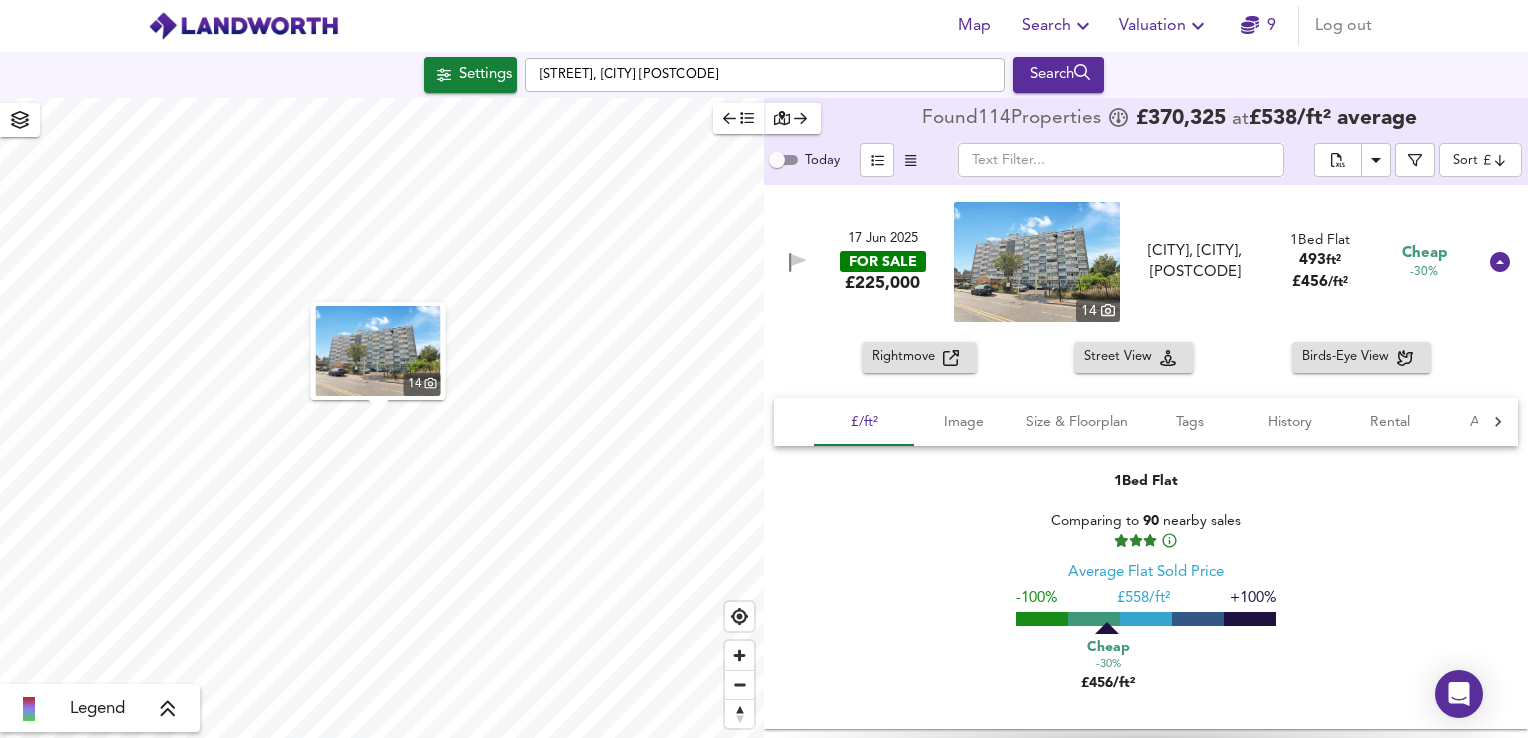 scroll, scrollTop: 900, scrollLeft: 0, axis: vertical 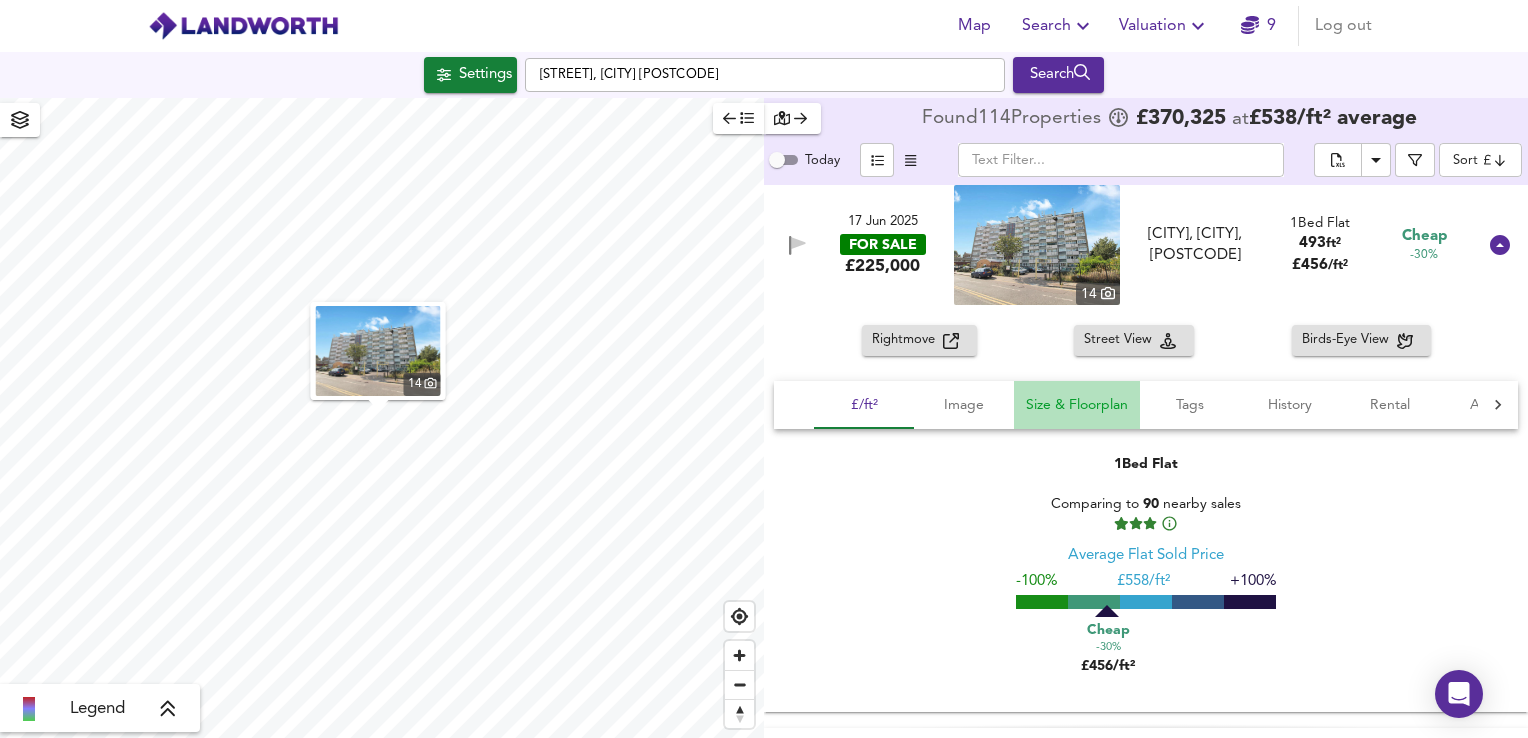 click on "Size & Floorplan" at bounding box center [864, 405] 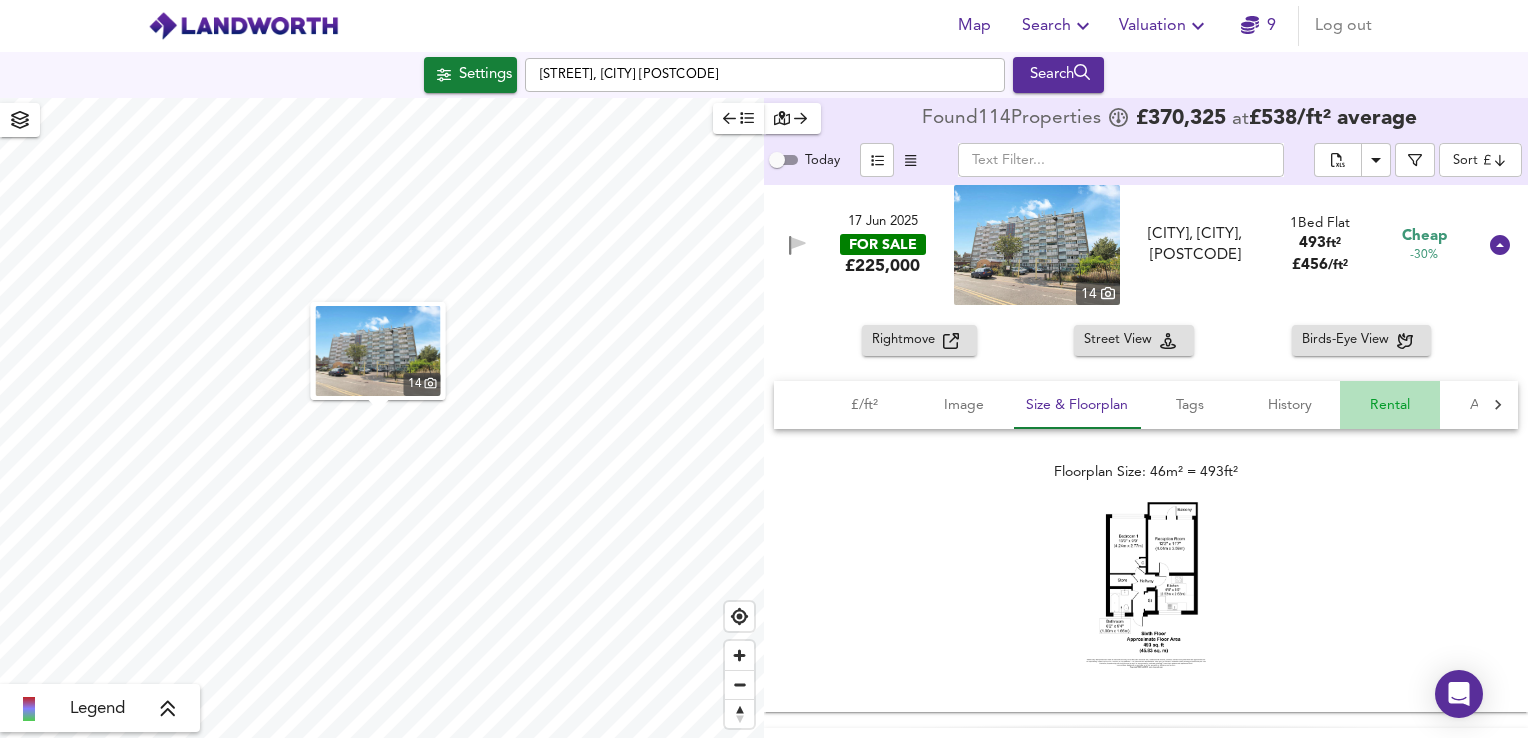 click on "Rental" at bounding box center (864, 405) 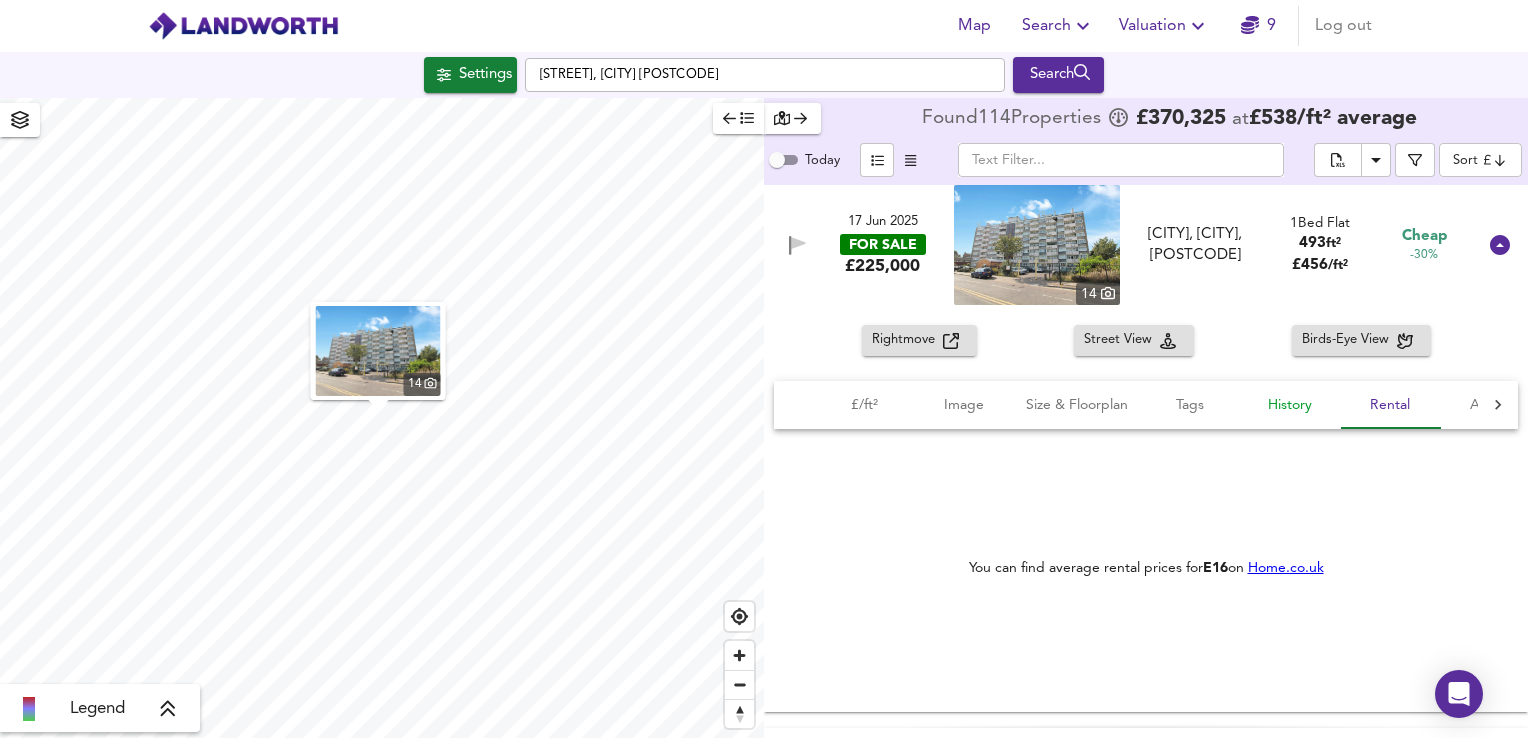 click on "History" at bounding box center (864, 405) 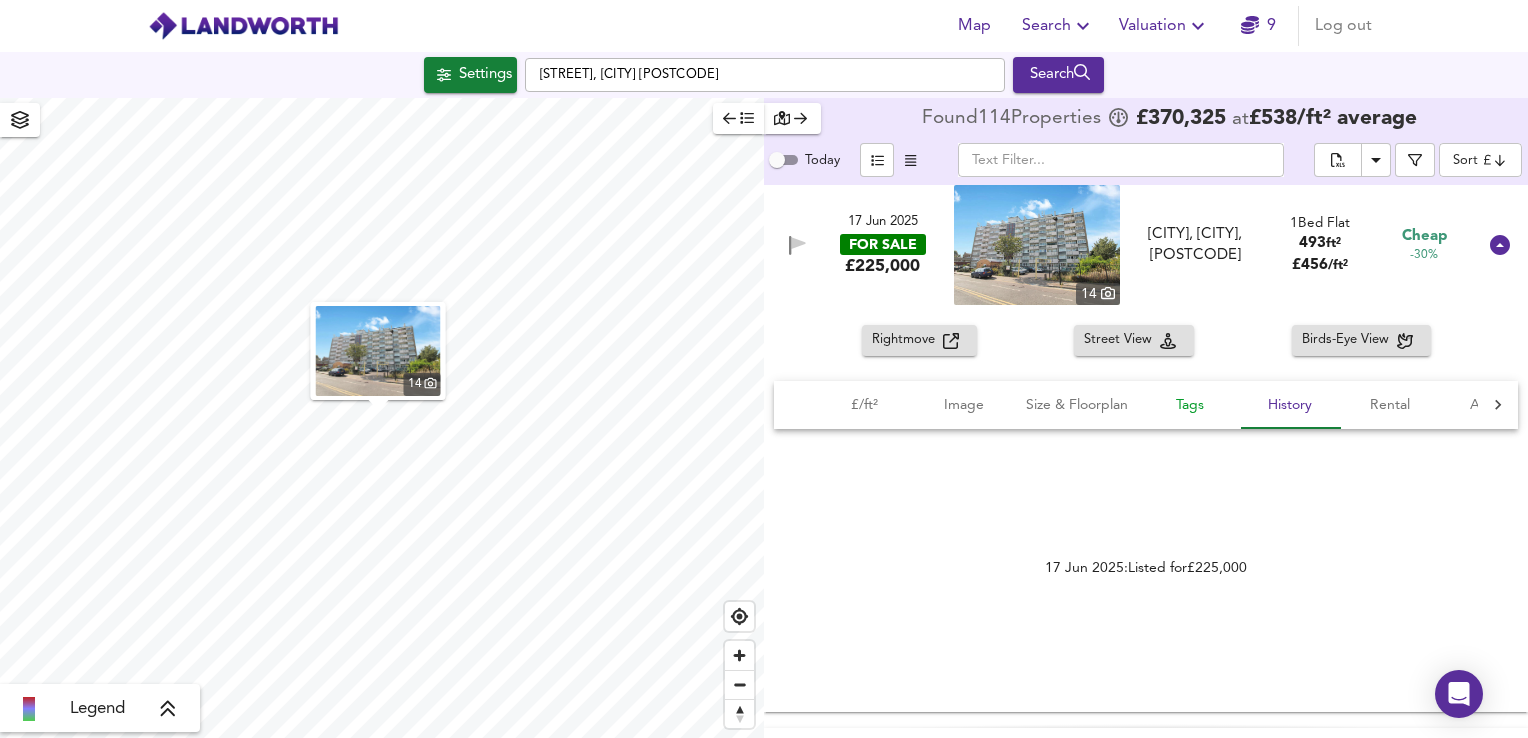 click on "Tags" at bounding box center (864, 405) 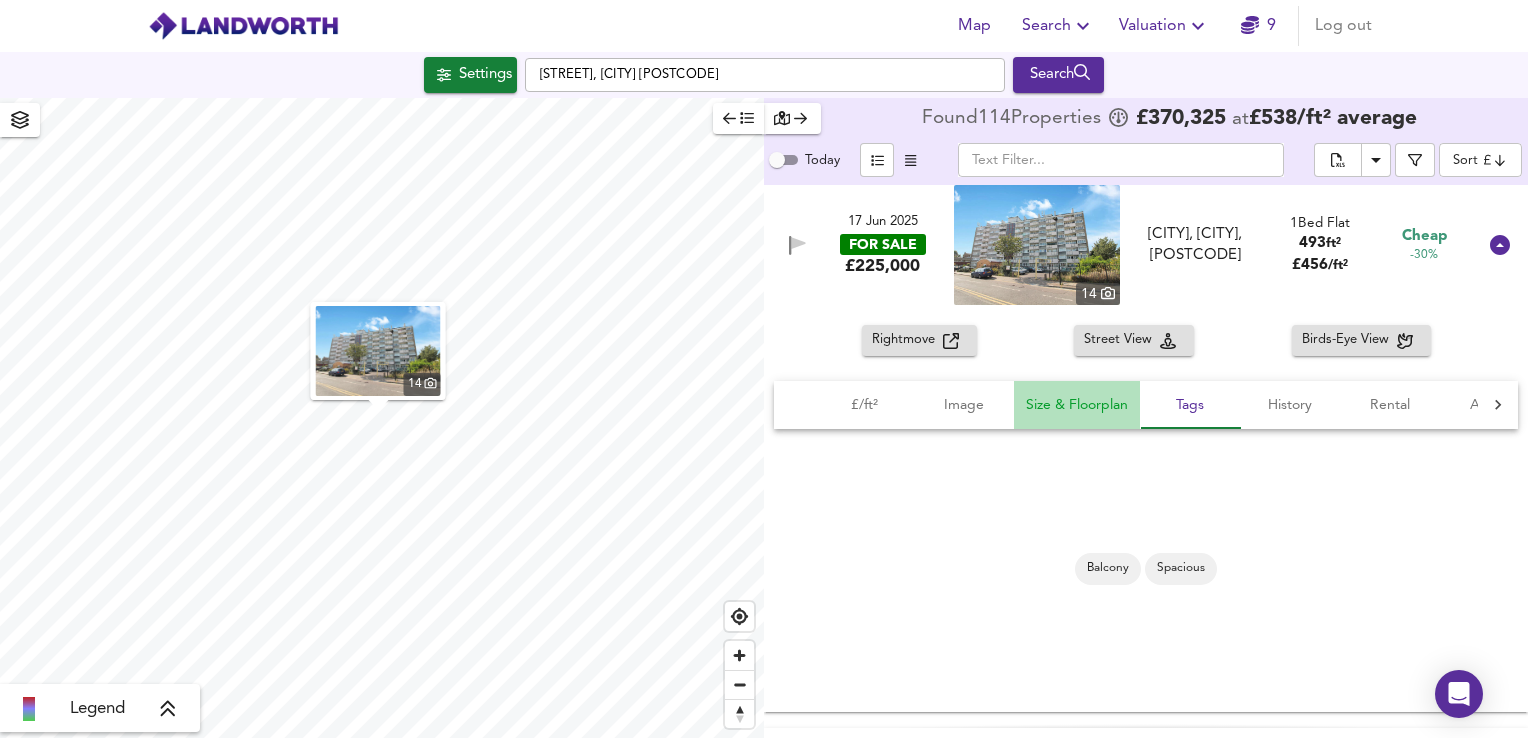 click on "Size & Floorplan" at bounding box center [864, 405] 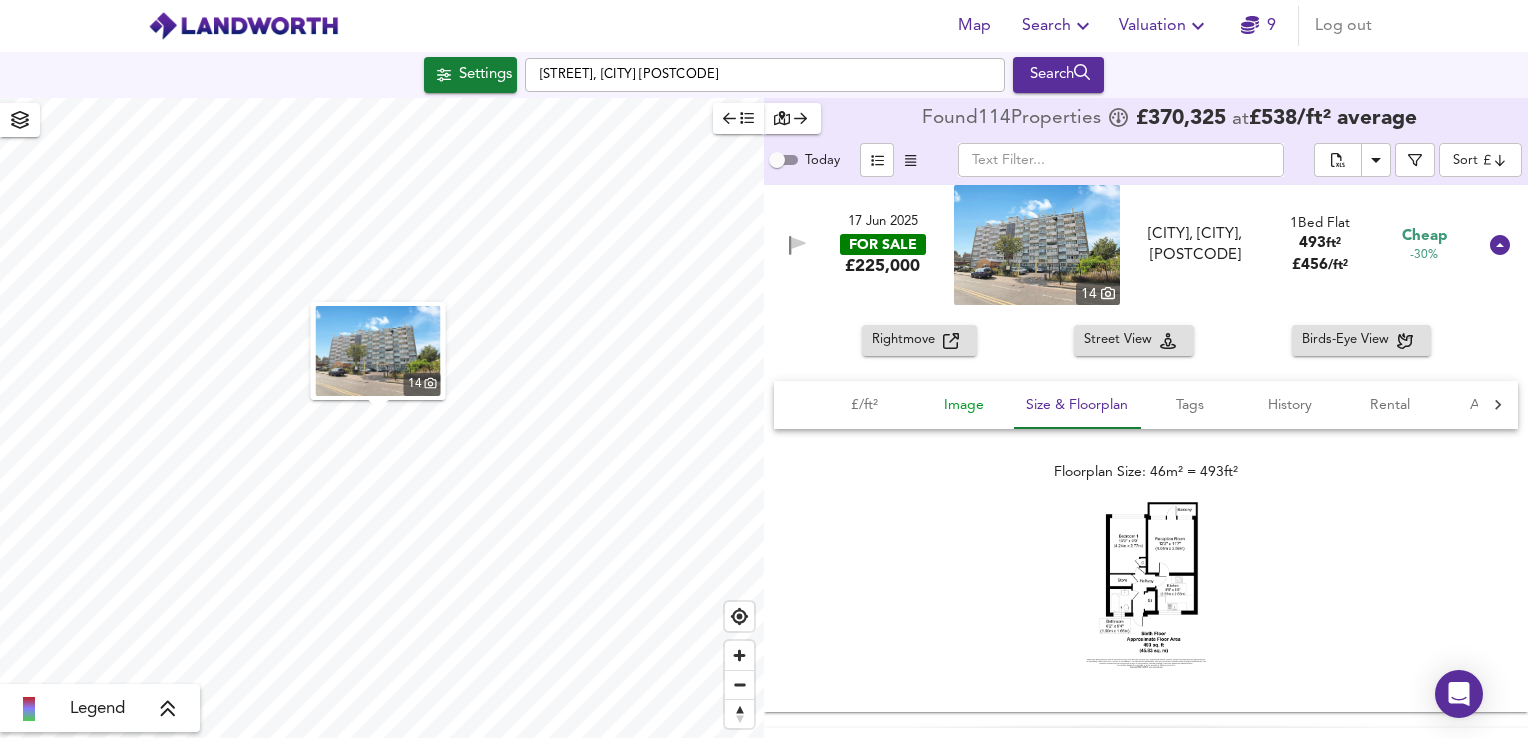 click on "Image" at bounding box center [864, 405] 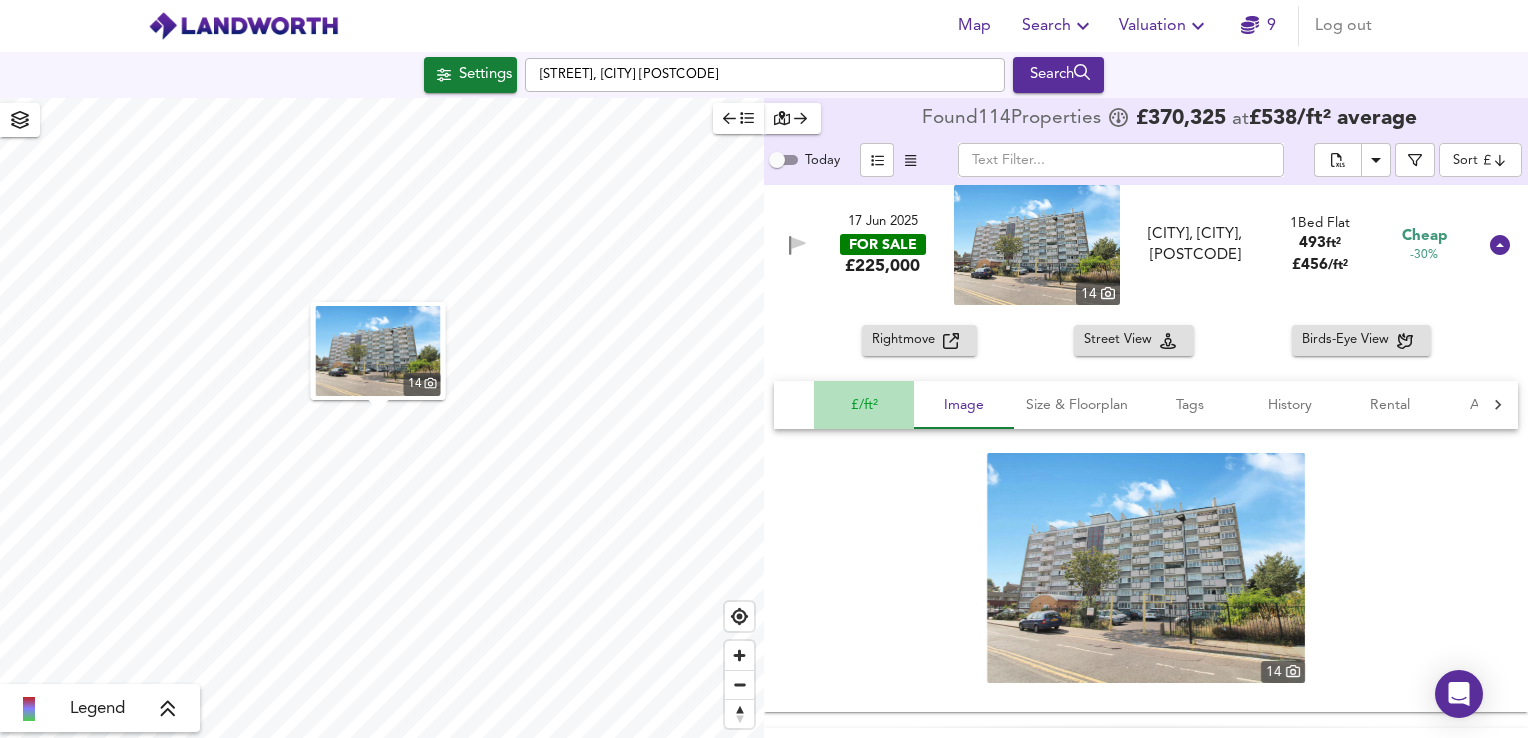 click on "£/ft²" at bounding box center [864, 405] 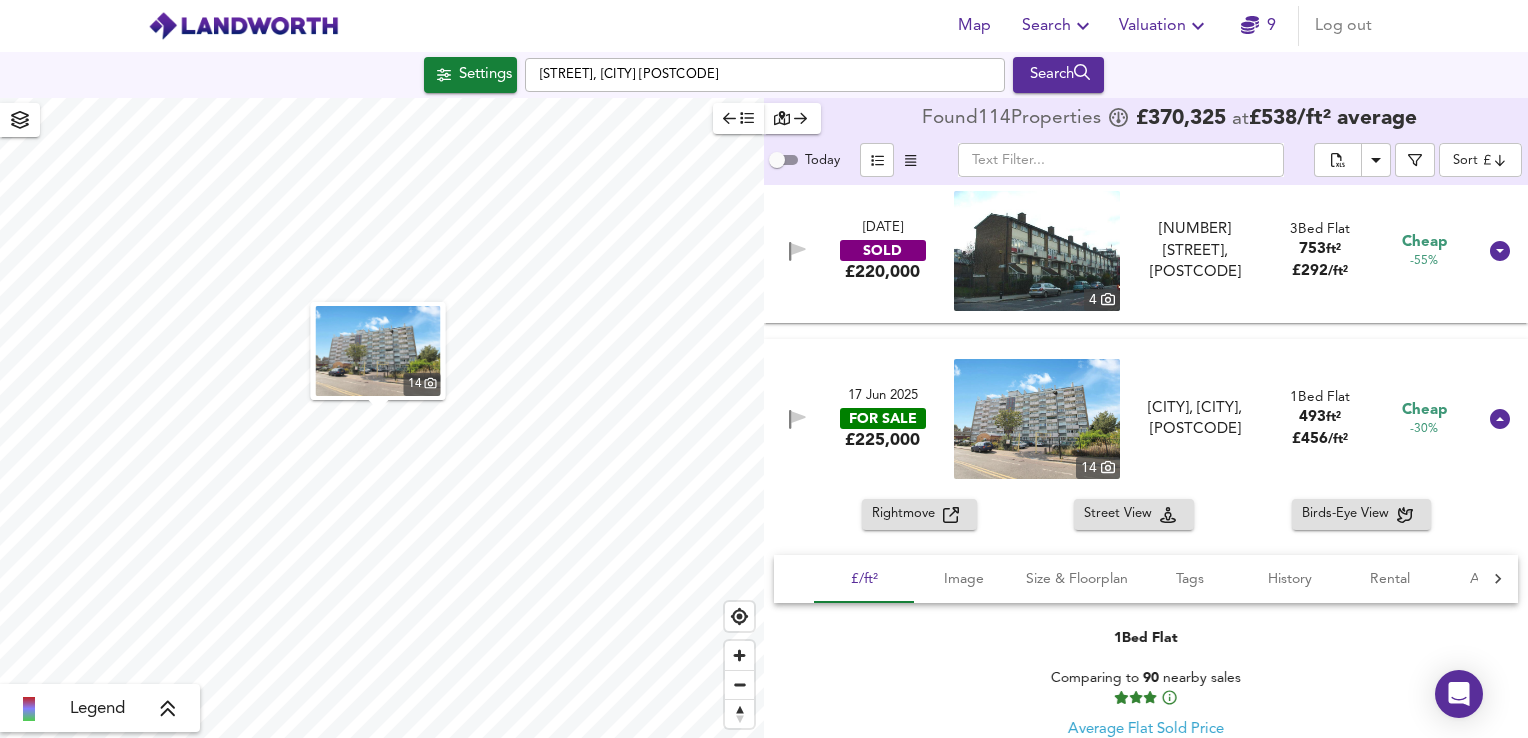 scroll, scrollTop: 700, scrollLeft: 0, axis: vertical 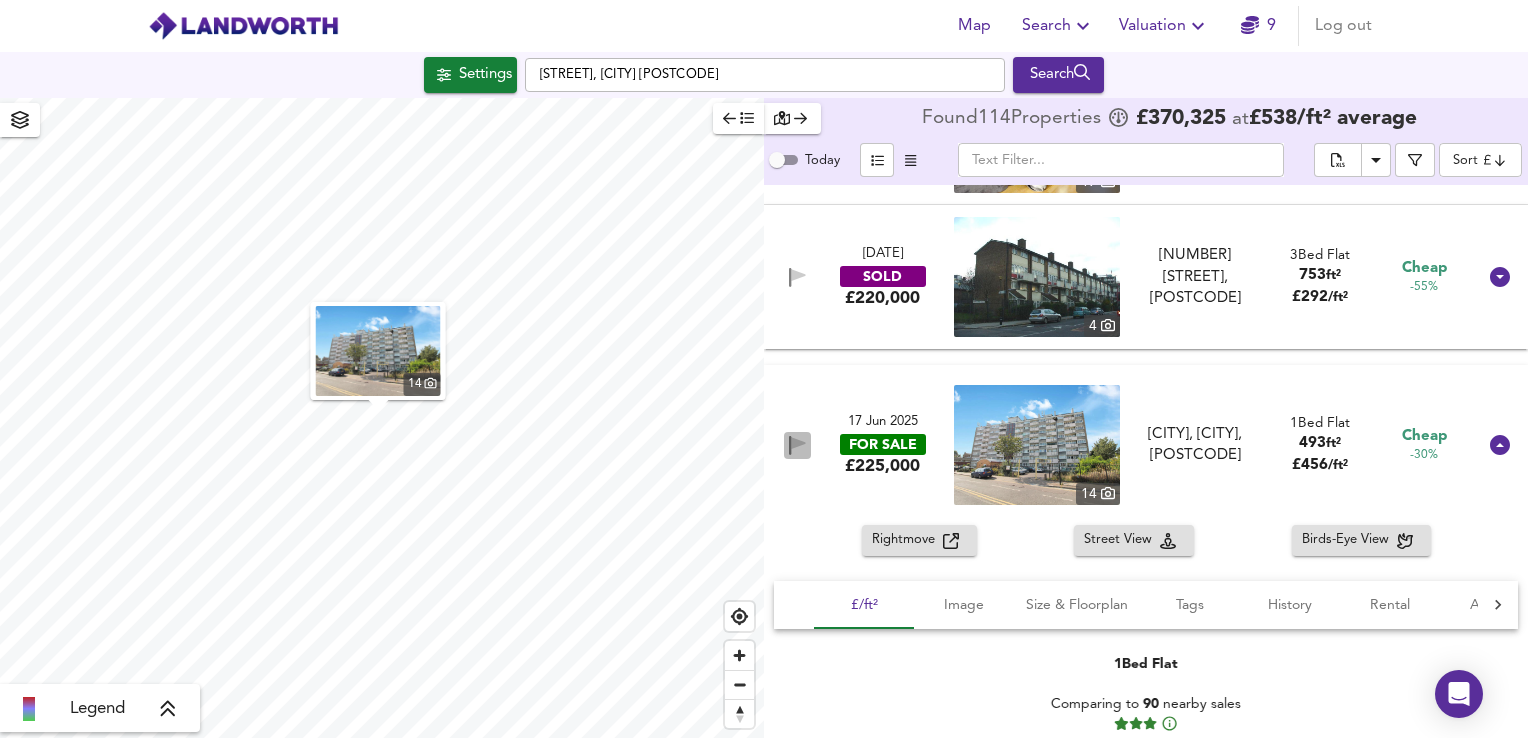 click at bounding box center [797, 445] 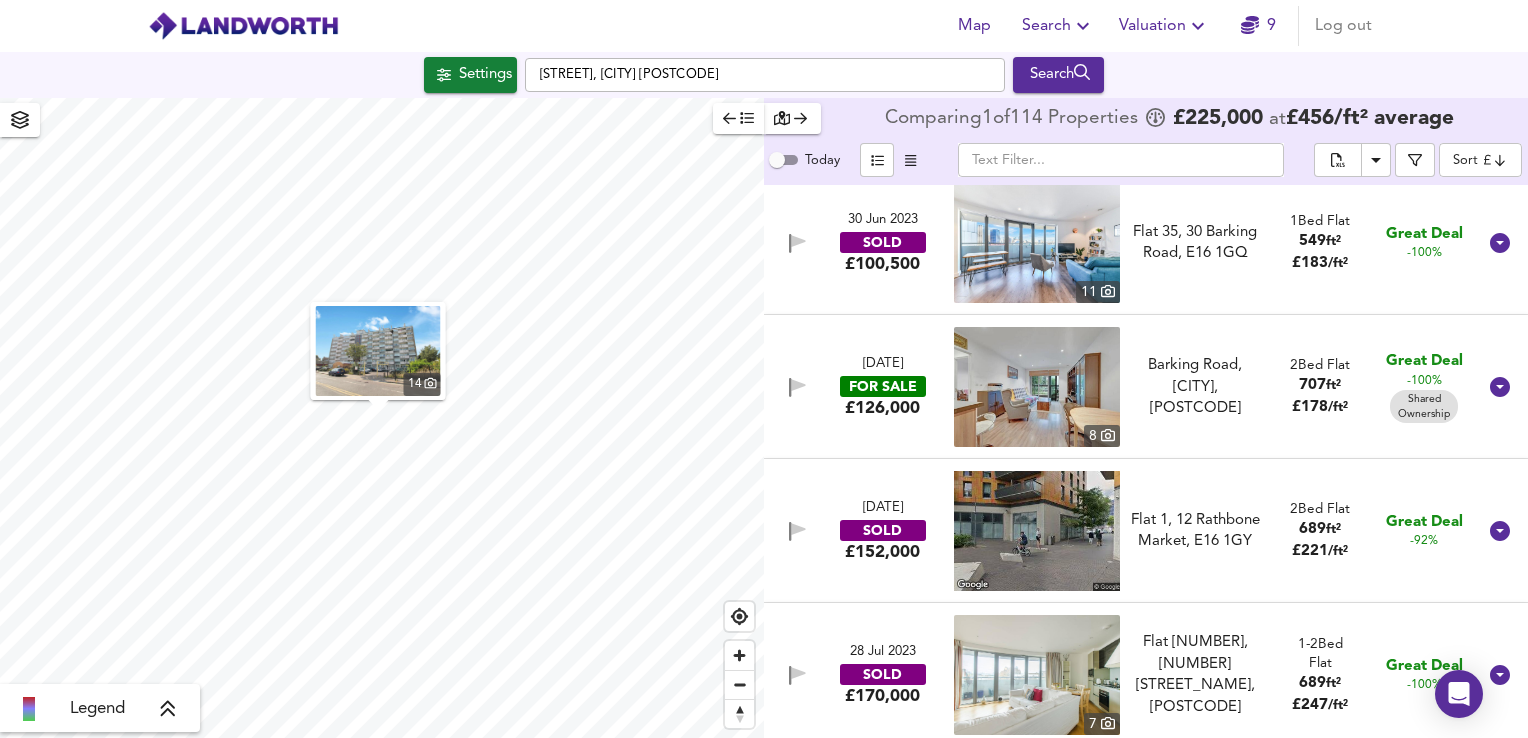 scroll, scrollTop: 0, scrollLeft: 0, axis: both 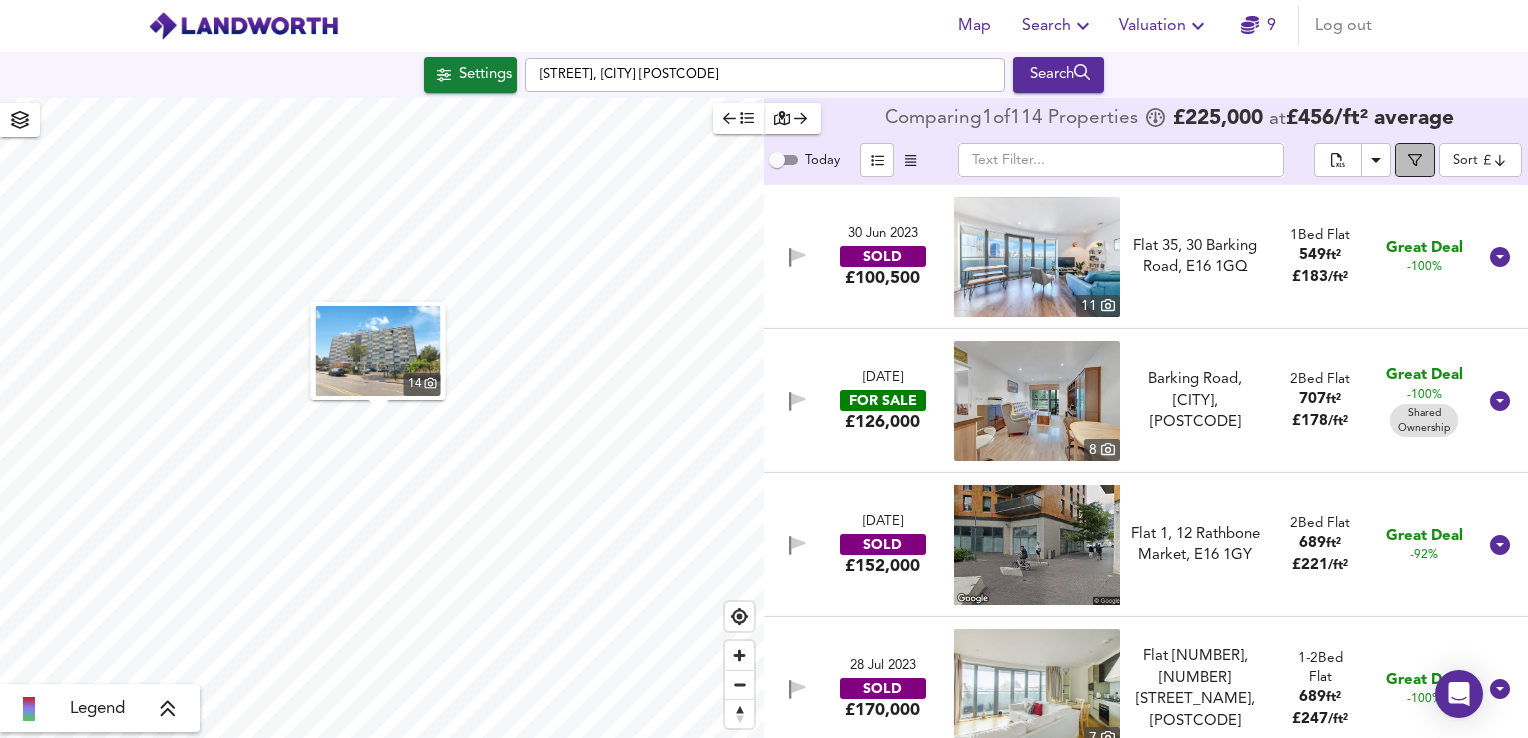 click at bounding box center (1415, 160) 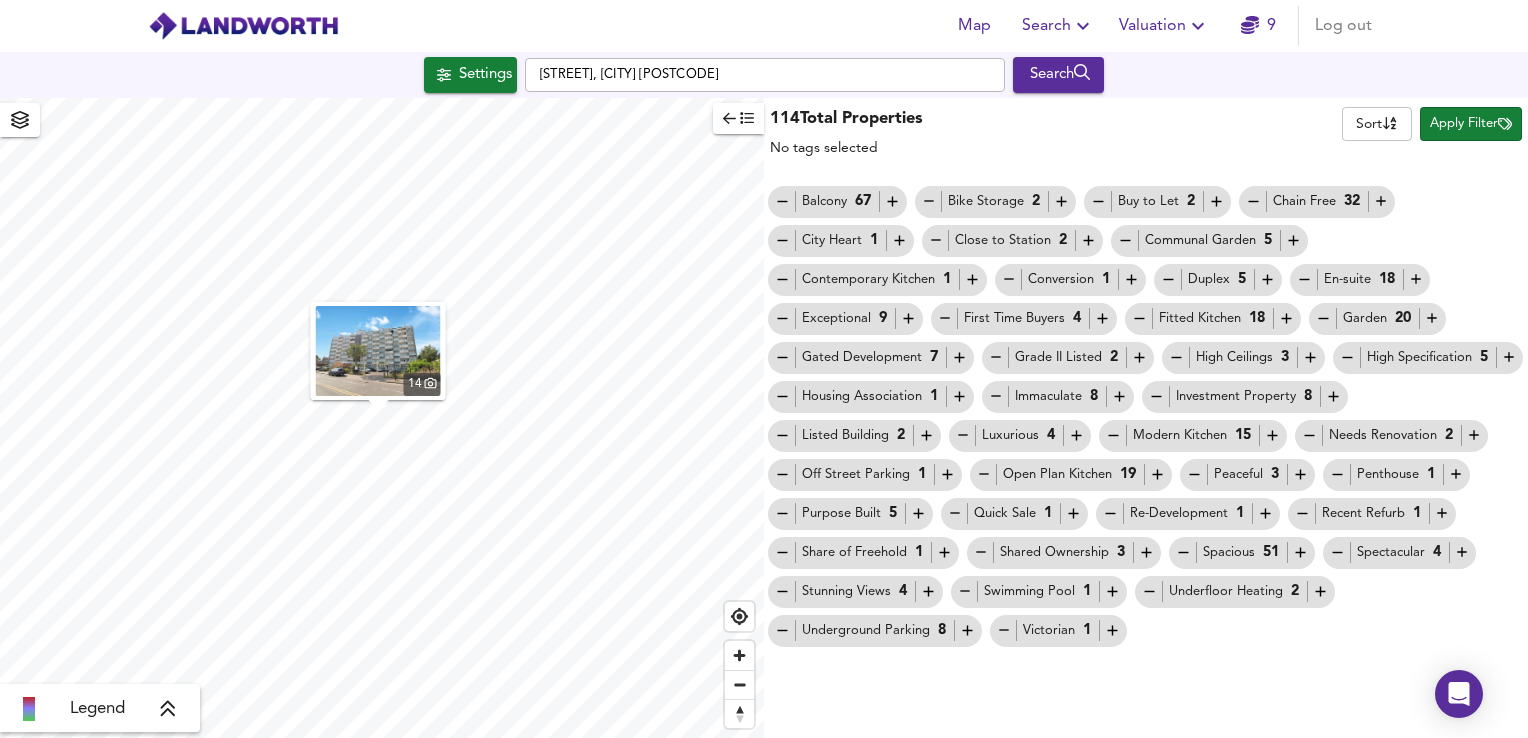click on "Balcony 67 Bike Storage 2 Buy to Let 2 Chain Free 32 City Heart 1 Close to Station 2 Communal Garden 5 Contemporary Kitchen 1 Conversion 1 Duplex 5 En-suite 18 Exceptional 9 First Time Buyers 4 Fitted Kitchen 18 Garden 20 Gated Development 7 Grade II Listed 2 High Ceilings 3 High Specification 5 Housing Association 1 Immaculate 8 Investment Property 8 Listed Building 2 Luxurious 4 Modern Kitchen 15 Needs Renovation 2 Off Street Parking 1 Open Plan Kitchen 19 Peaceful 3 Penthouse 1 Purpose Built 5 Quick Sale 1 Re-Development 1 Recent Refurb 1 Share of Freehold 1 Shared Ownership 3 Spacious 51 Spectacular 4 Stunning Views 4 Swimming Pool 1 Underfloor Heating 2 Underground Parking 8 Victorian 1" at bounding box center (1146, 416) 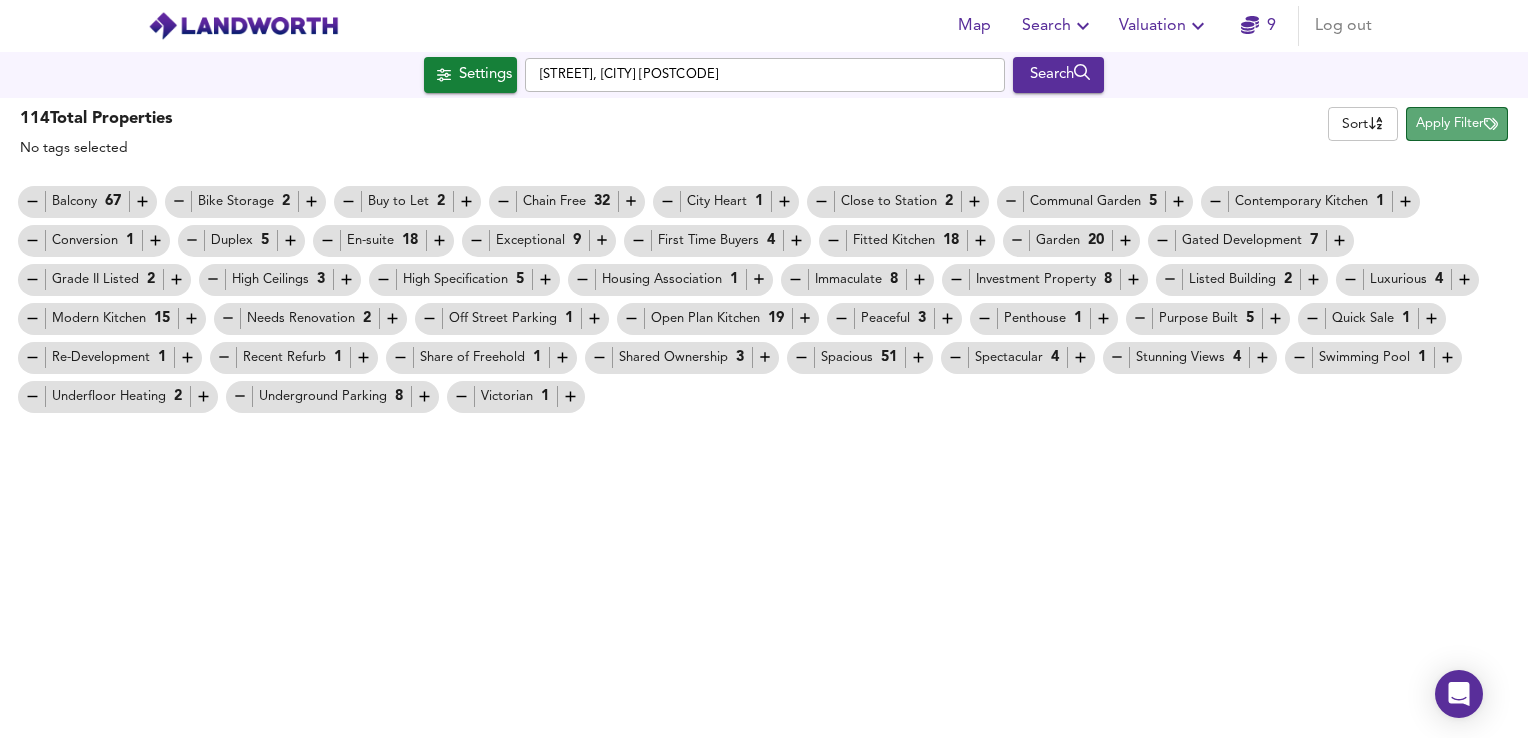 click on "Apply Filter" at bounding box center [1457, 124] 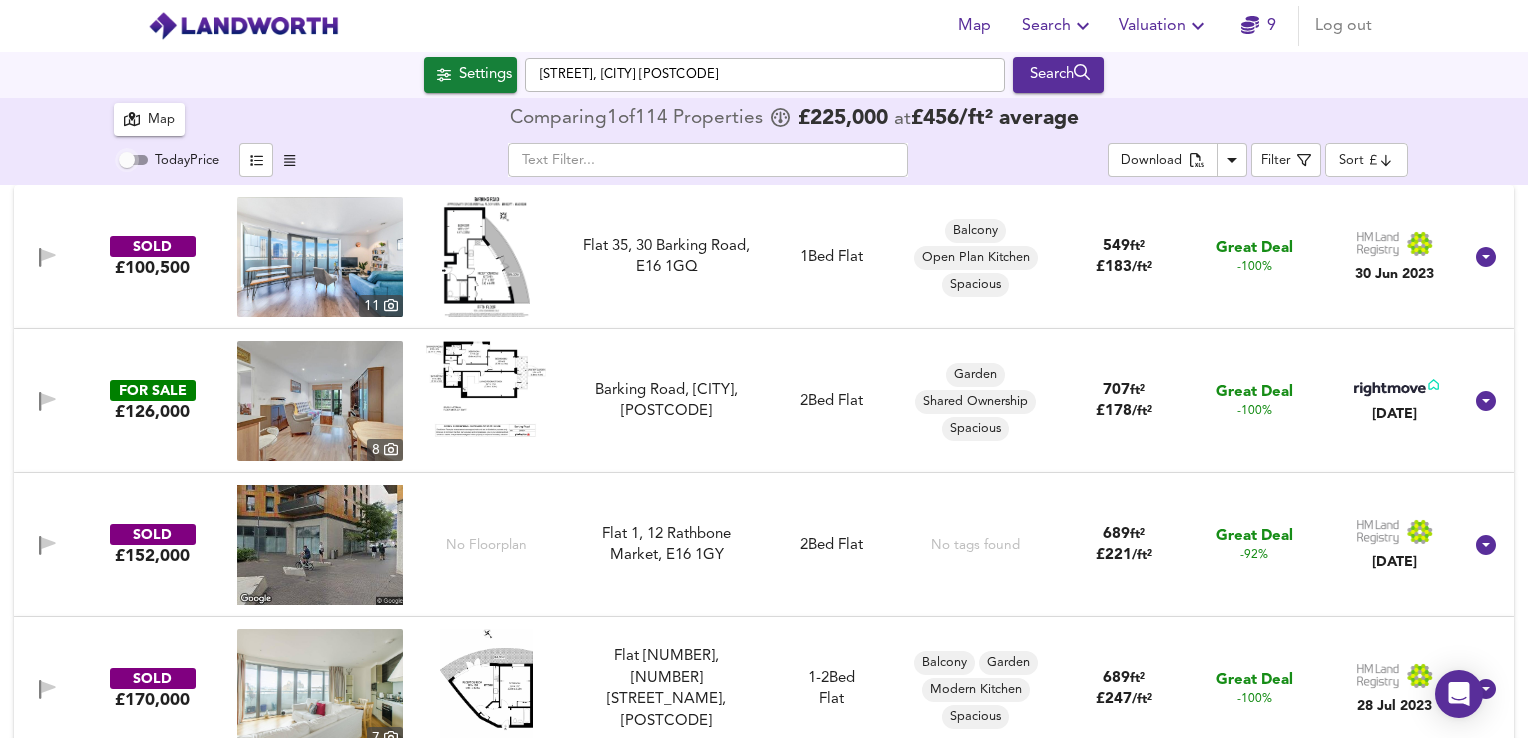 click on "Today  Price" at bounding box center [127, 160] 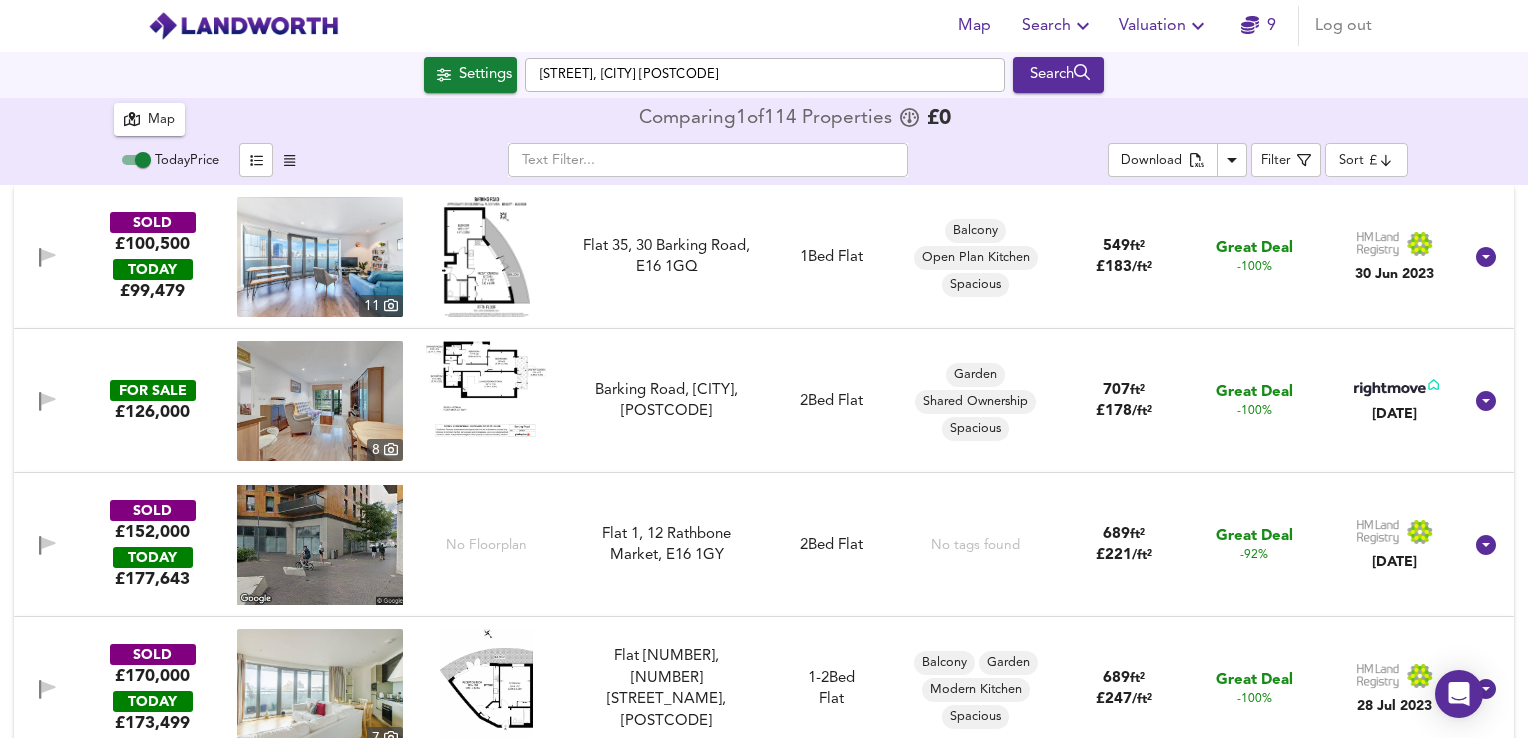 click on "Today  Price" at bounding box center (143, 160) 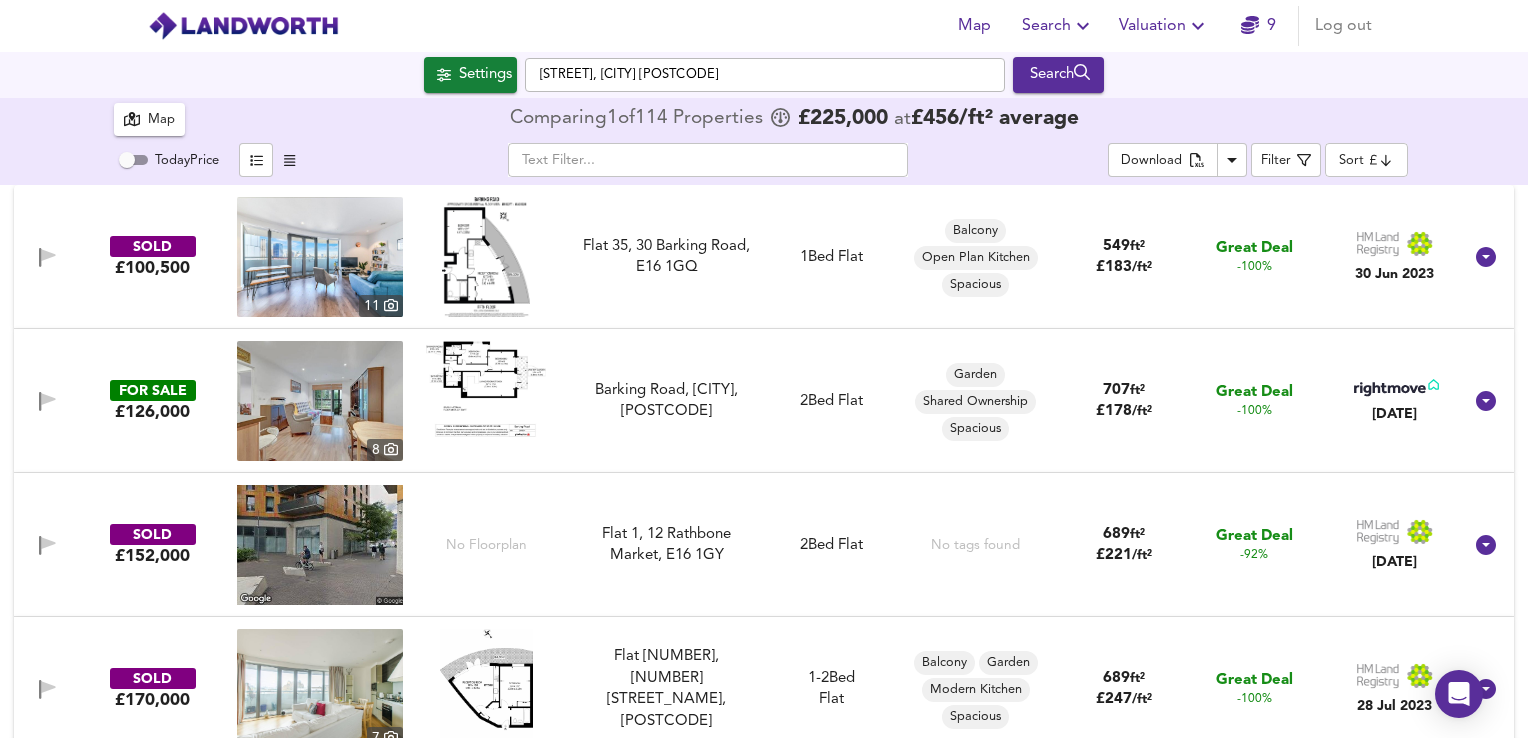 click at bounding box center [289, 160] 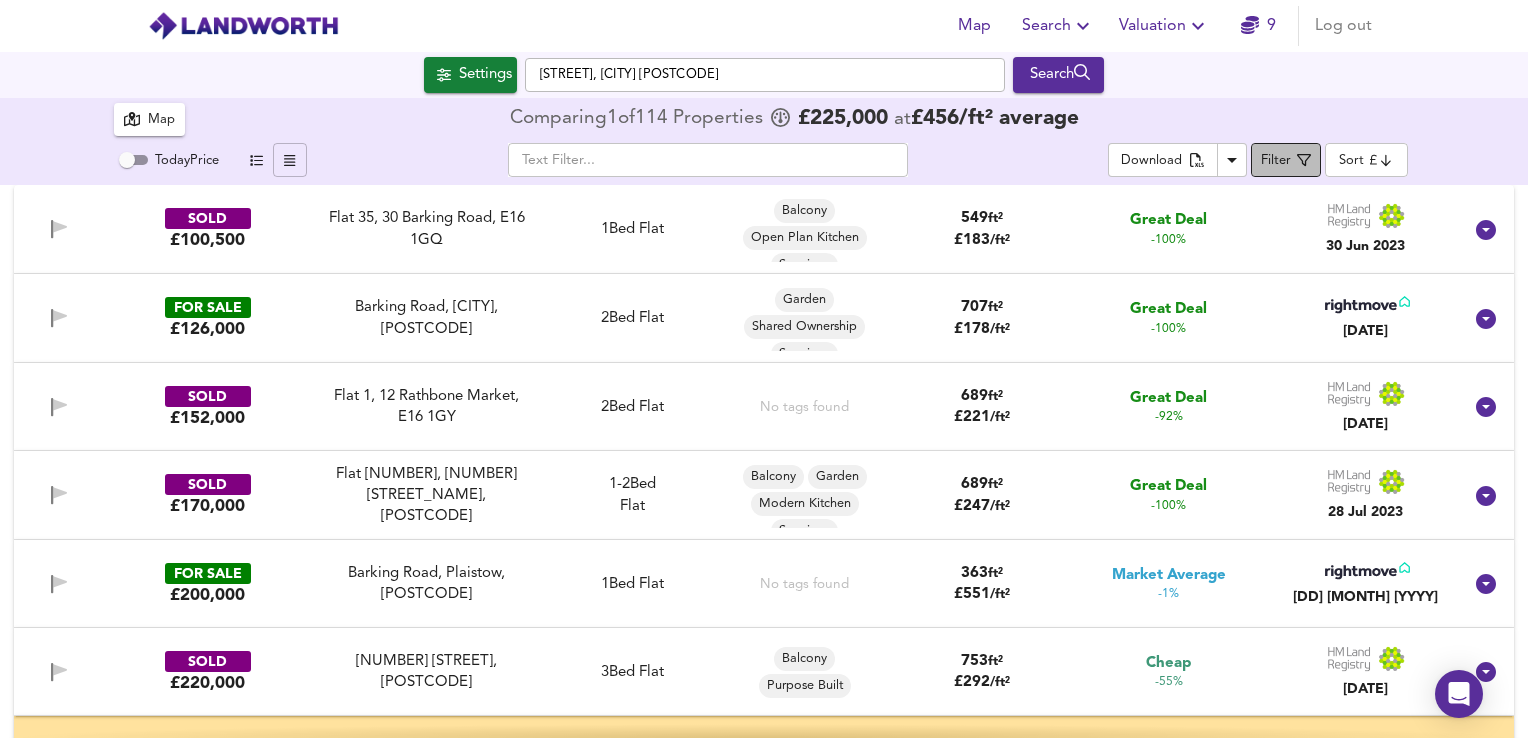 click at bounding box center [1304, 160] 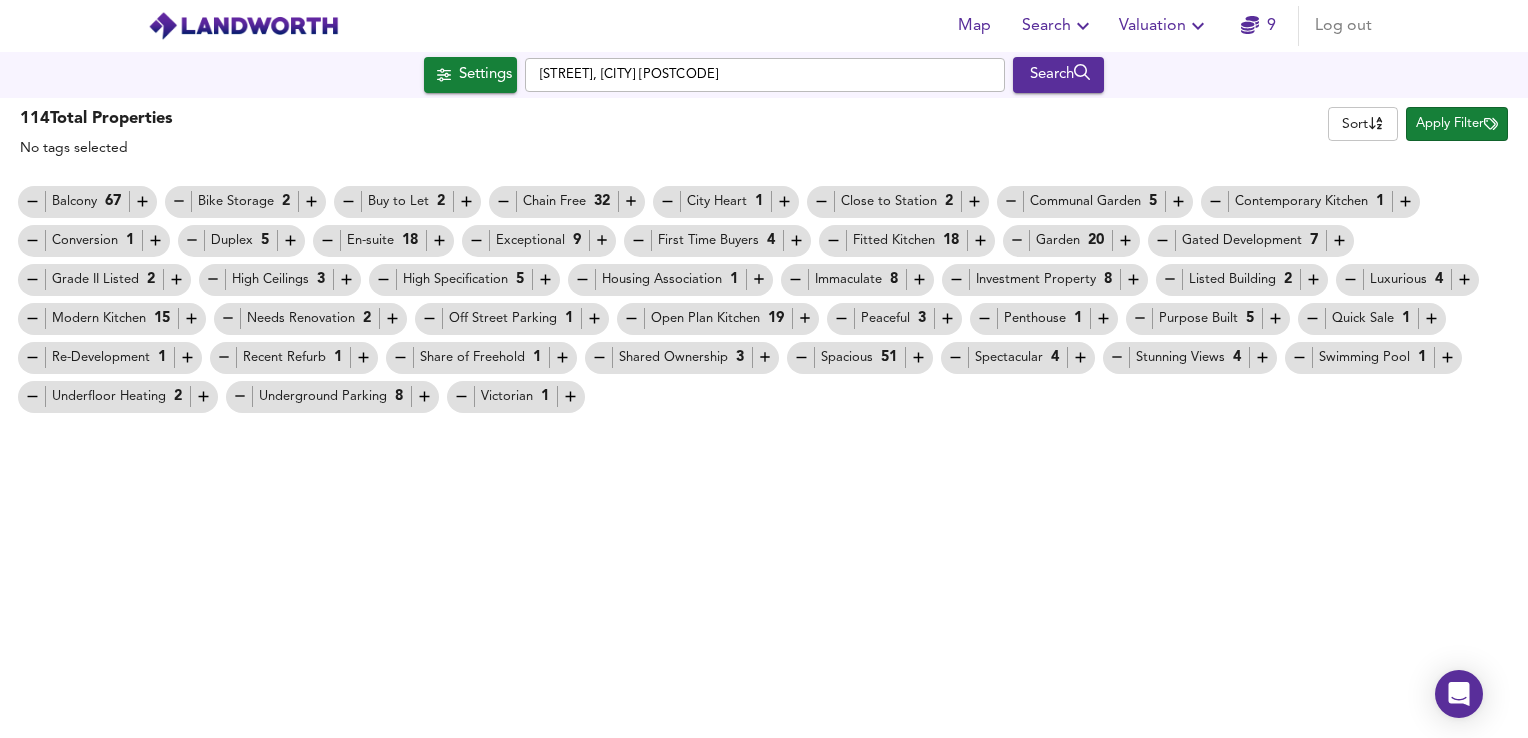click at bounding box center [32, 201] 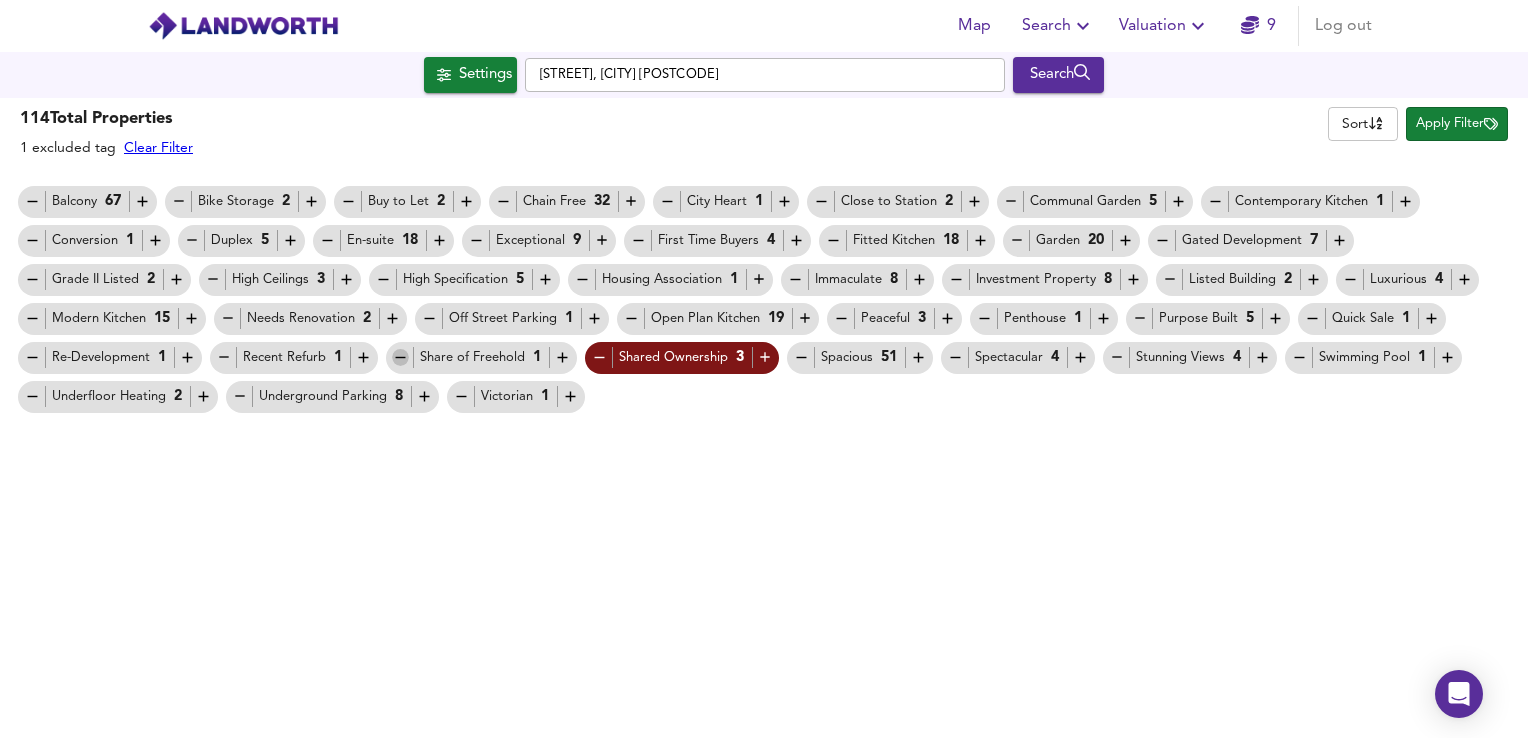click at bounding box center [32, 201] 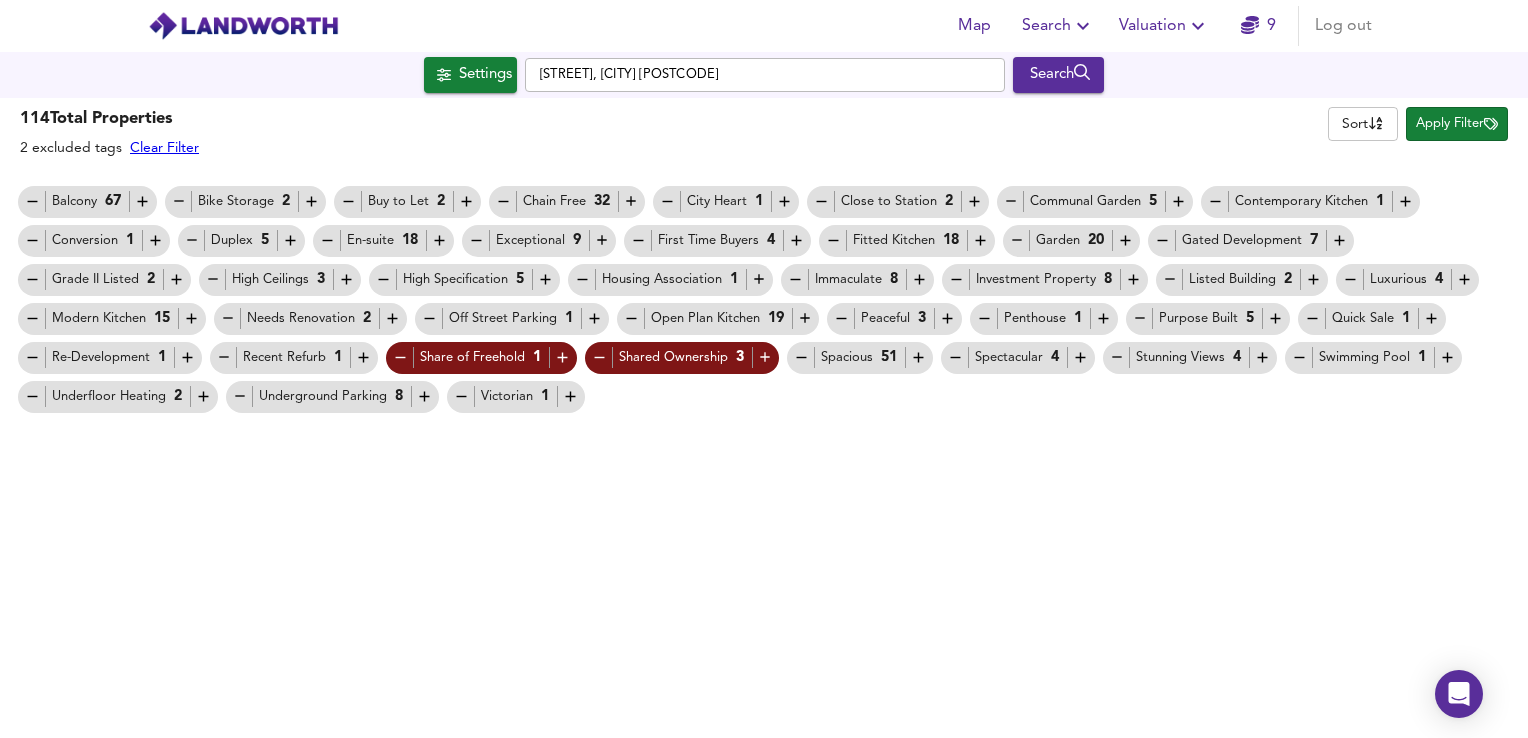 click at bounding box center (32, 201) 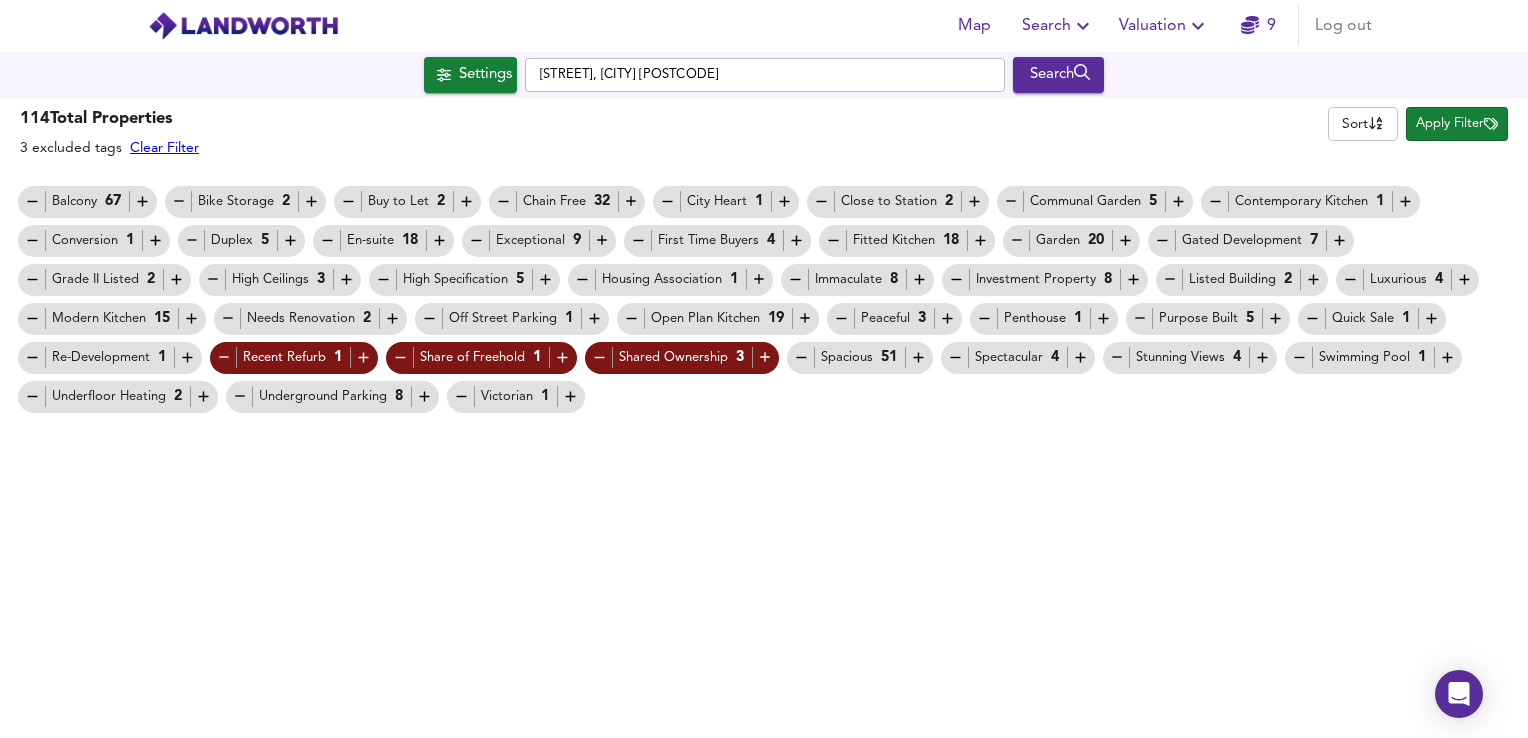 click at bounding box center (32, 201) 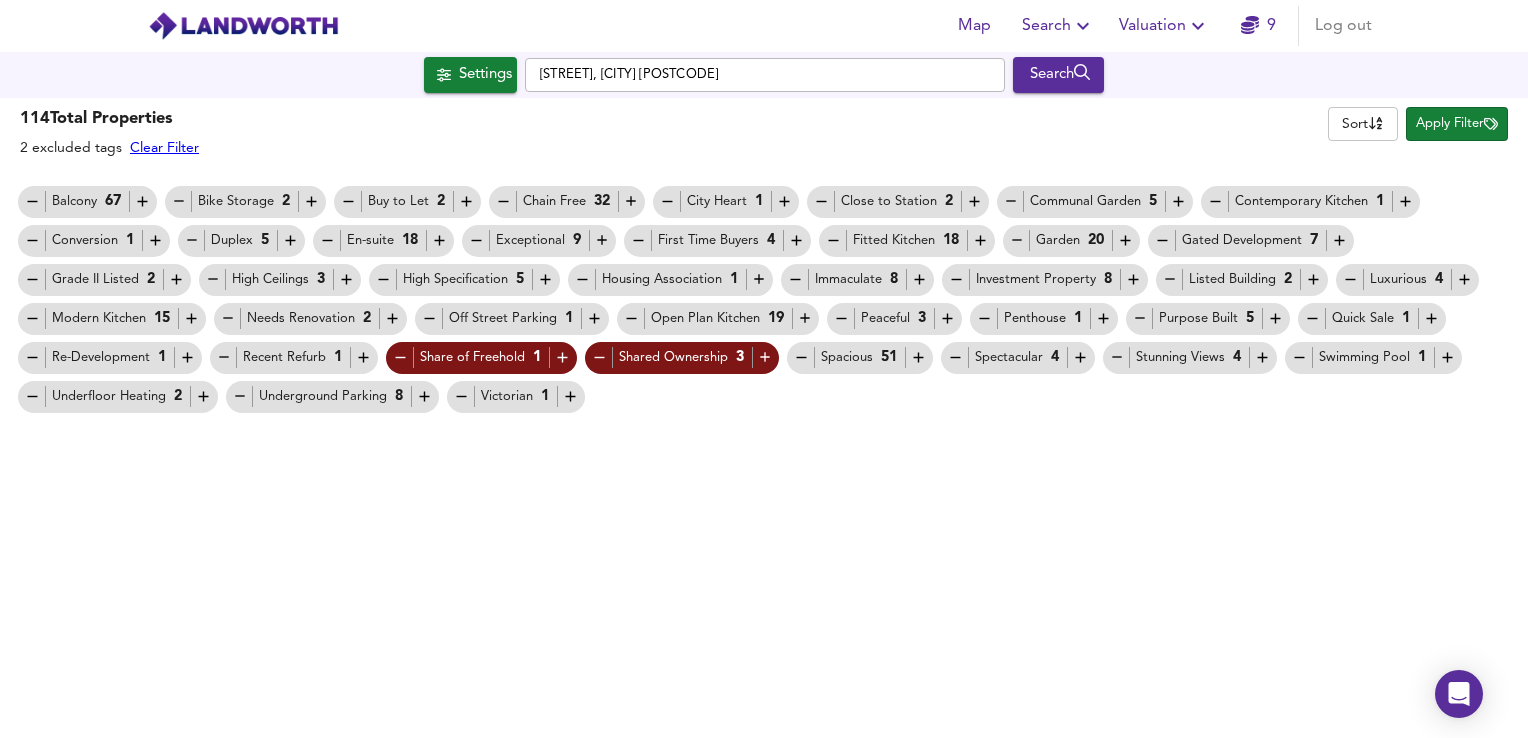 click on "Apply Filter" at bounding box center (1457, 124) 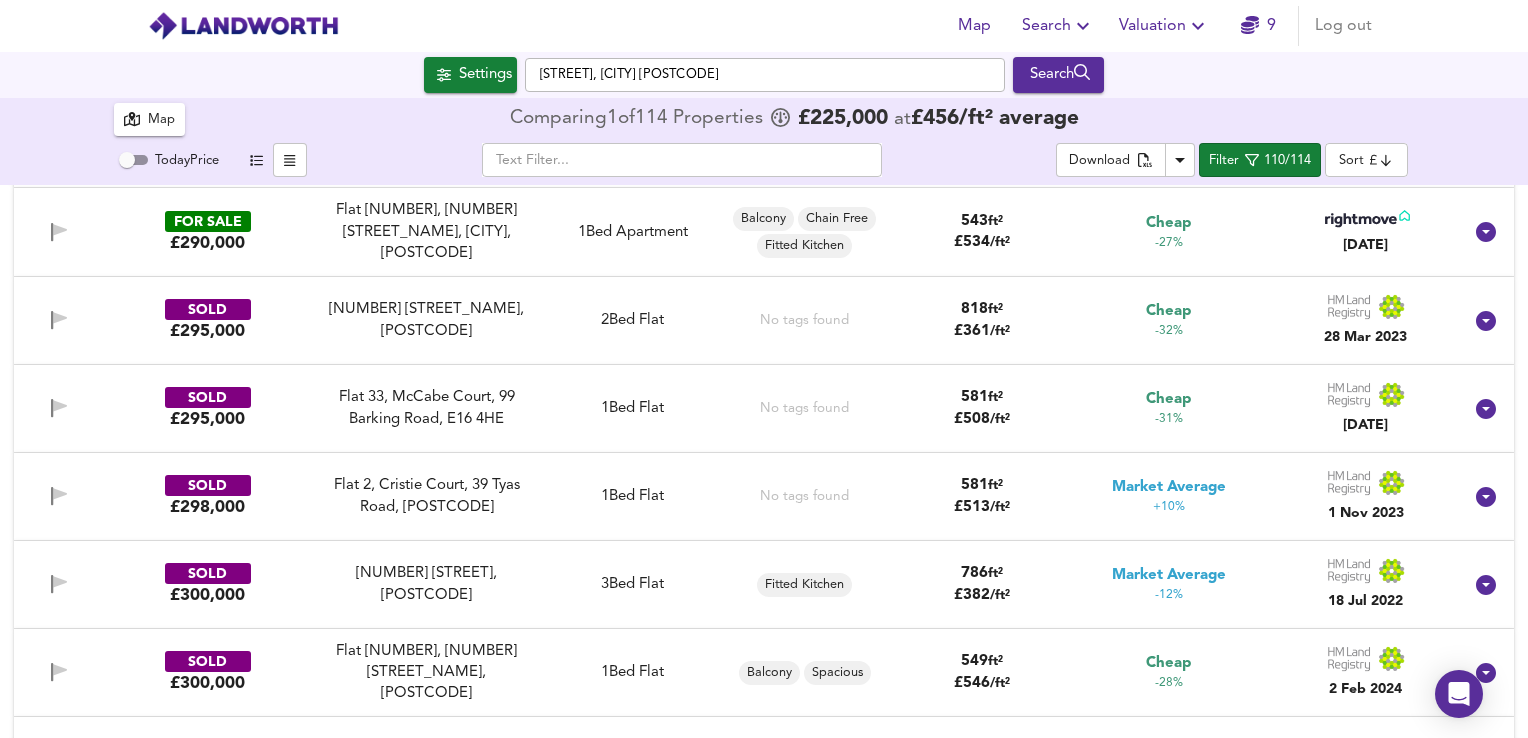 scroll, scrollTop: 1100, scrollLeft: 0, axis: vertical 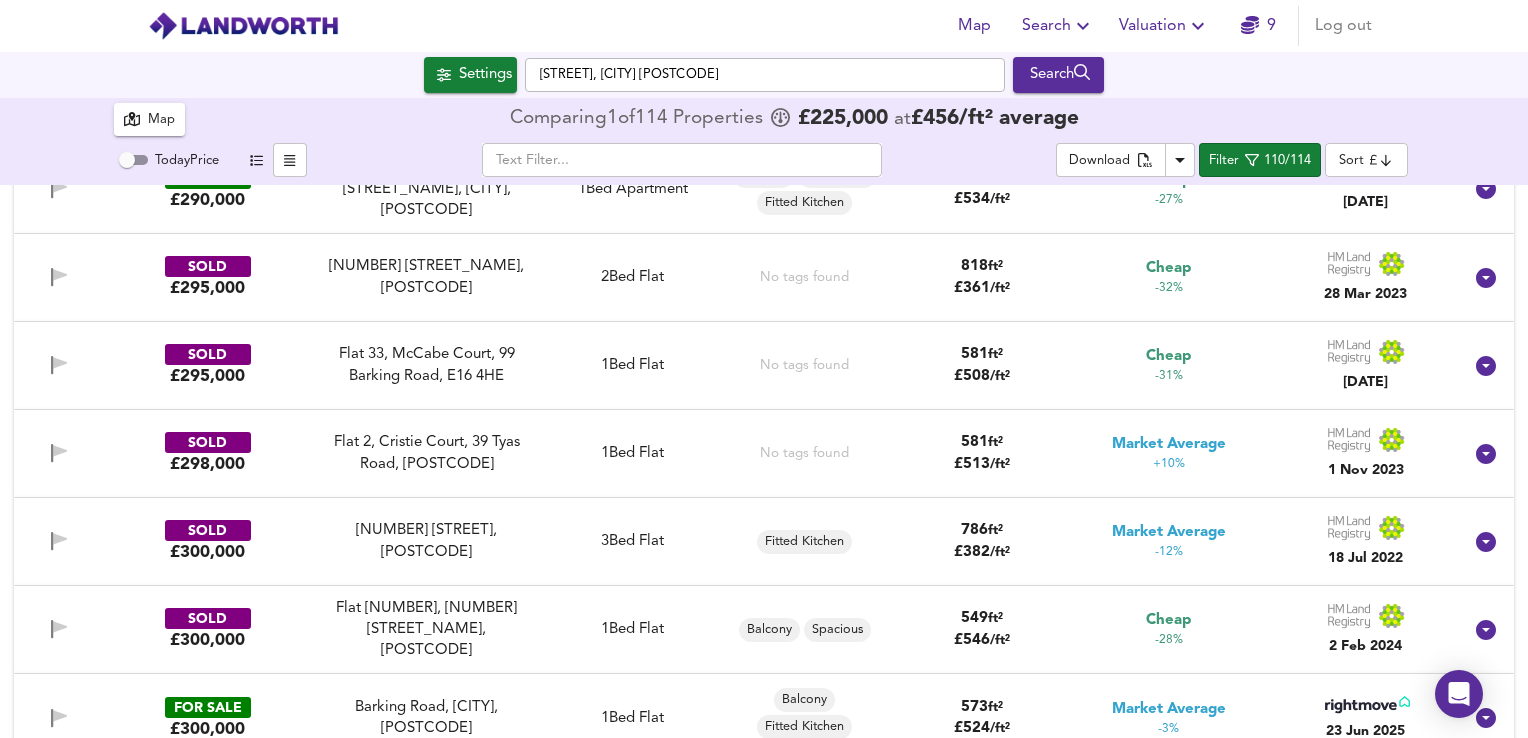 click at bounding box center [60, 275] 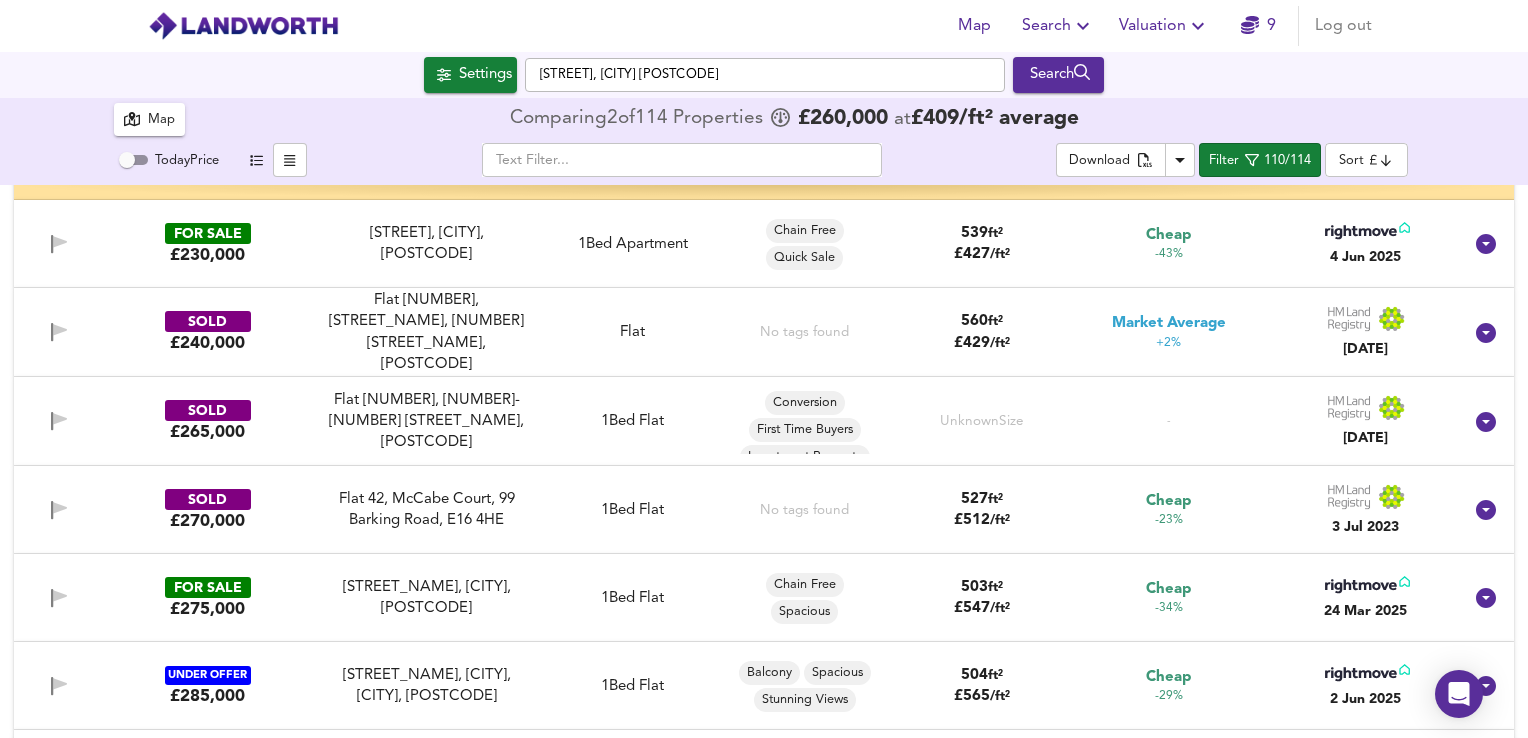 scroll, scrollTop: 400, scrollLeft: 0, axis: vertical 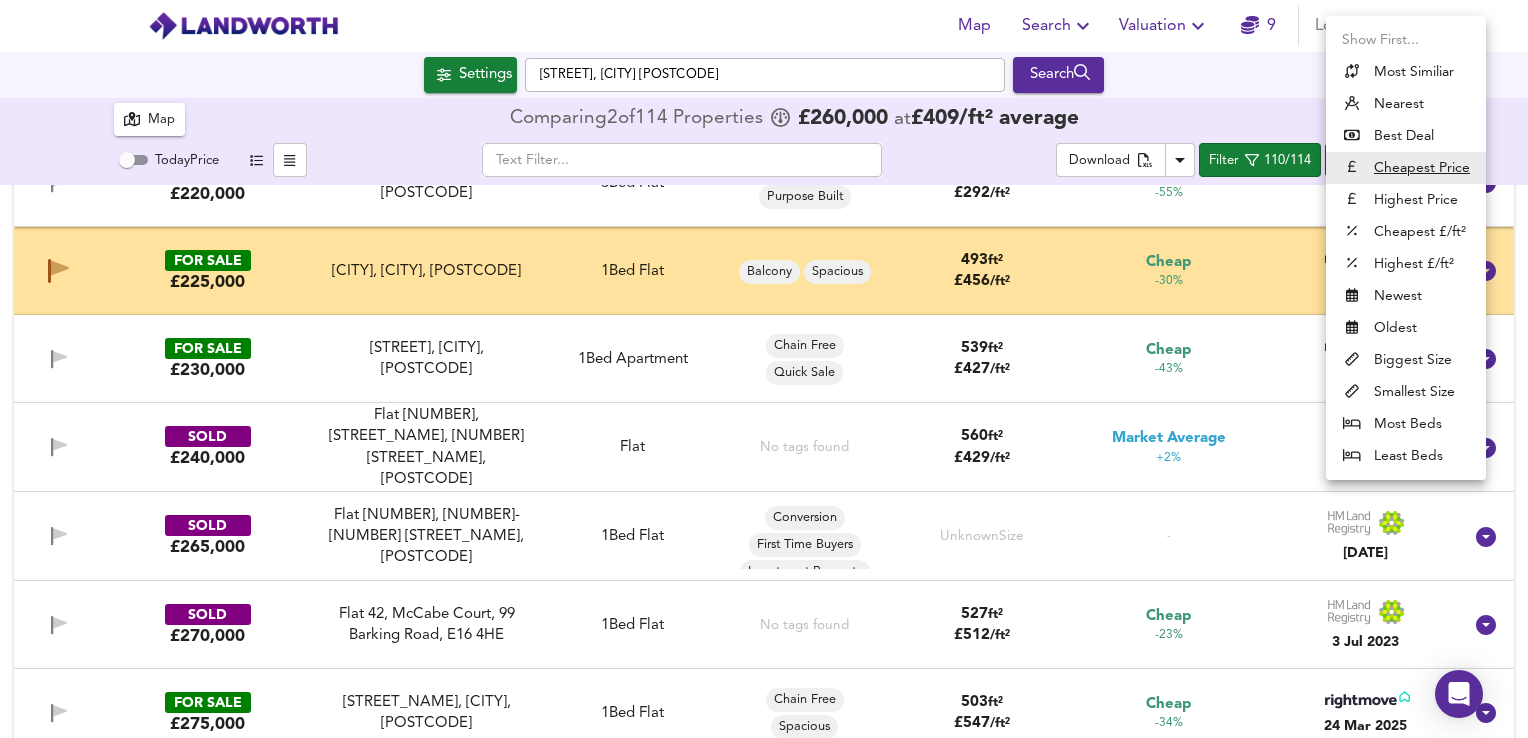 click on "Map Search Valuation    9 Log out        Settings     [STREET], [CITY] [POSTCODE]        Search            114  Results   Legend   Map Comparing  2  of  114   Properties     £ 260,000   at  £ 409 / ft²   average    Today  Price           ​ Download   Filter 110/114   Sort   cheapest ​ SOLD £100,500   Flat 35, 30 Barking Road, E16 1GQ Flat 35, 30 Barking Road, E16 1GQ 1  Bed   Flat Balcony Open Plan Kitchen Spacious 549 ft² £ 183 / ft² Great Deal -100% 30 Jun 2023 SOLD £152,000   Flat 1, 12 Rathbone Market, E16 1GY Flat 1, 12 Rathbone Market, E16 1GY 2  Bed   Flat No tags found 689 ft² £ 221 / ft² Great Deal -92% 29 Jul 2022 SOLD £170,000   Flat 20, 30 Barking Road, E16 1GQ Flat 20, 30 Barking Road, E16 1GQ 1-2  Bed Rightmove thinks this is a 1 bed but Zoopla states 2 bed, so we're showing you both here   Flat Balcony Garden Modern Kitchen Spacious 689 ft² £ 247 / ft² Great Deal -100% 28 Jul 2023 FOR SALE £200,000   1  Bed   Flat No tags found £" at bounding box center (764, 369) 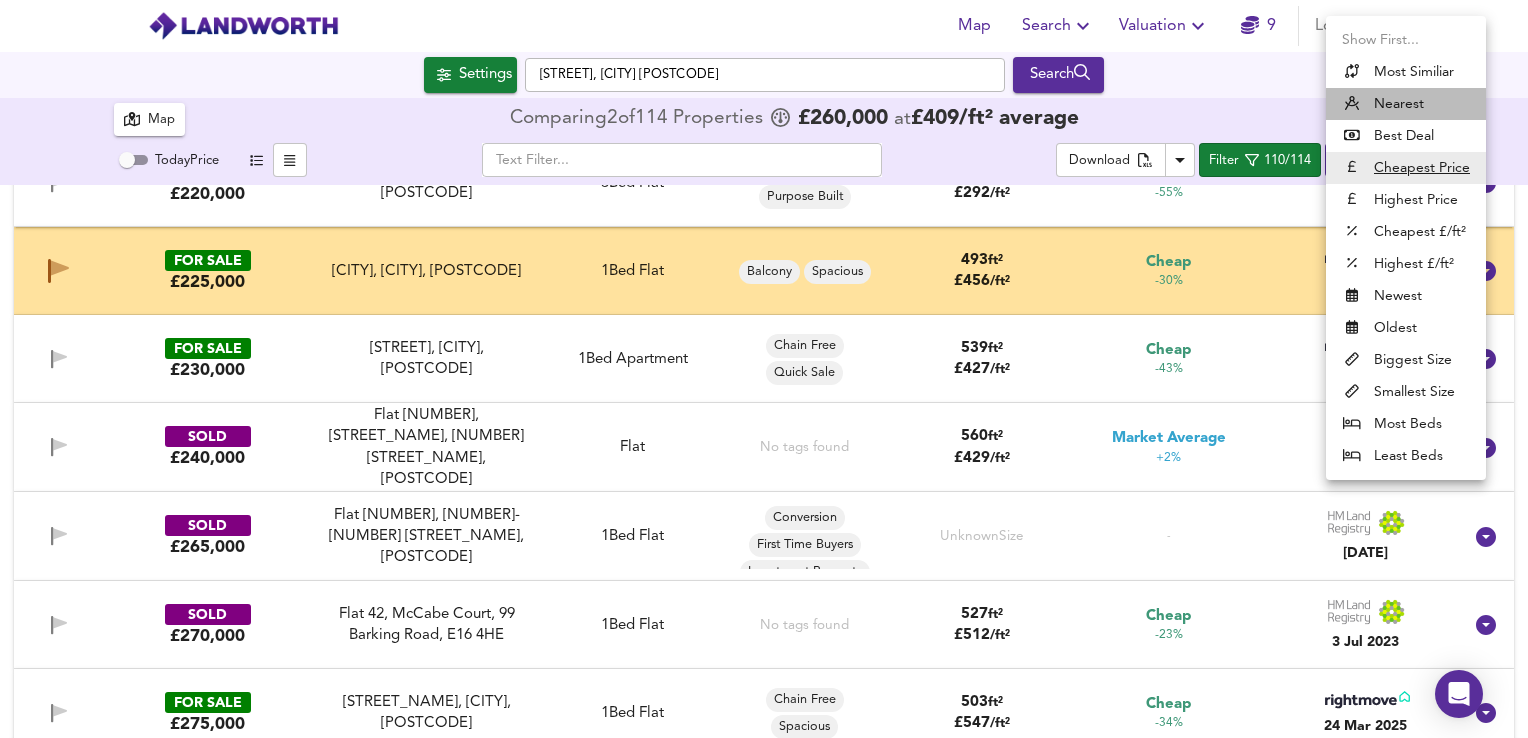 click on "Nearest" at bounding box center [1406, 104] 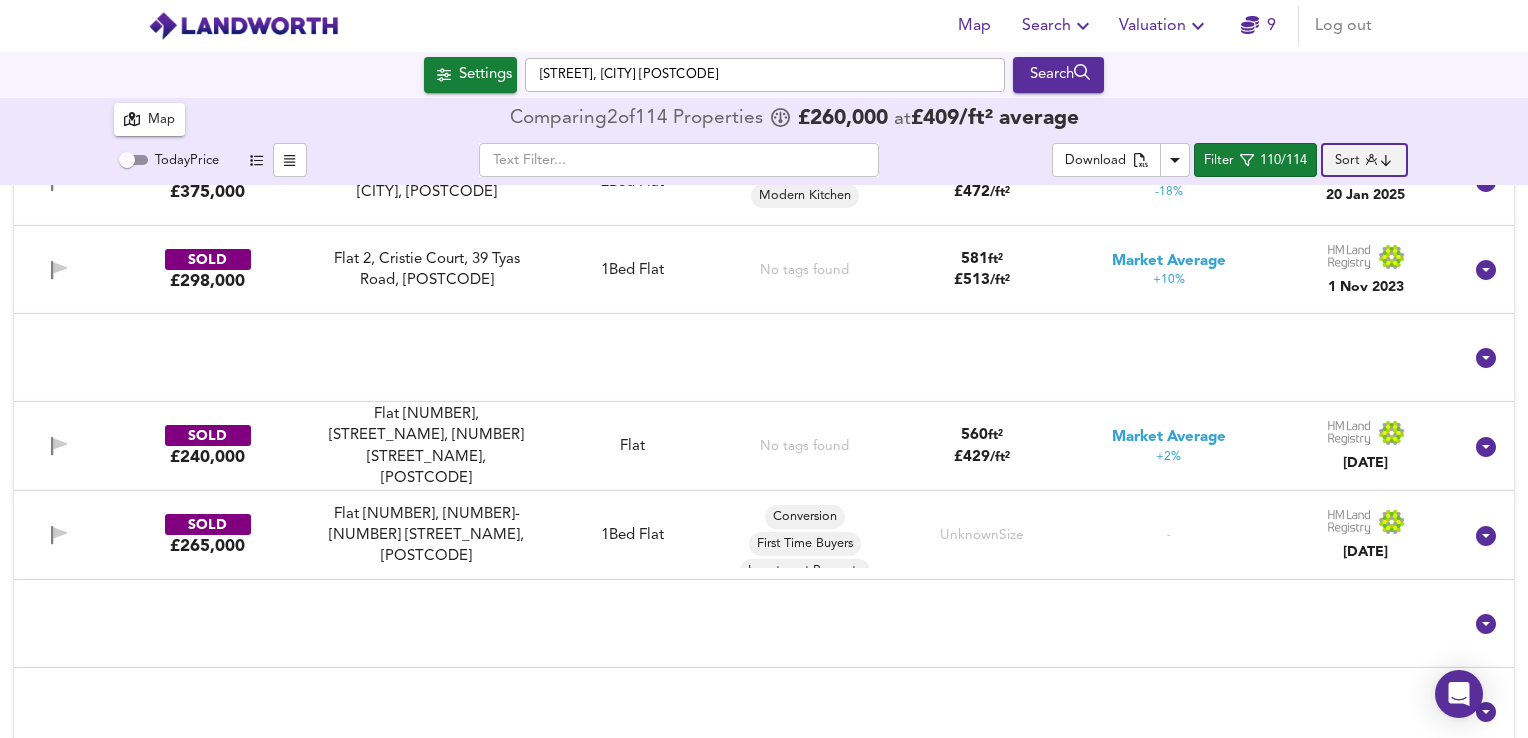 scroll, scrollTop: 0, scrollLeft: 0, axis: both 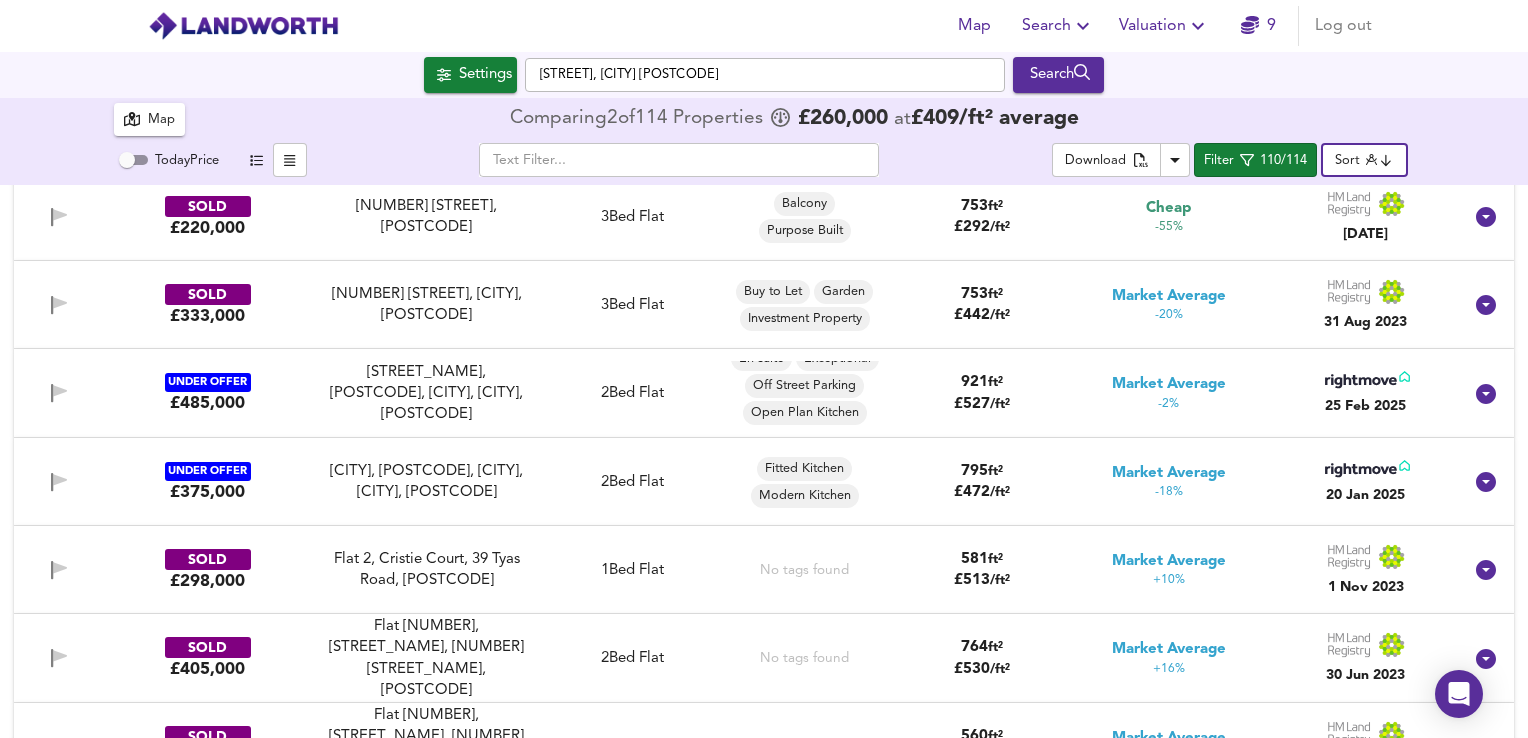 click at bounding box center [60, 391] 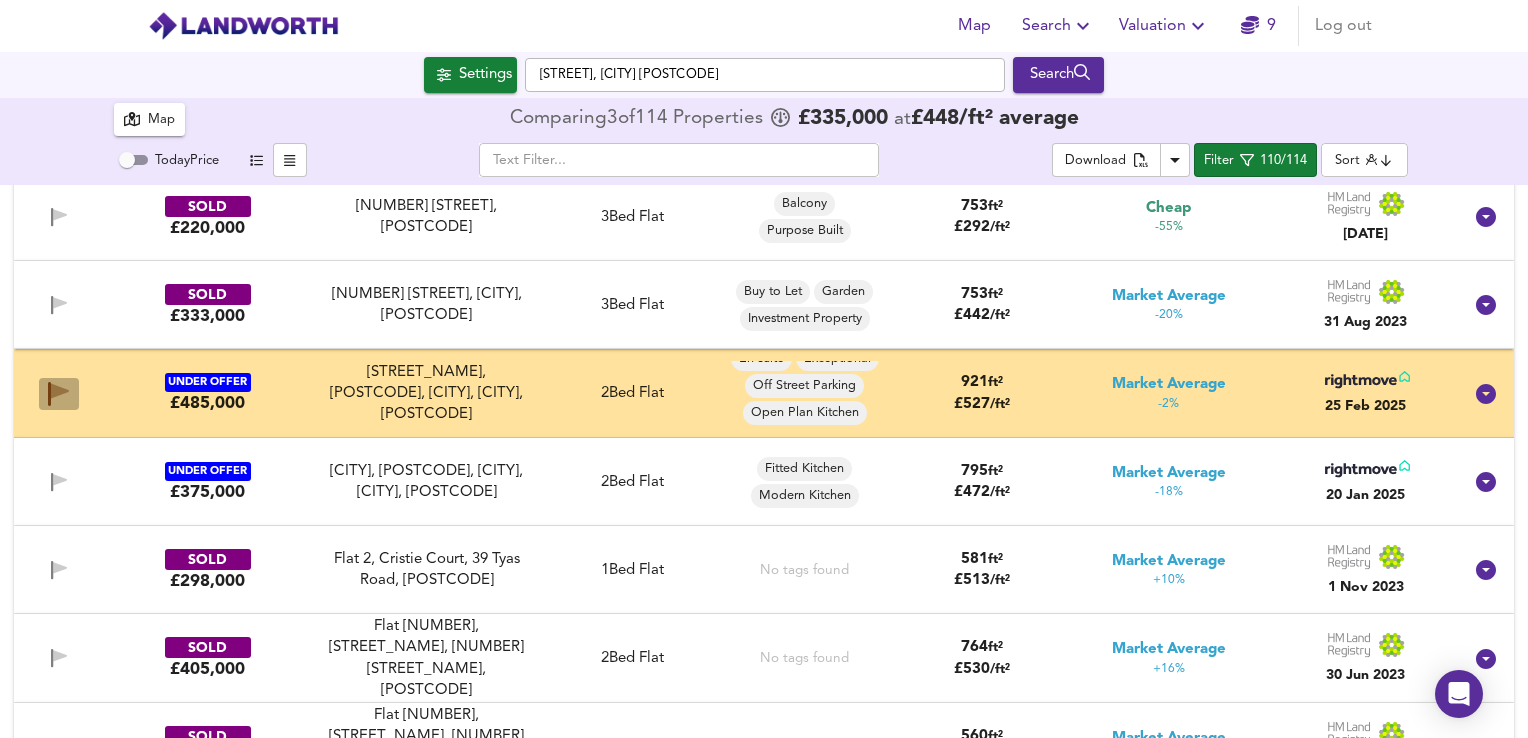 click at bounding box center [60, 390] 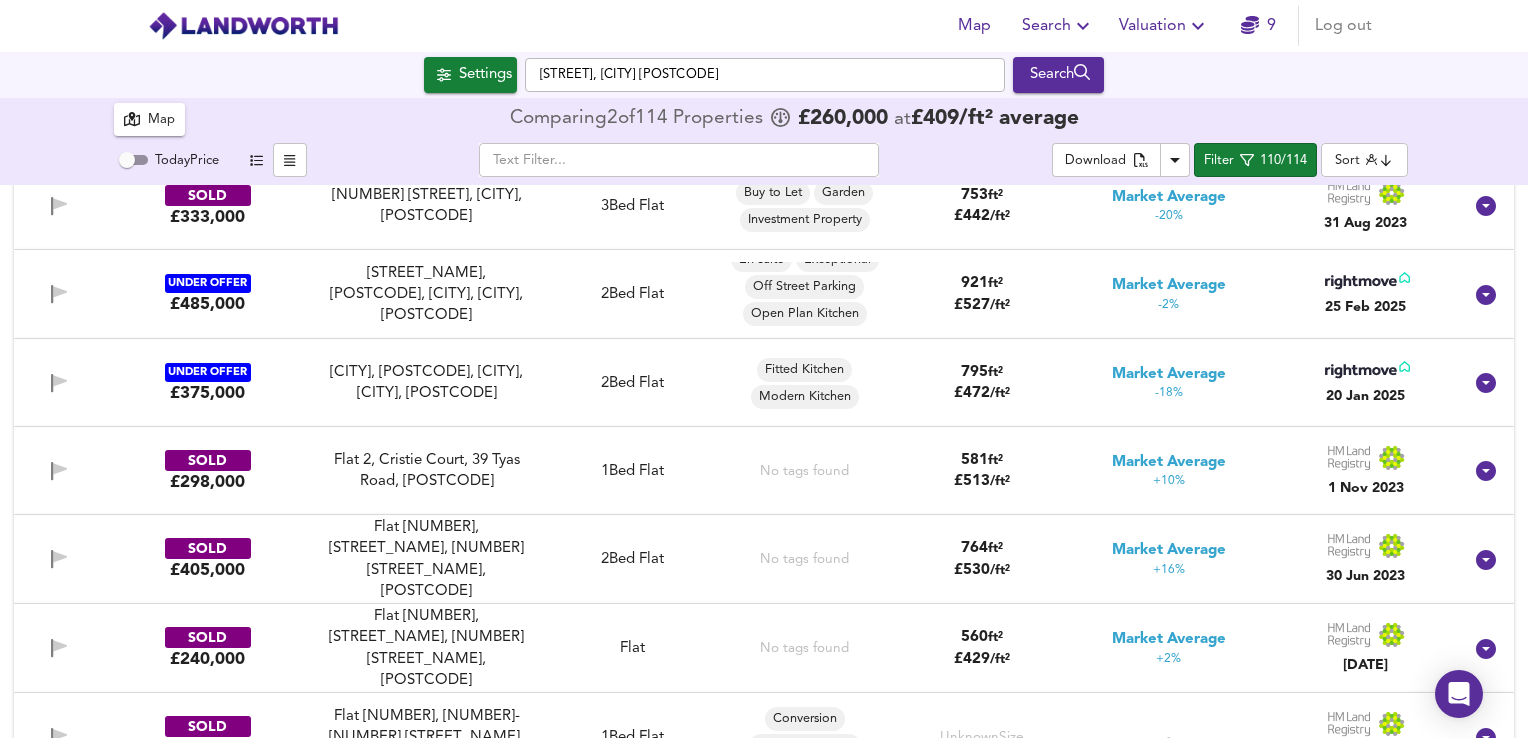 scroll, scrollTop: 200, scrollLeft: 0, axis: vertical 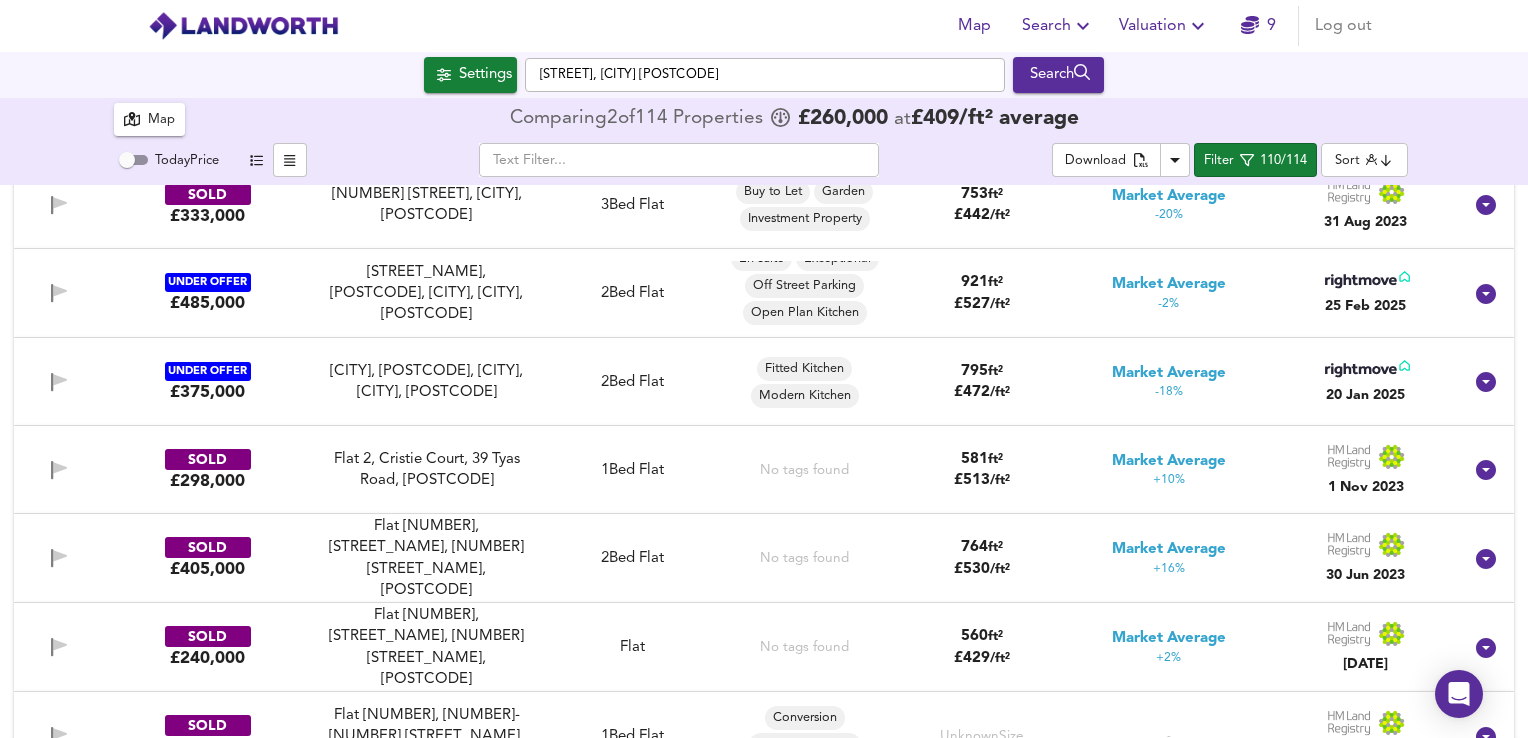 click at bounding box center [60, 468] 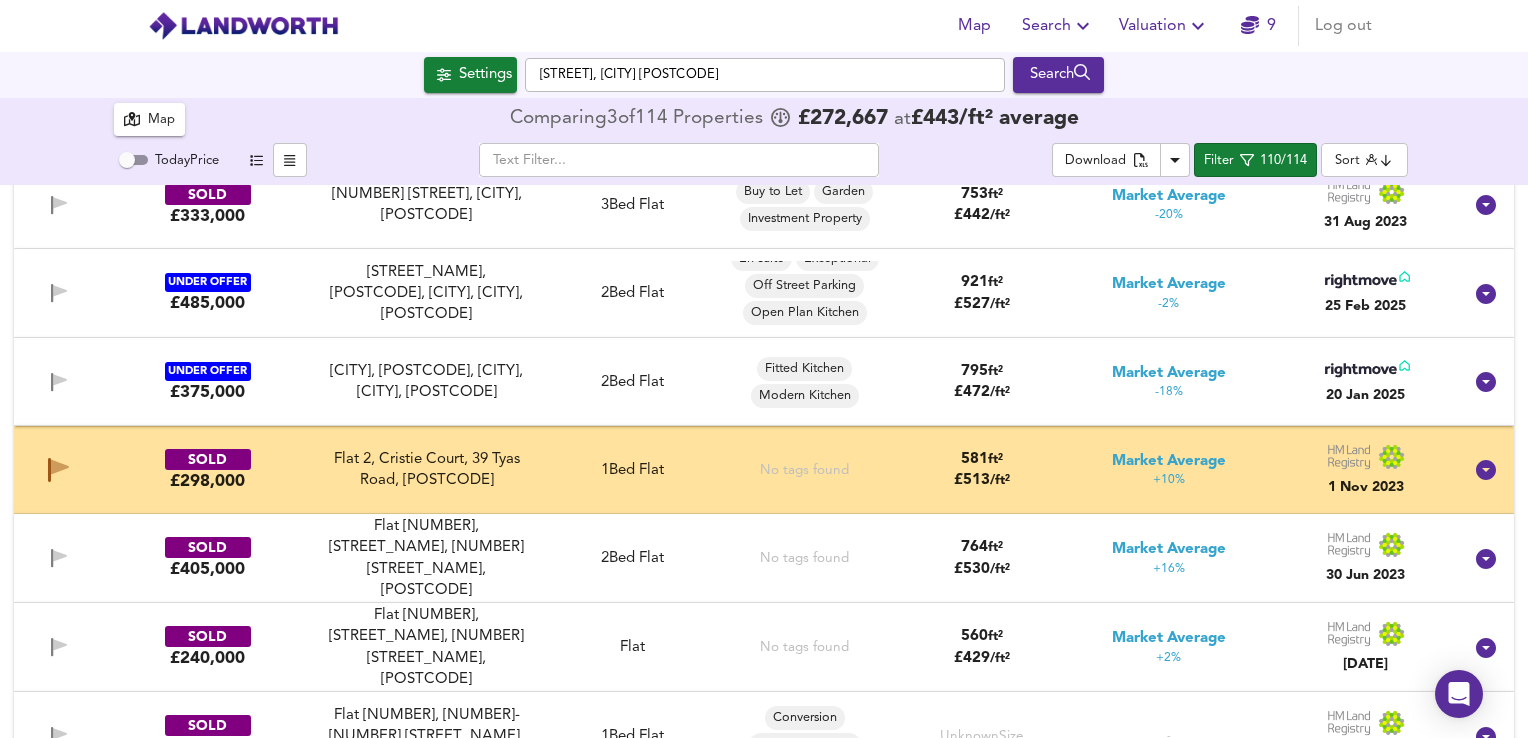 click at bounding box center (59, 558) 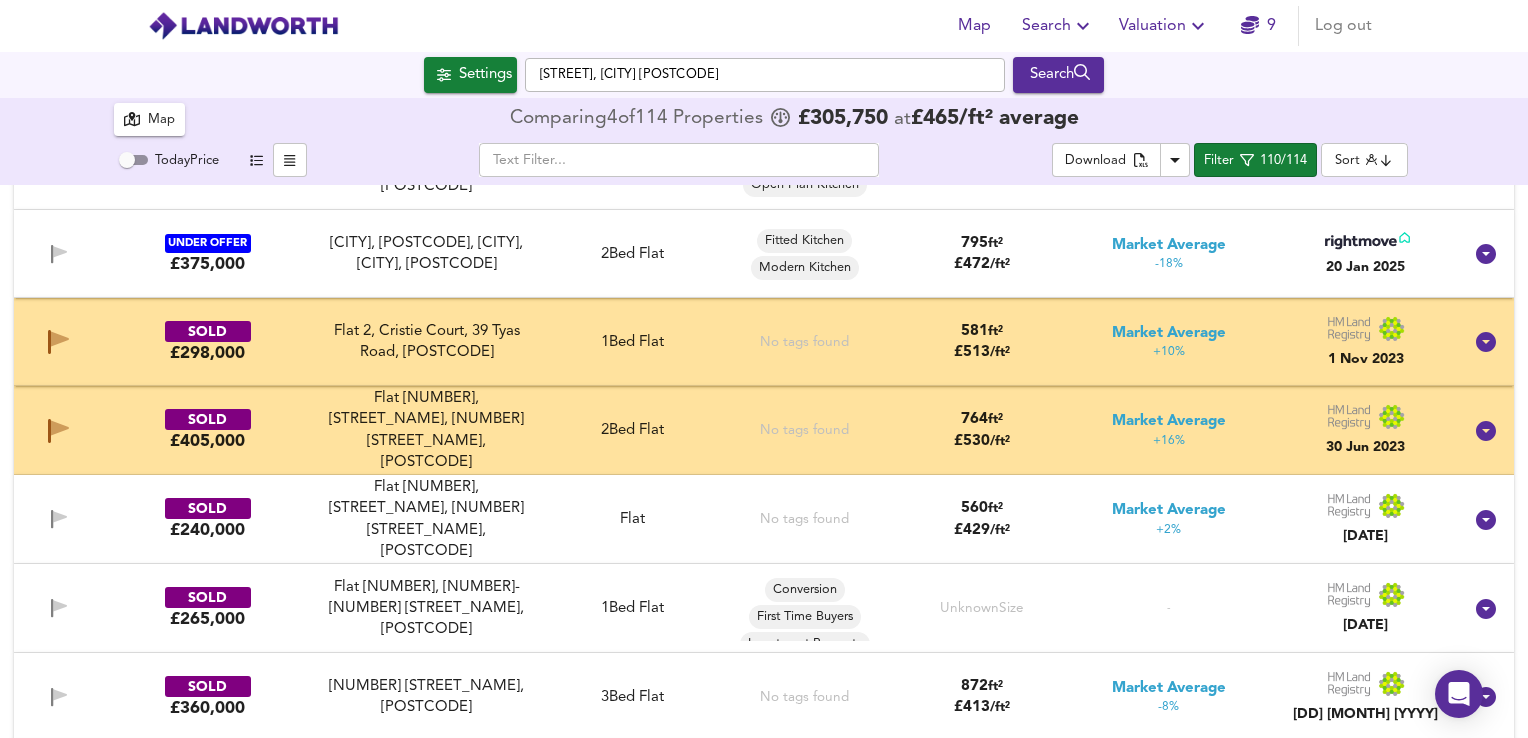 scroll, scrollTop: 400, scrollLeft: 0, axis: vertical 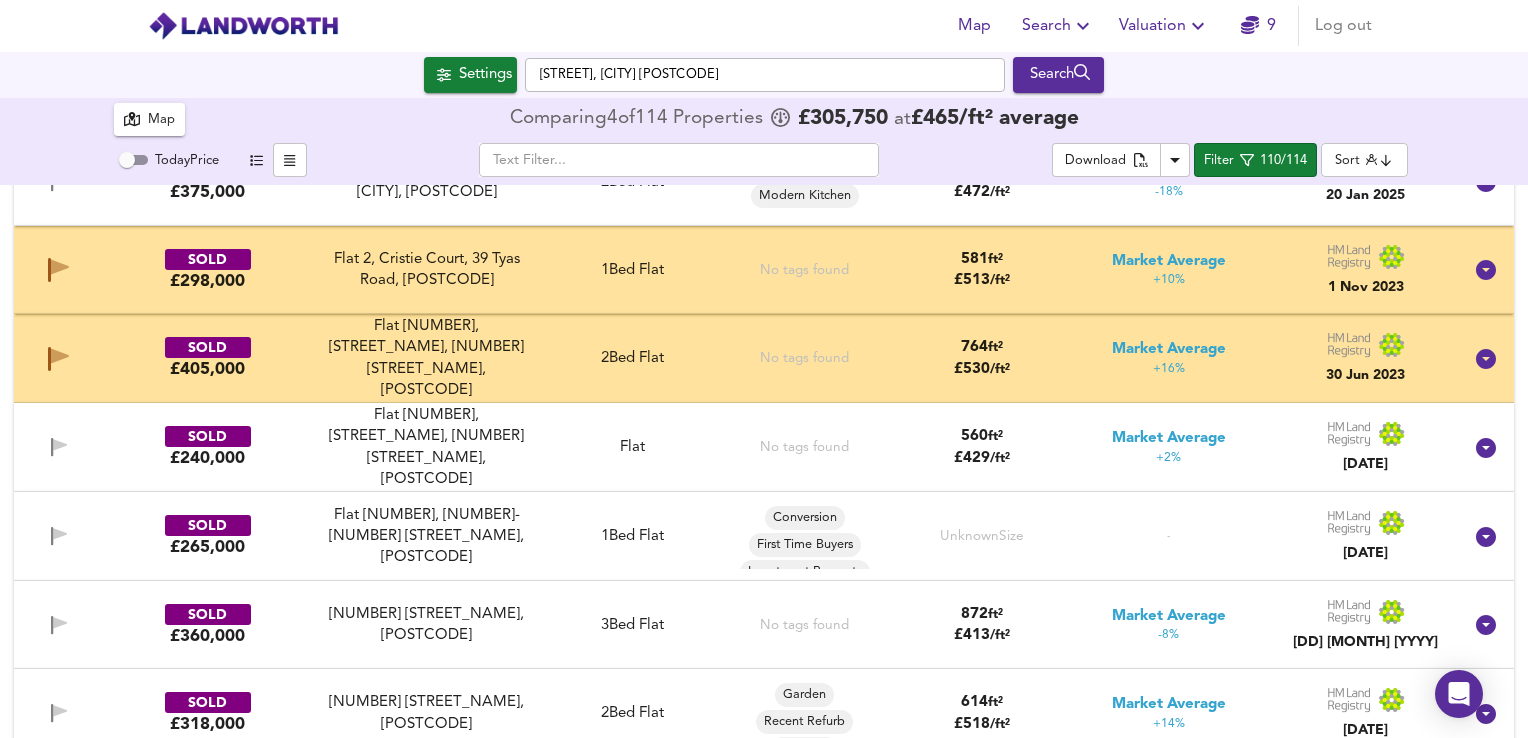 click on "Flat [NUMBER], [STREET_NAME], [NUMBER] [STREET_NAME], [POSTCODE]" at bounding box center [427, 359] 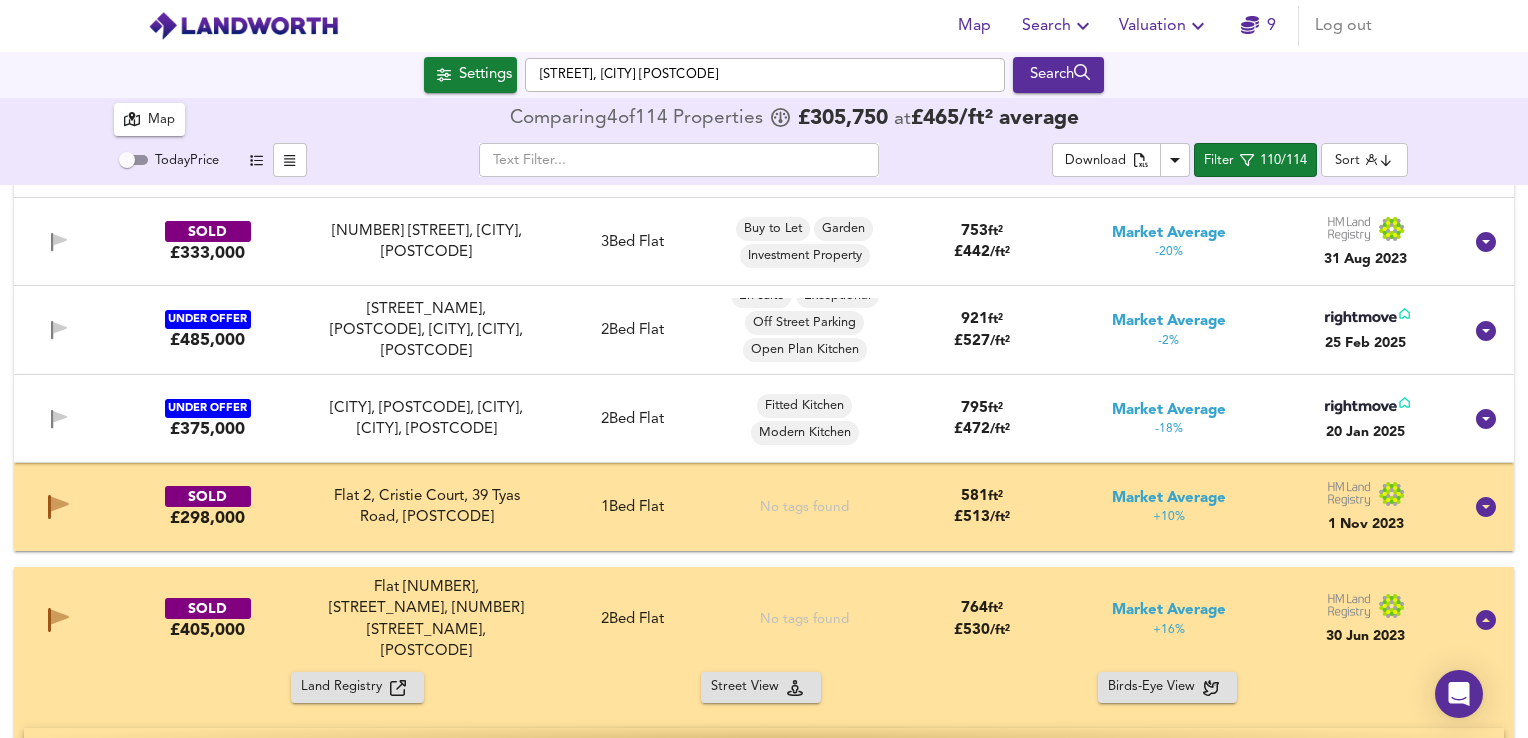 scroll, scrollTop: 100, scrollLeft: 0, axis: vertical 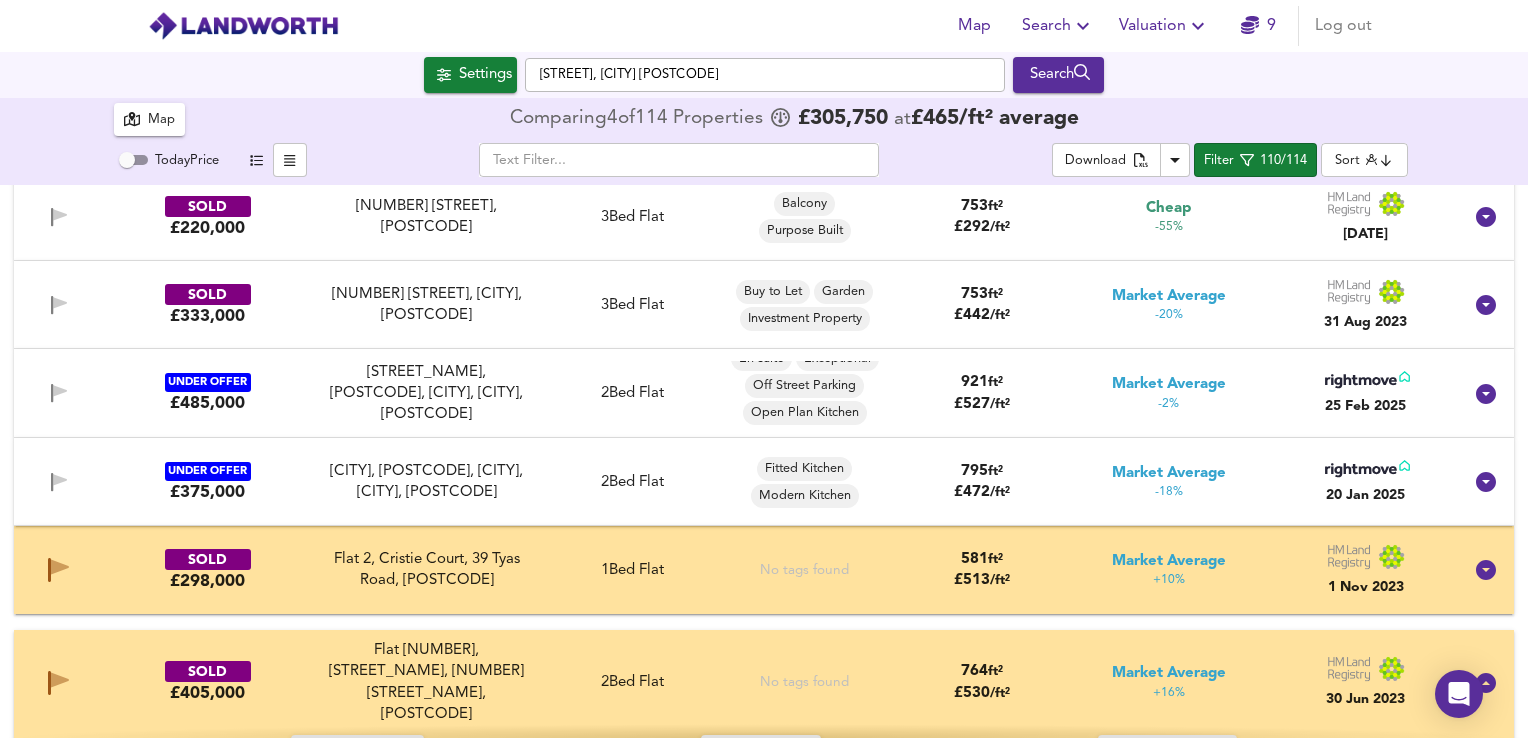 click on "Flat 2, Cristie Court, 39 Tyas Road, [POSTCODE]" at bounding box center (427, 570) 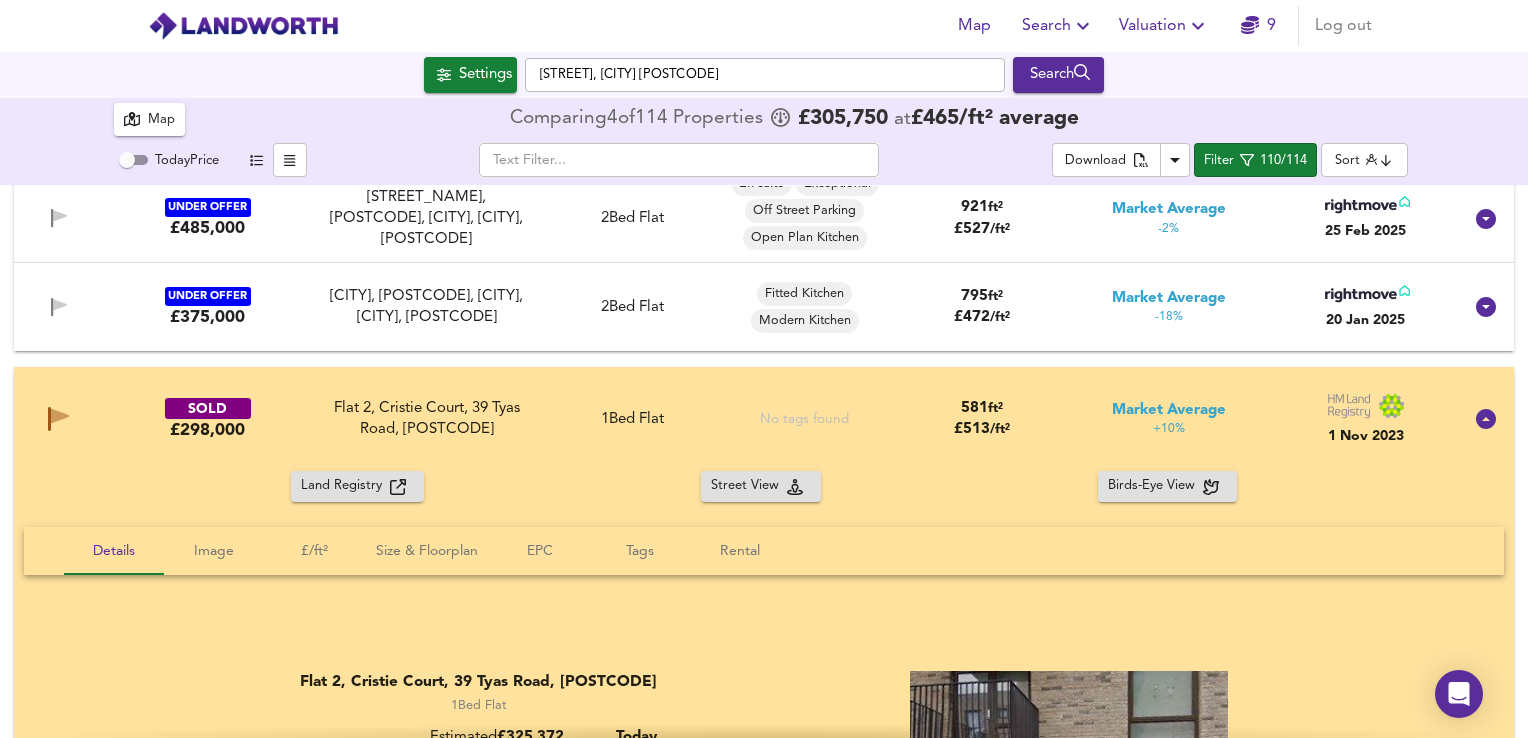 scroll, scrollTop: 200, scrollLeft: 0, axis: vertical 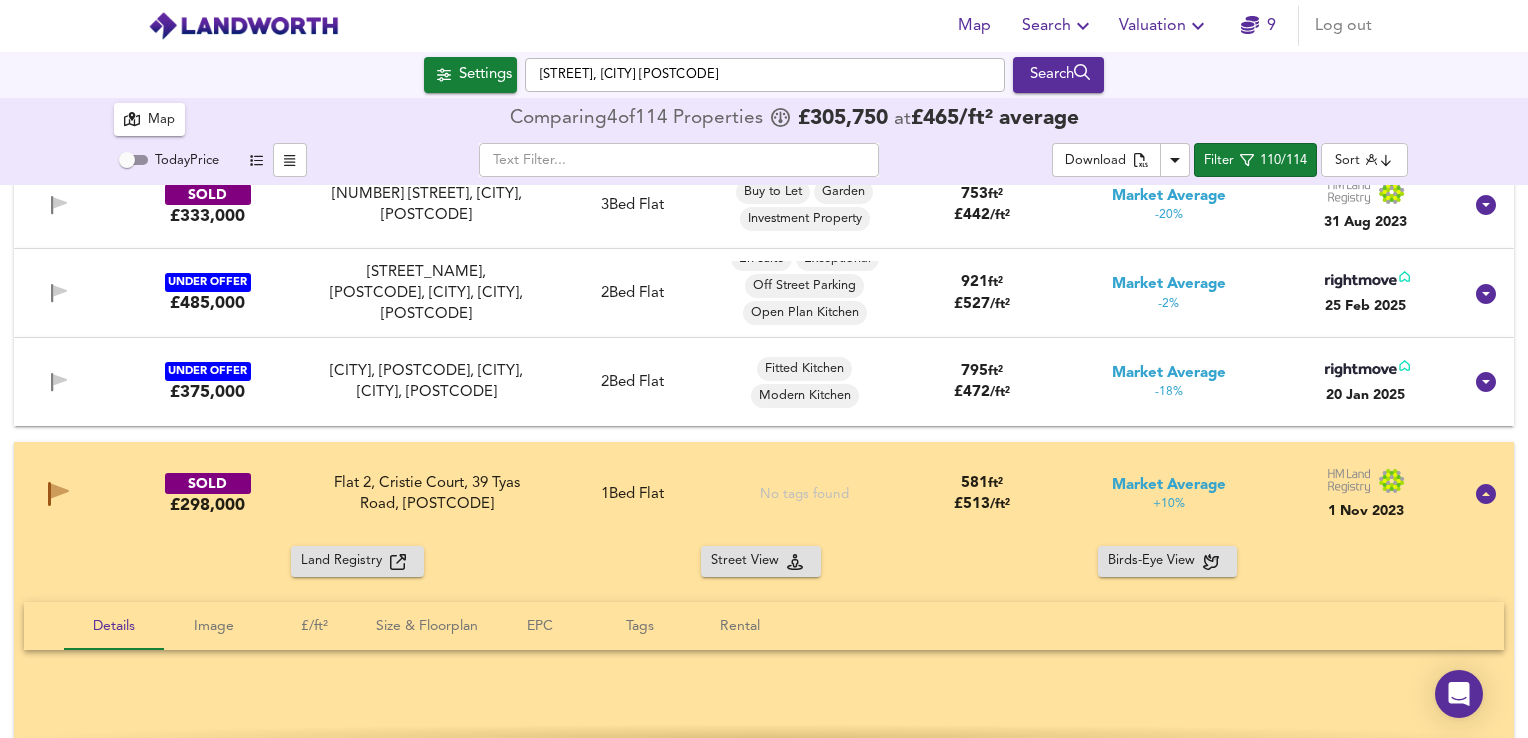 click at bounding box center (58, 494) 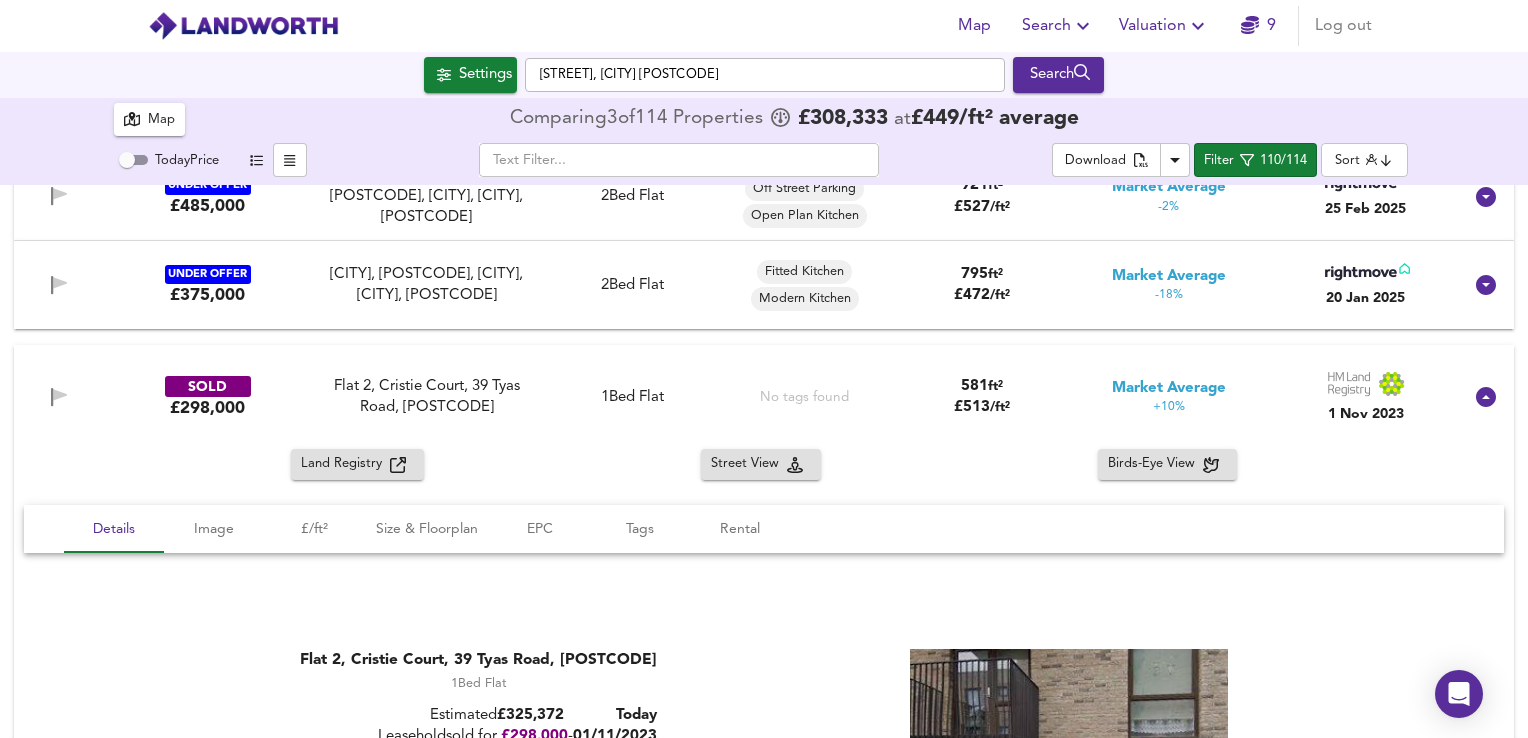 scroll, scrollTop: 300, scrollLeft: 0, axis: vertical 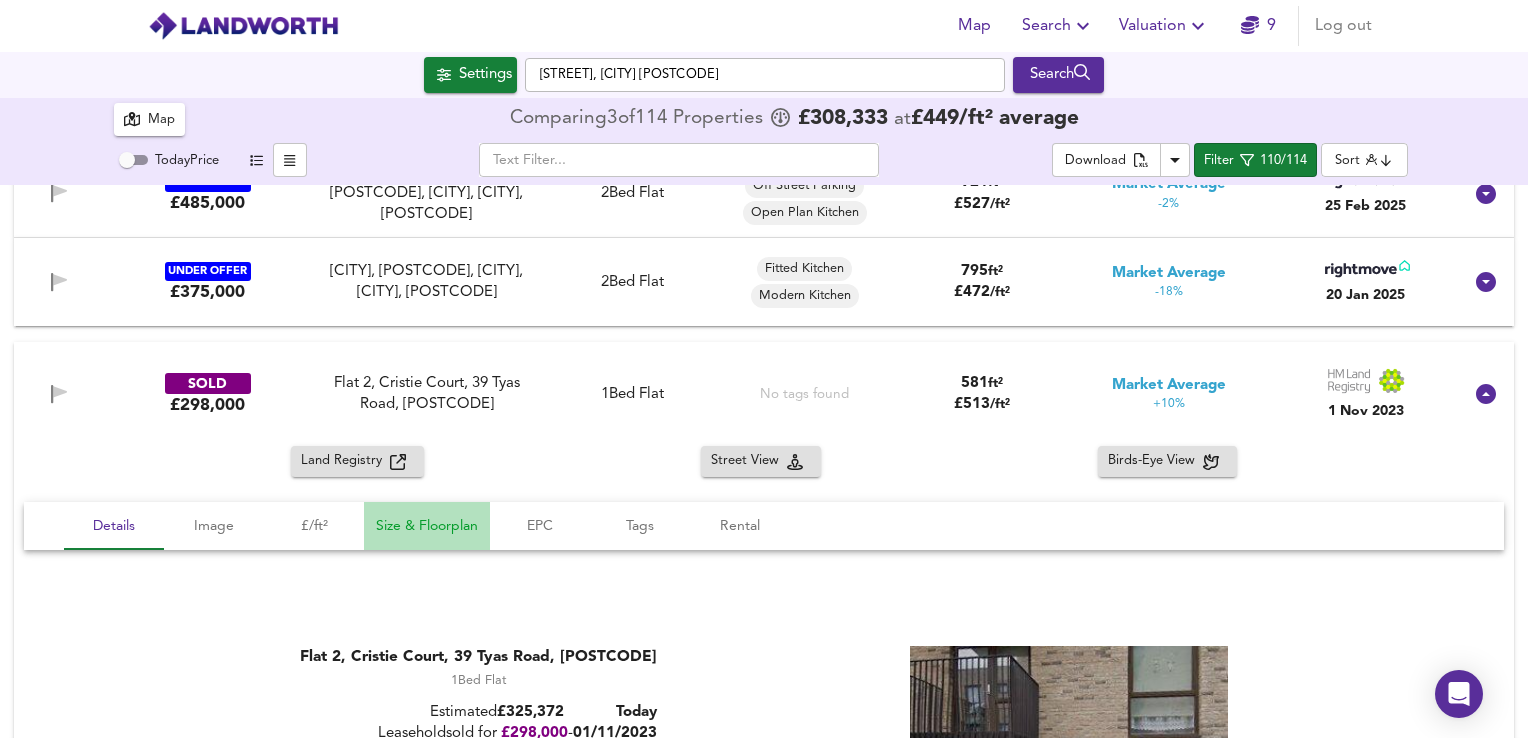 click on "Size & Floorplan" at bounding box center (114, 526) 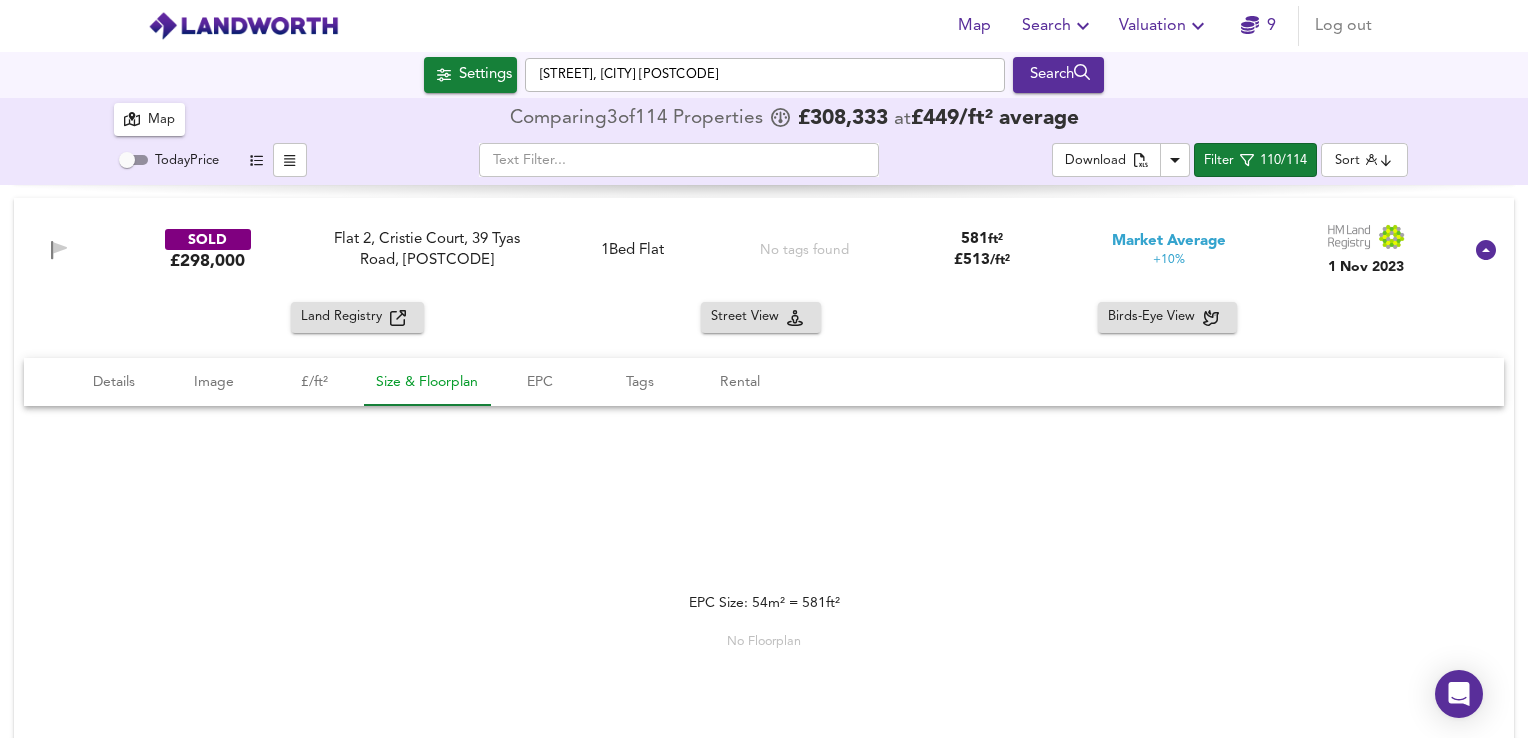 scroll, scrollTop: 400, scrollLeft: 0, axis: vertical 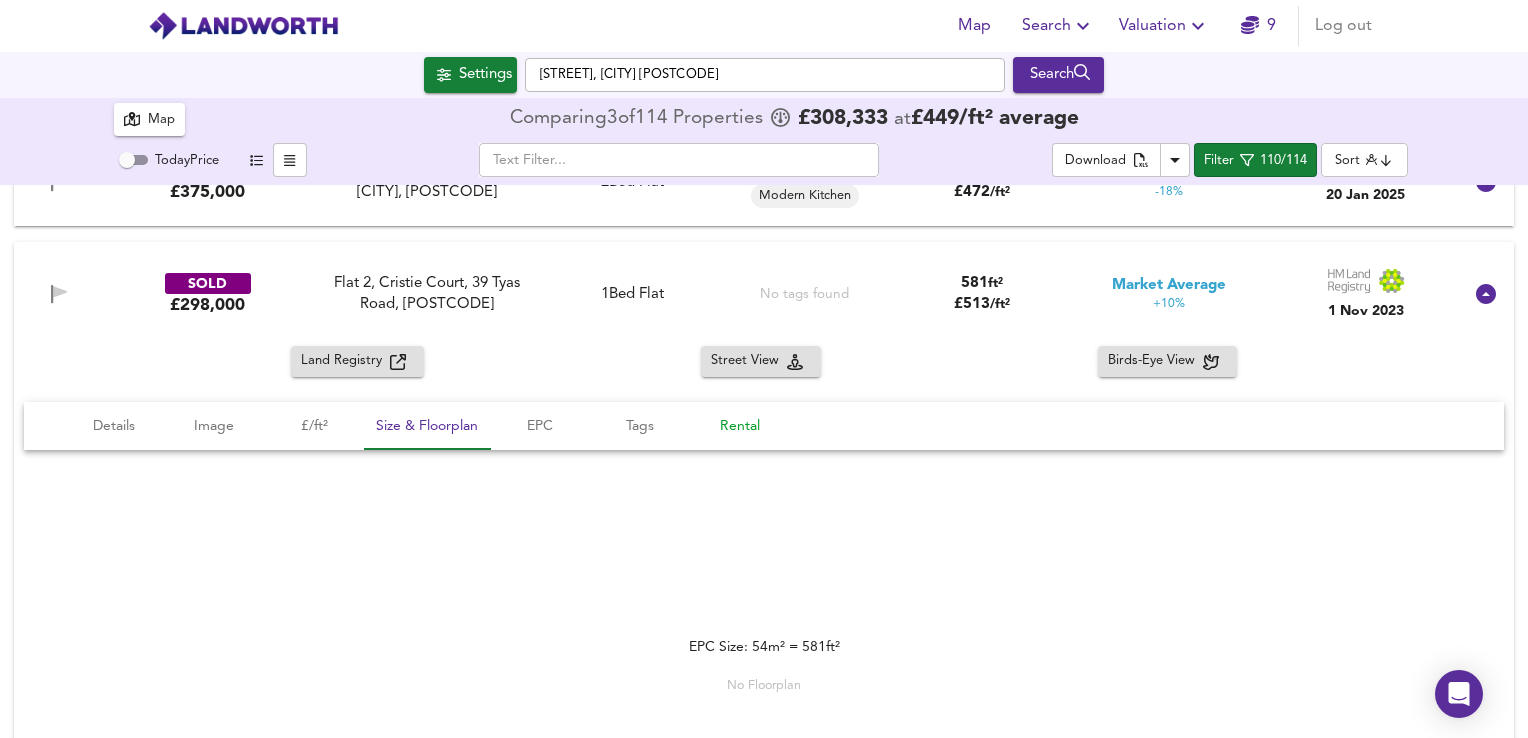 click on "Rental" at bounding box center [114, 426] 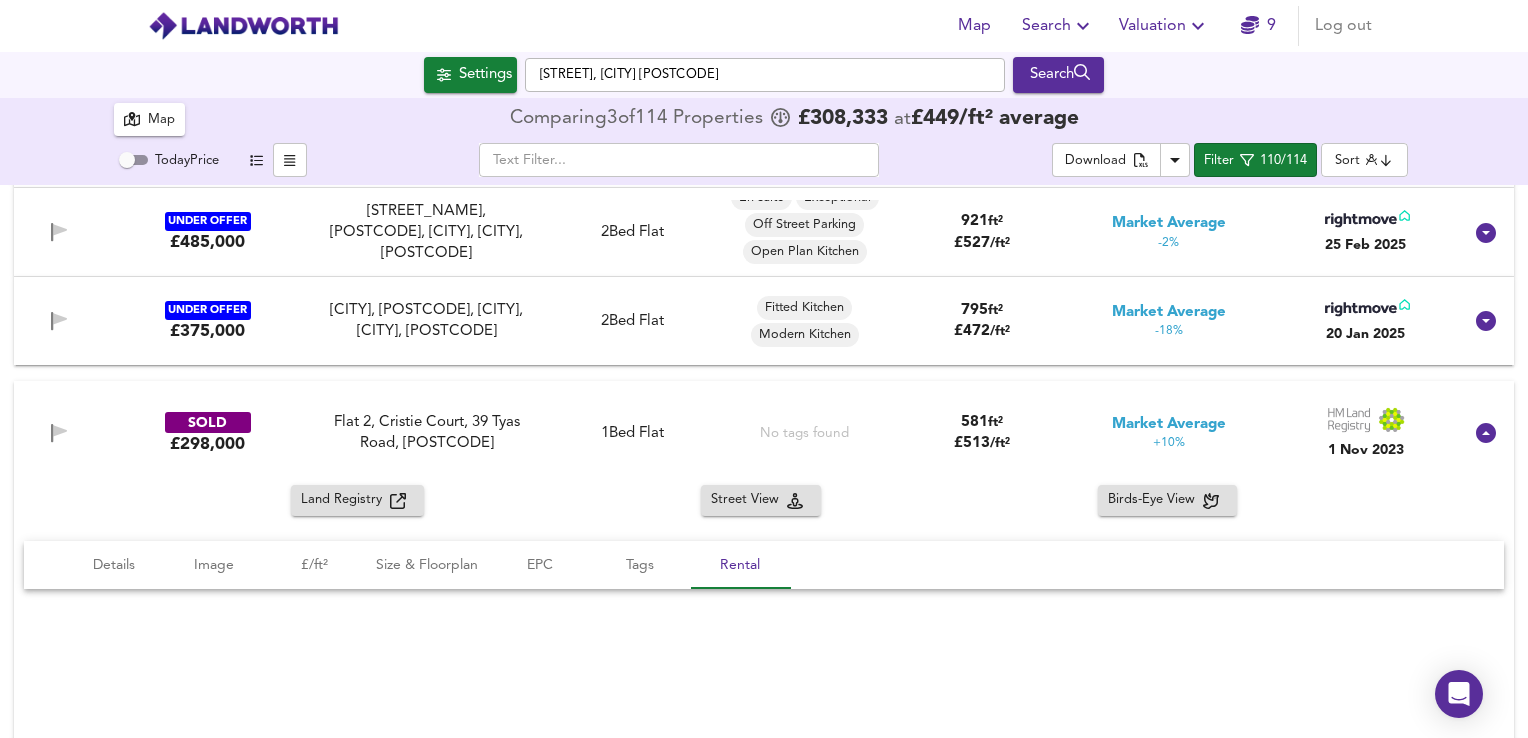 scroll, scrollTop: 200, scrollLeft: 0, axis: vertical 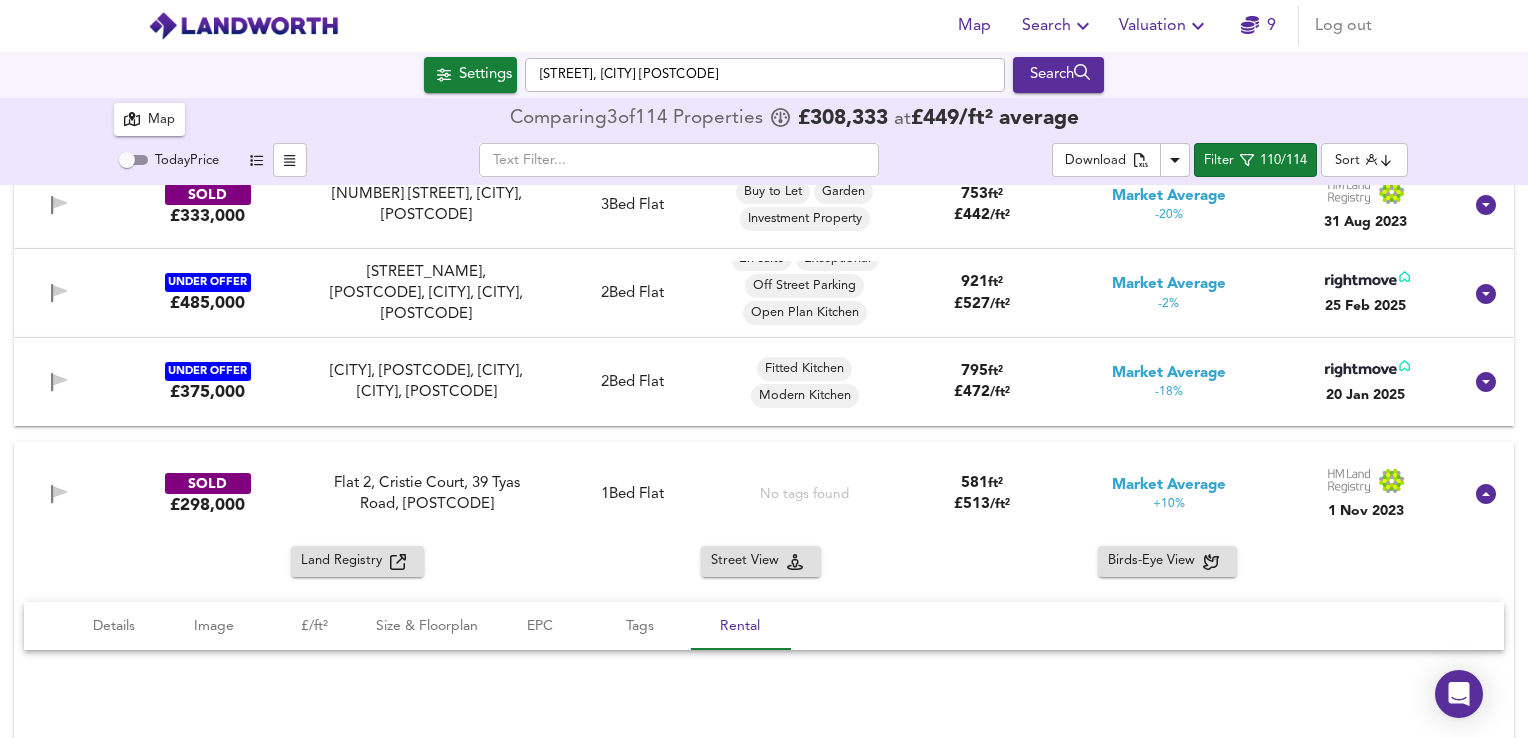 click at bounding box center [60, 492] 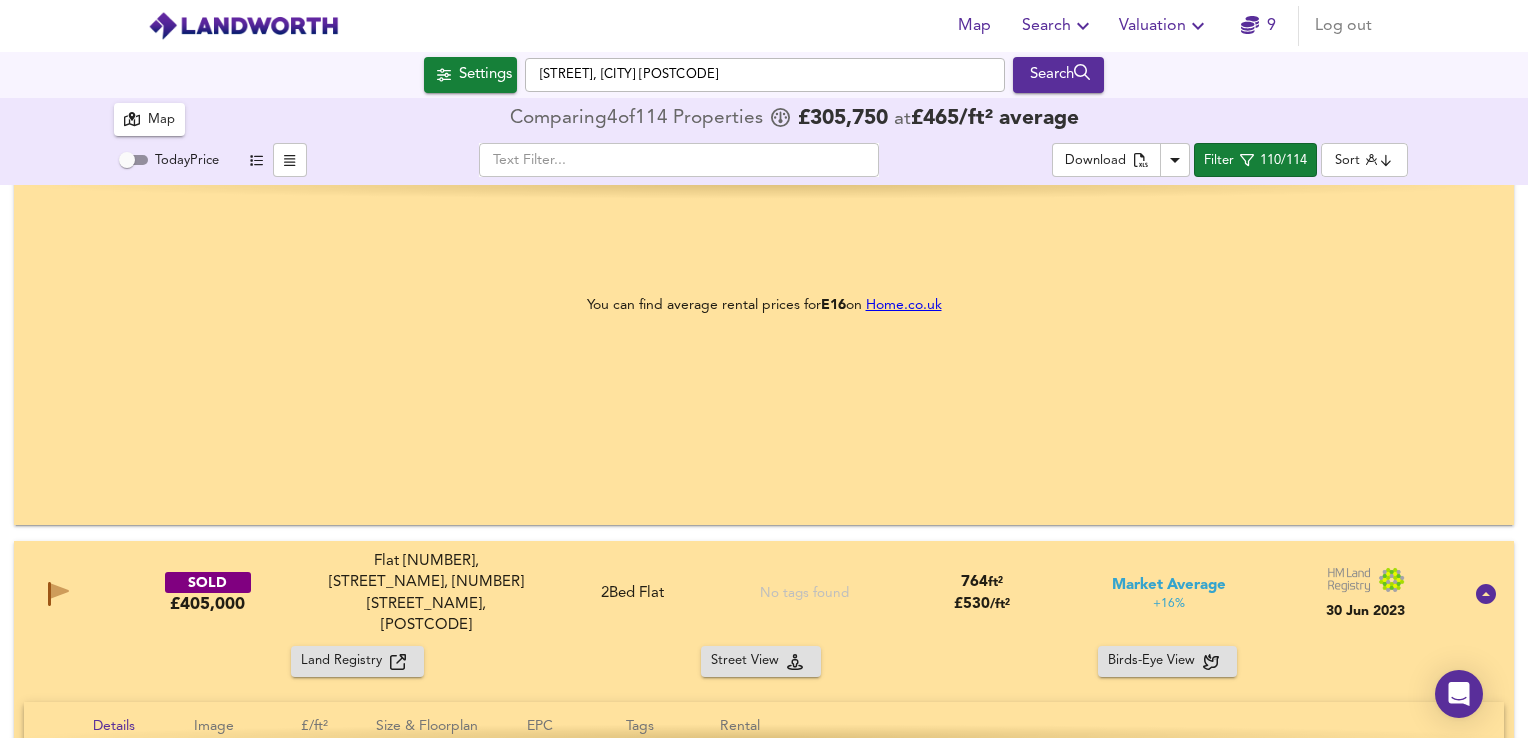 scroll, scrollTop: 1000, scrollLeft: 0, axis: vertical 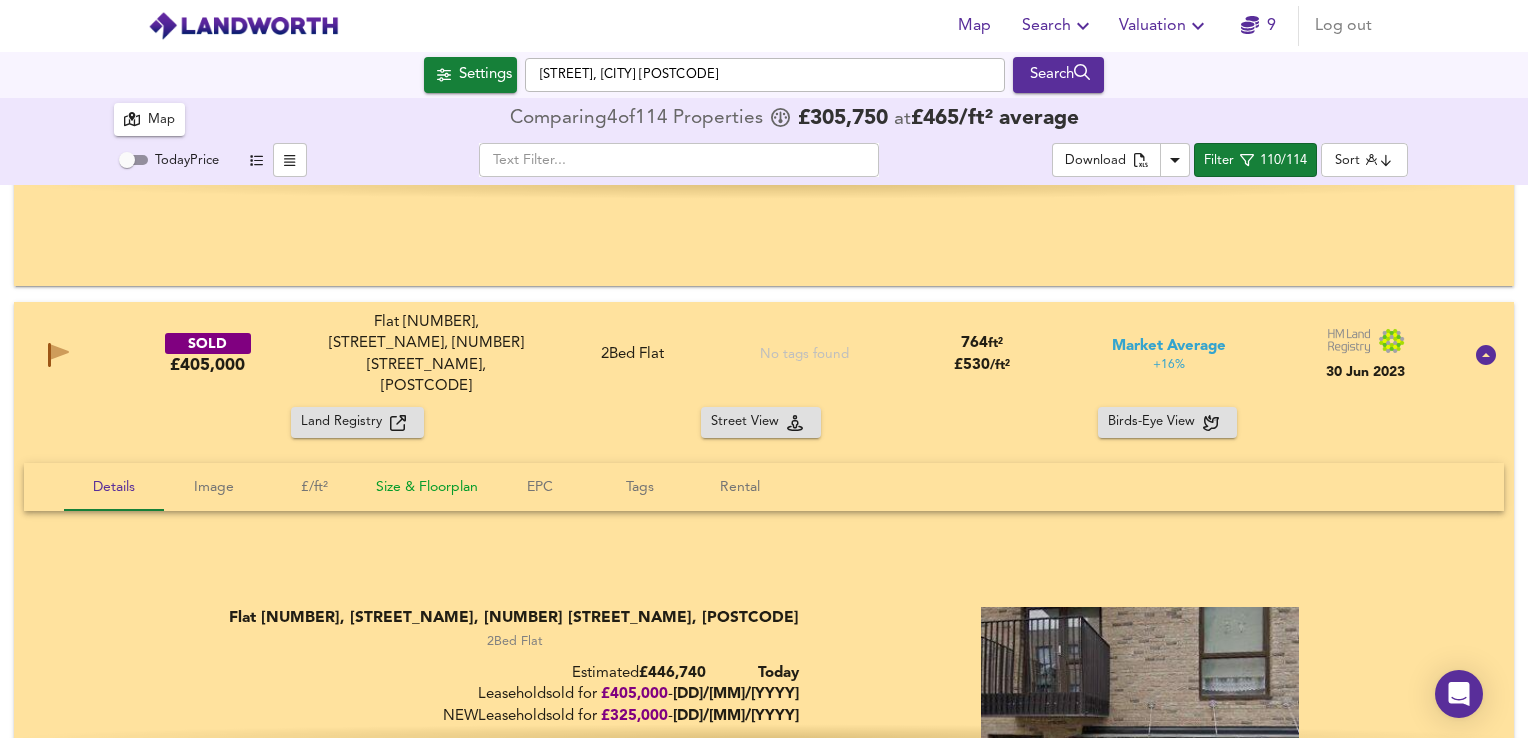 click on "Size & Floorplan" at bounding box center [114, 487] 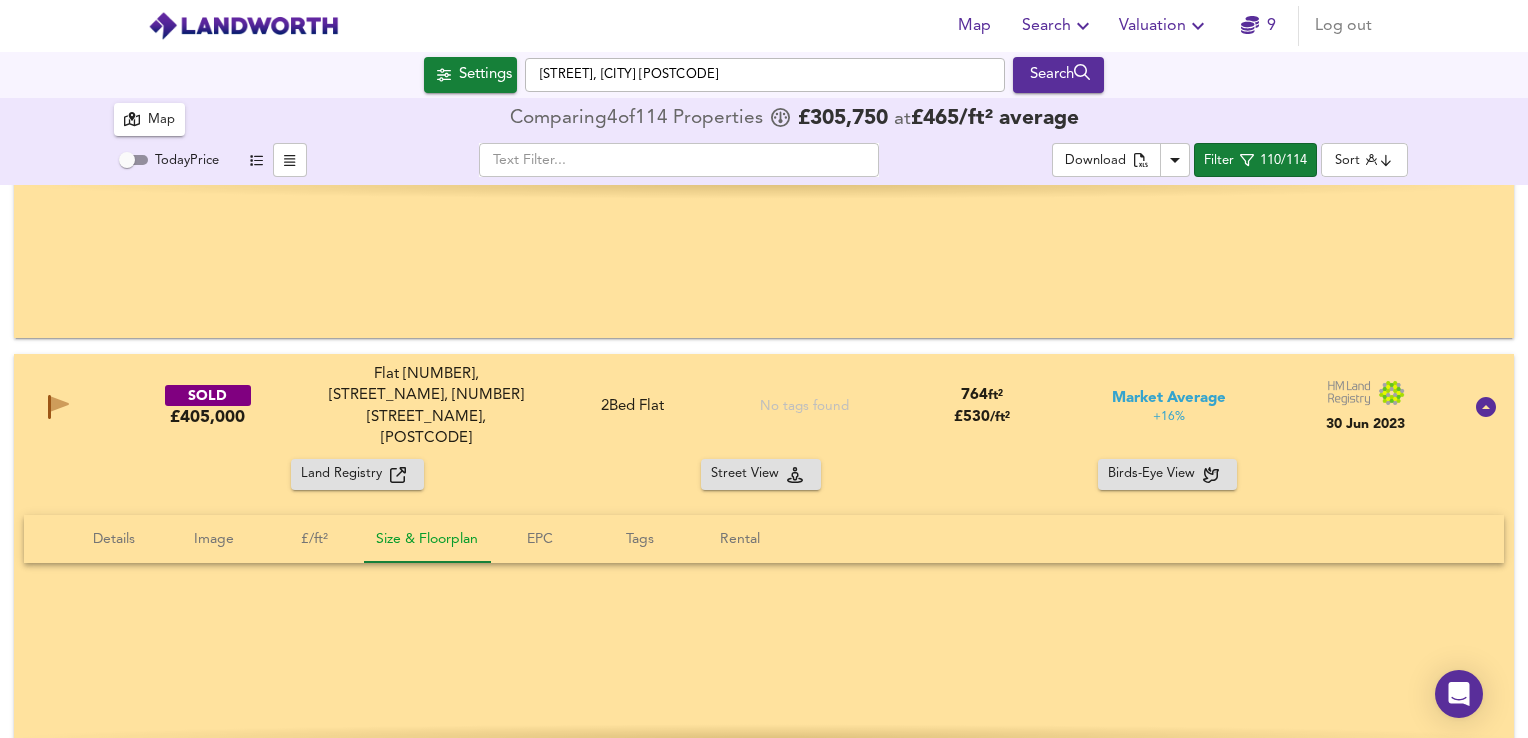 scroll, scrollTop: 900, scrollLeft: 0, axis: vertical 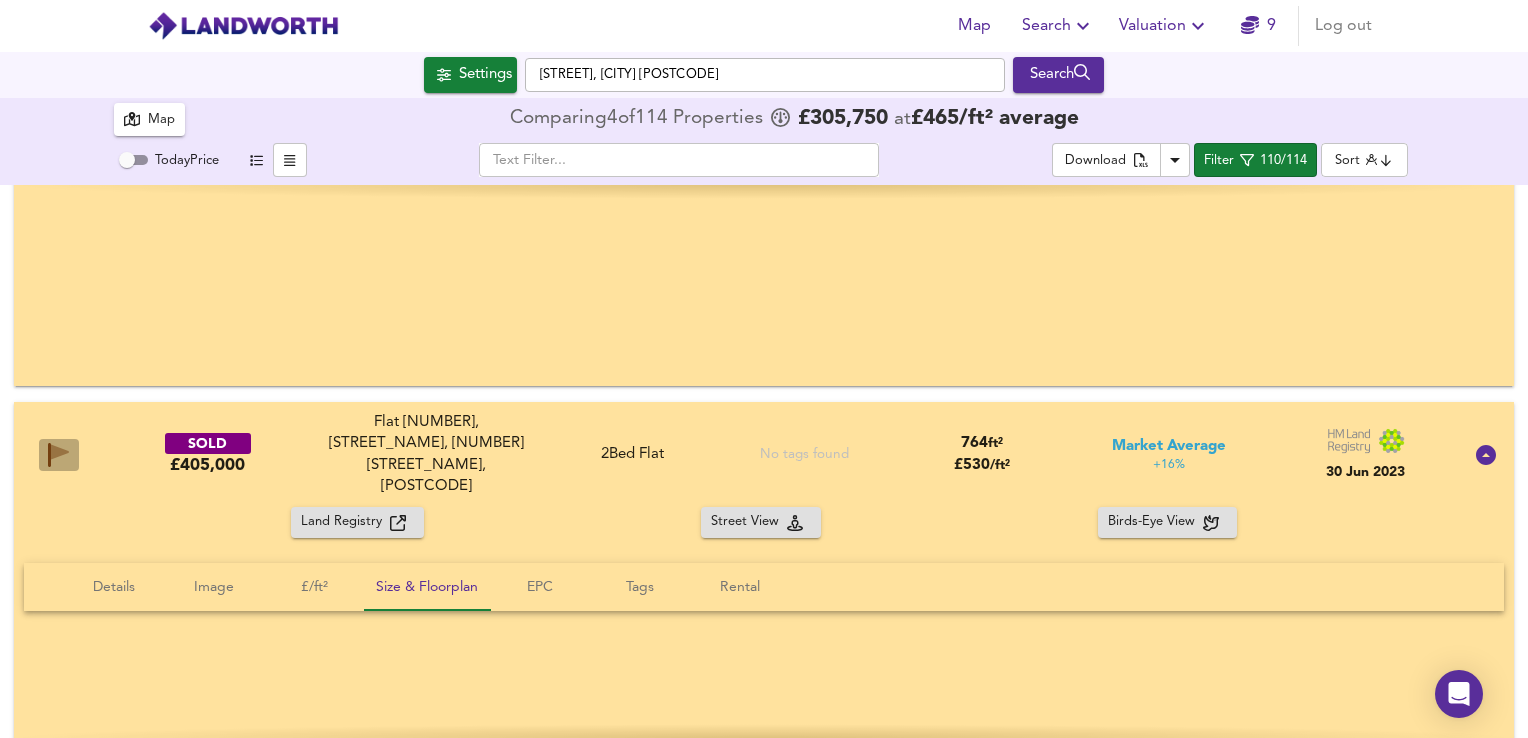 click at bounding box center (58, 455) 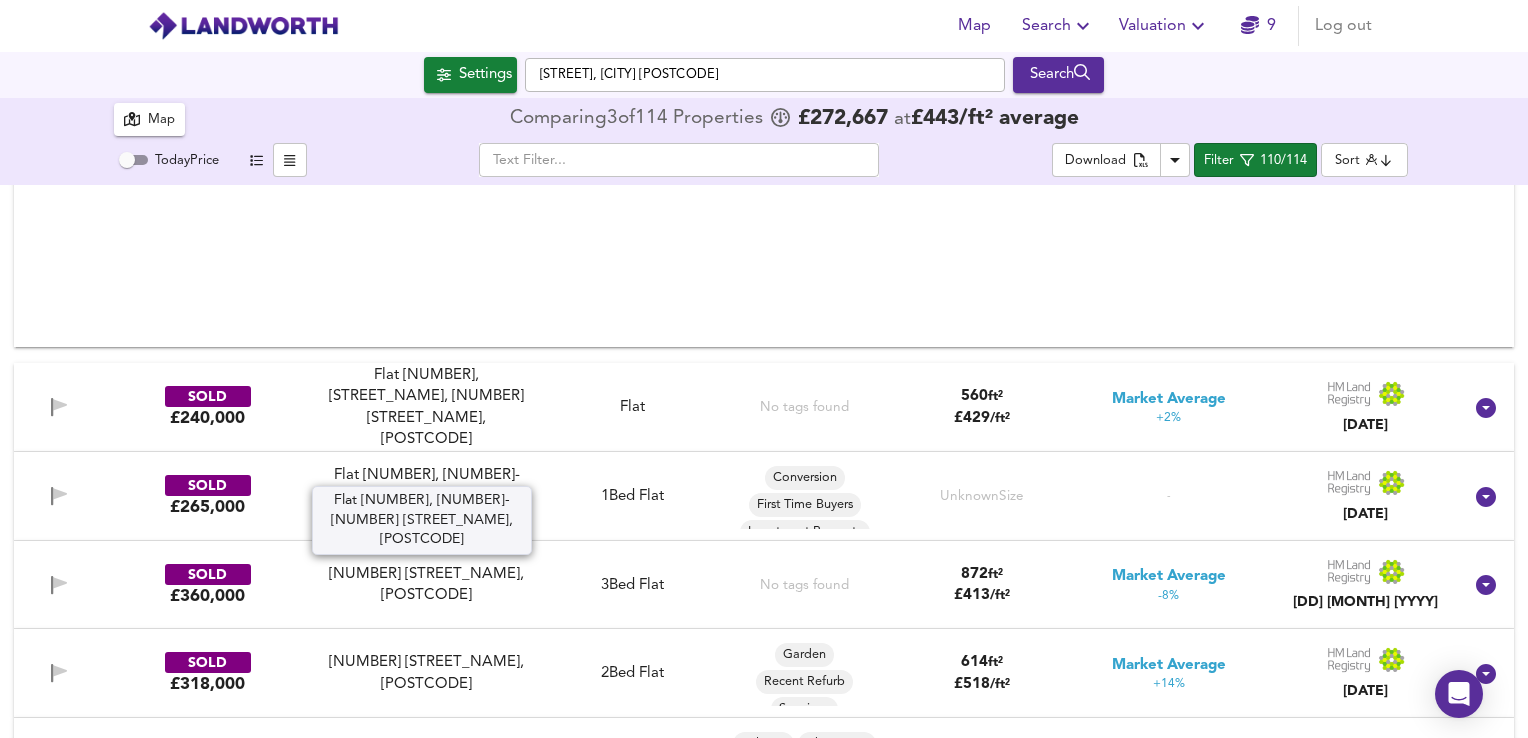 scroll, scrollTop: 1800, scrollLeft: 0, axis: vertical 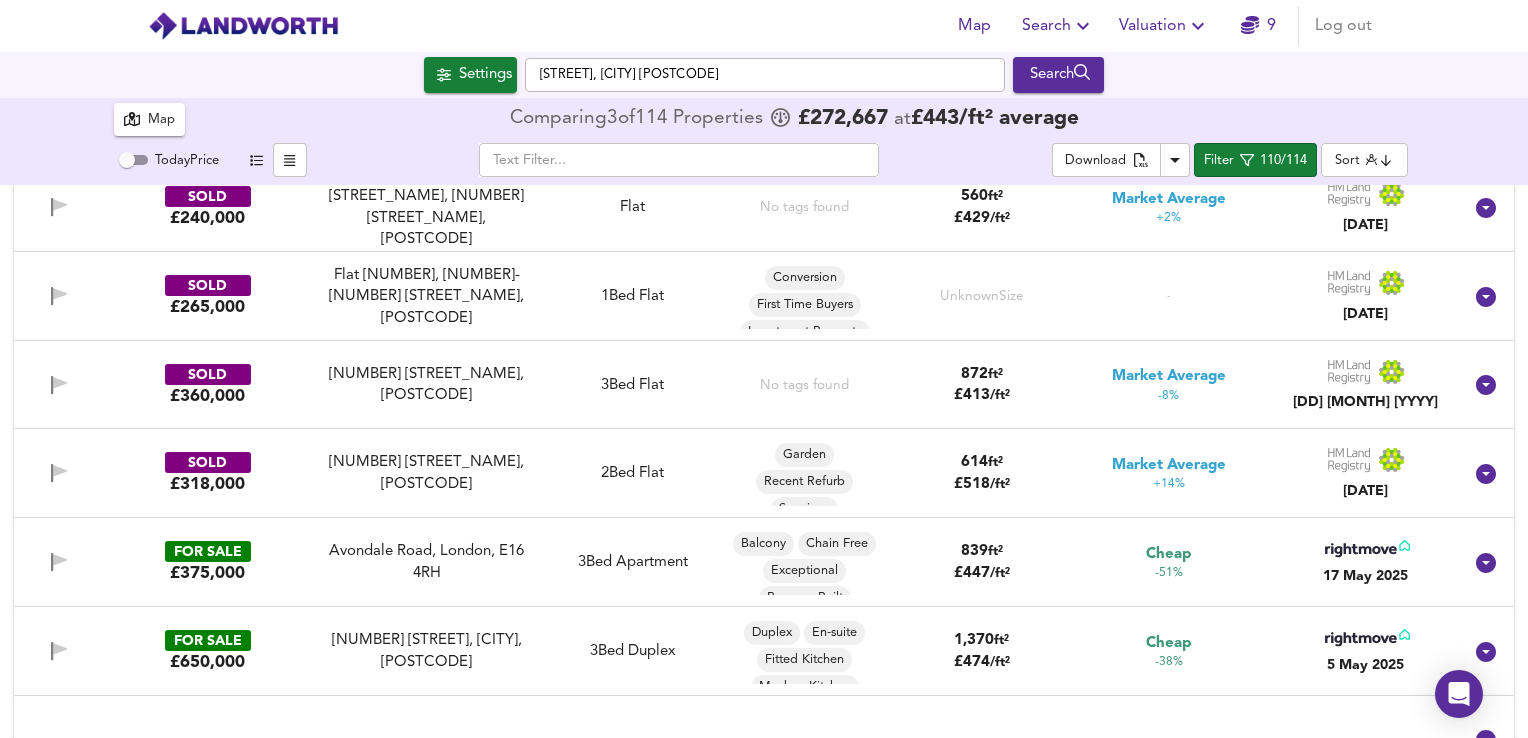 click at bounding box center (60, 294) 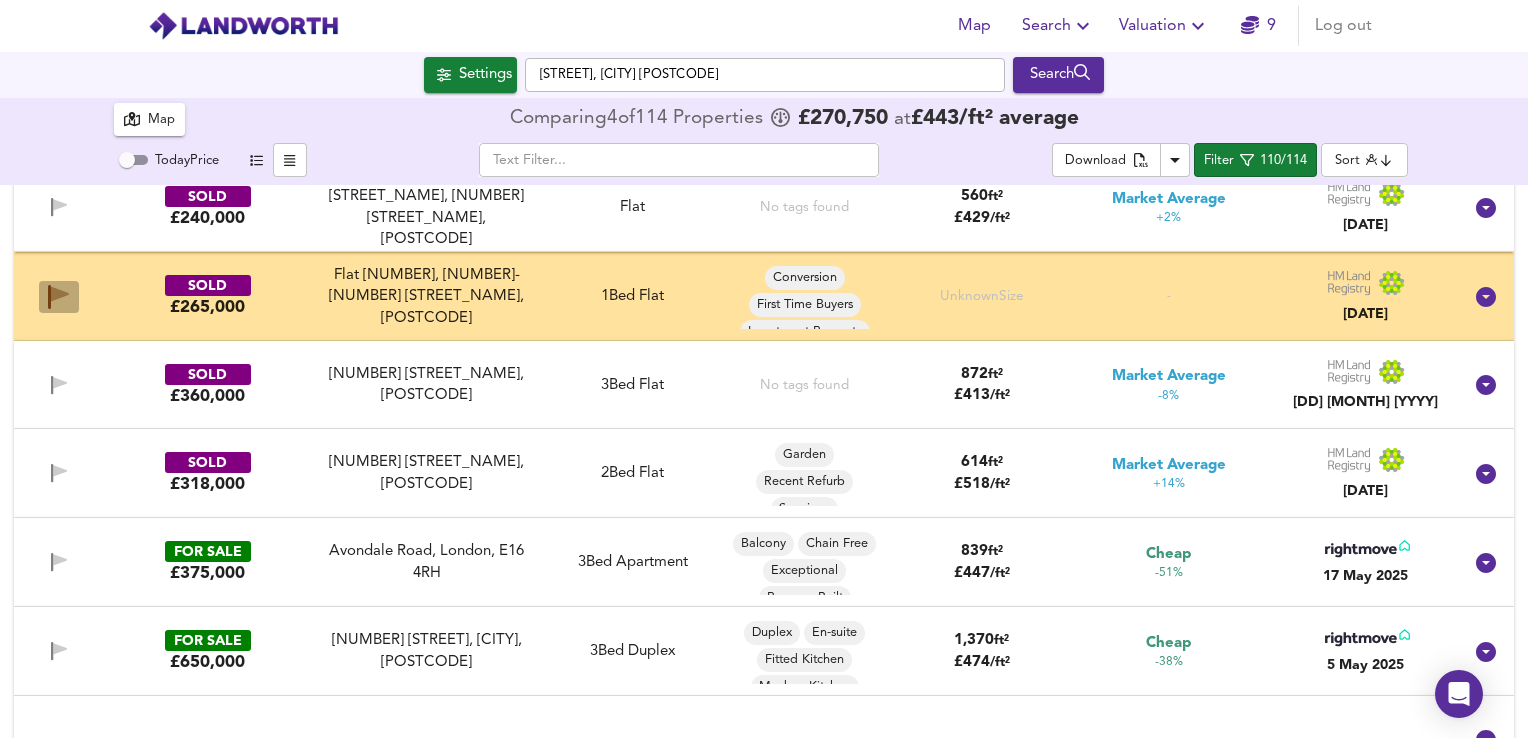 click at bounding box center [60, 293] 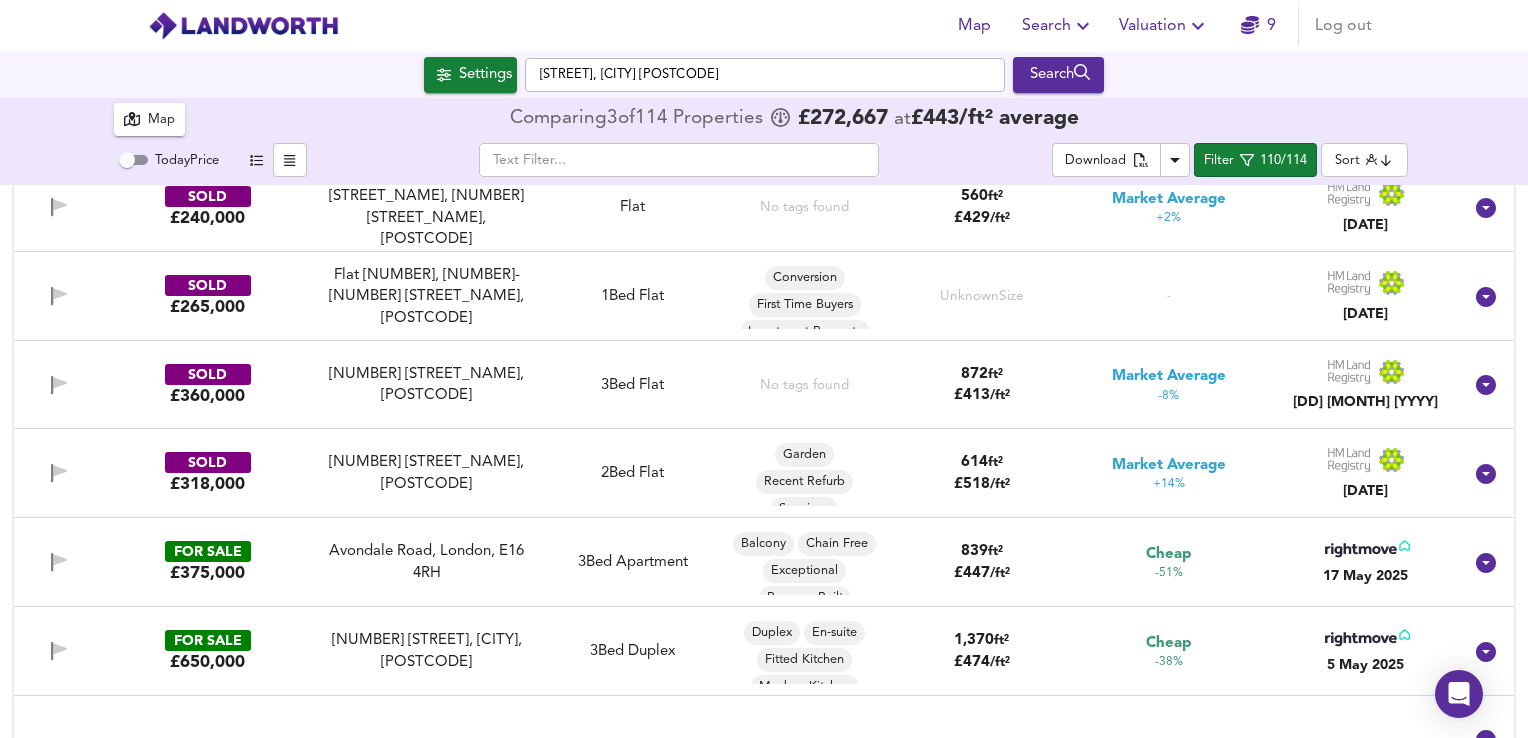 click on "Flat [NUMBER], [NUMBER]-[NUMBER] [STREET_NAME], [POSTCODE]" at bounding box center (427, 297) 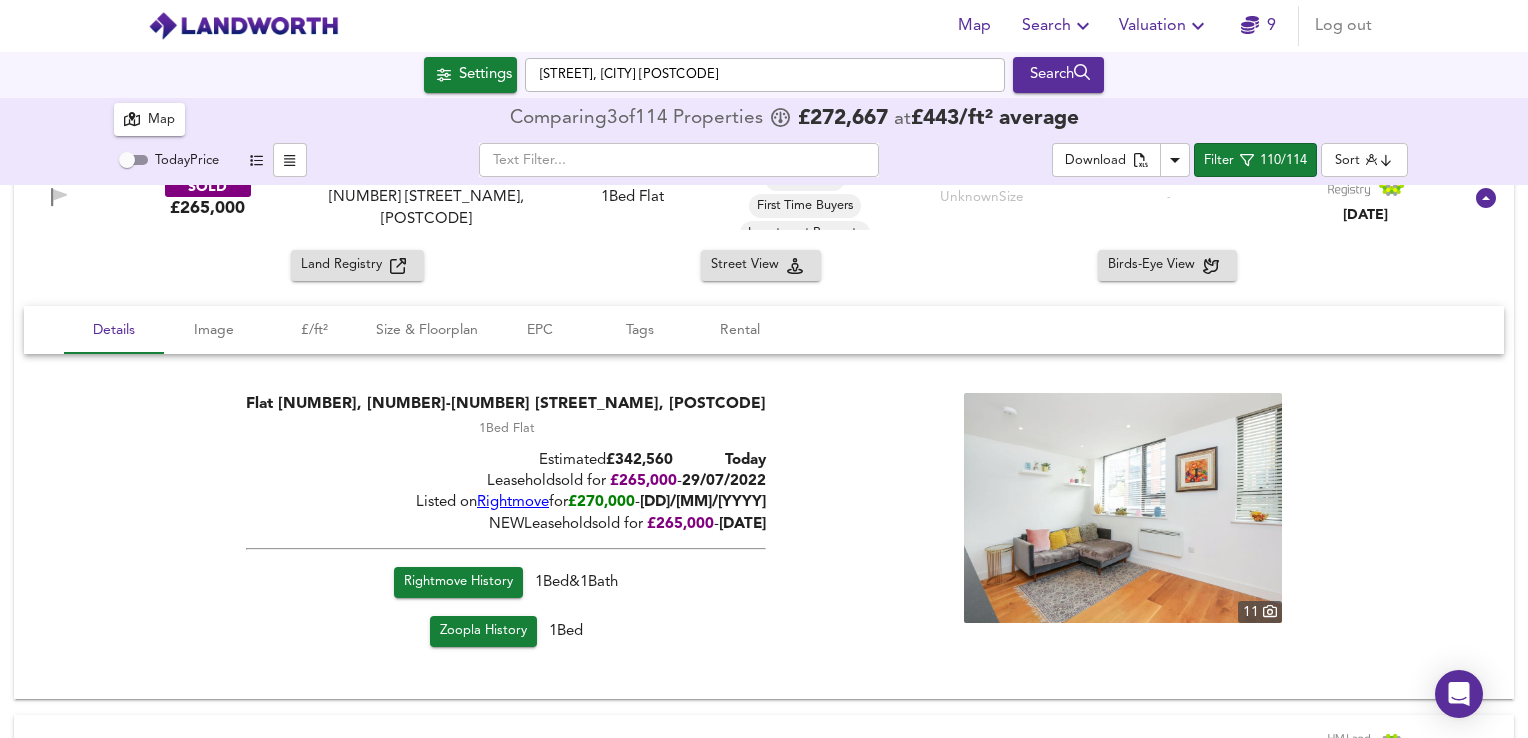scroll, scrollTop: 1900, scrollLeft: 0, axis: vertical 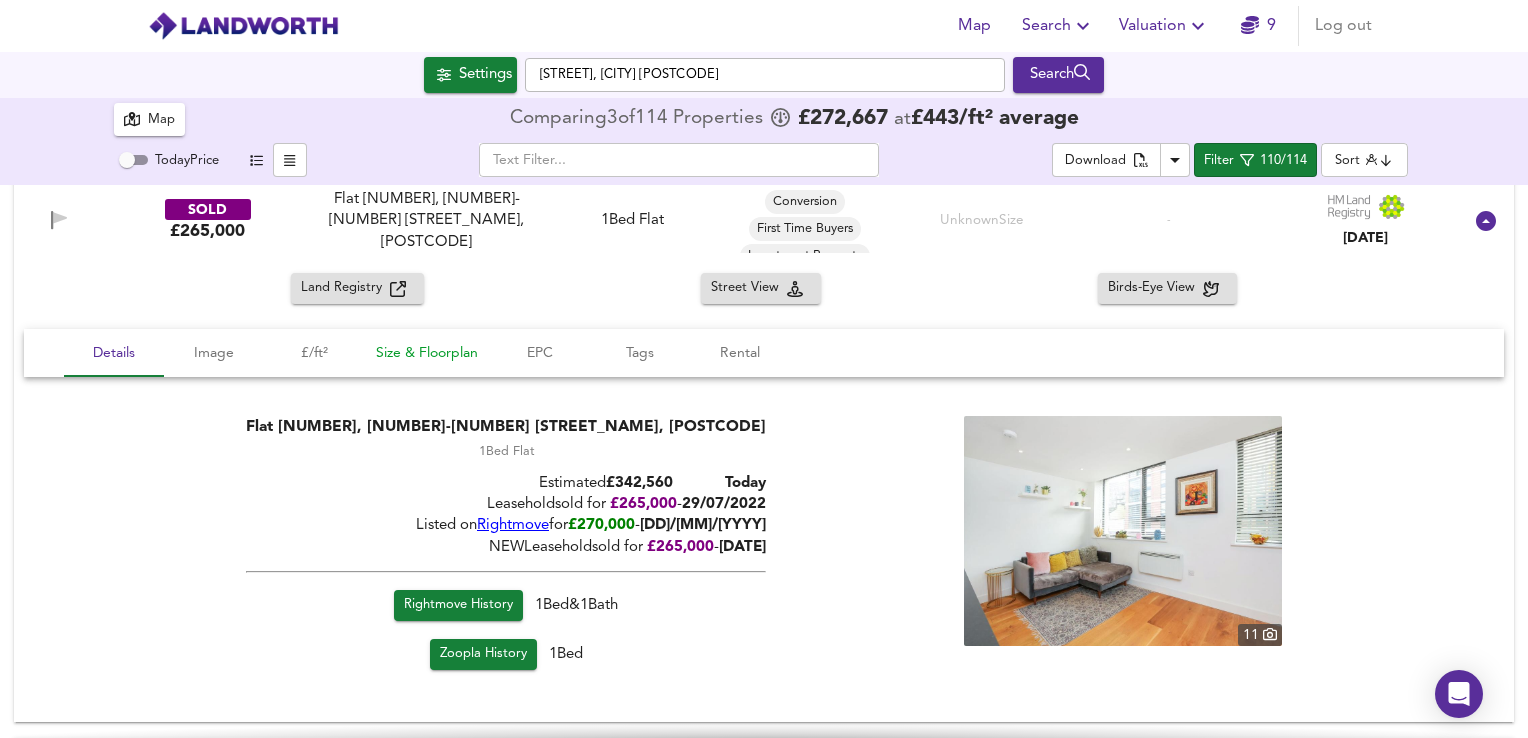 click on "Size & Floorplan" at bounding box center [114, 353] 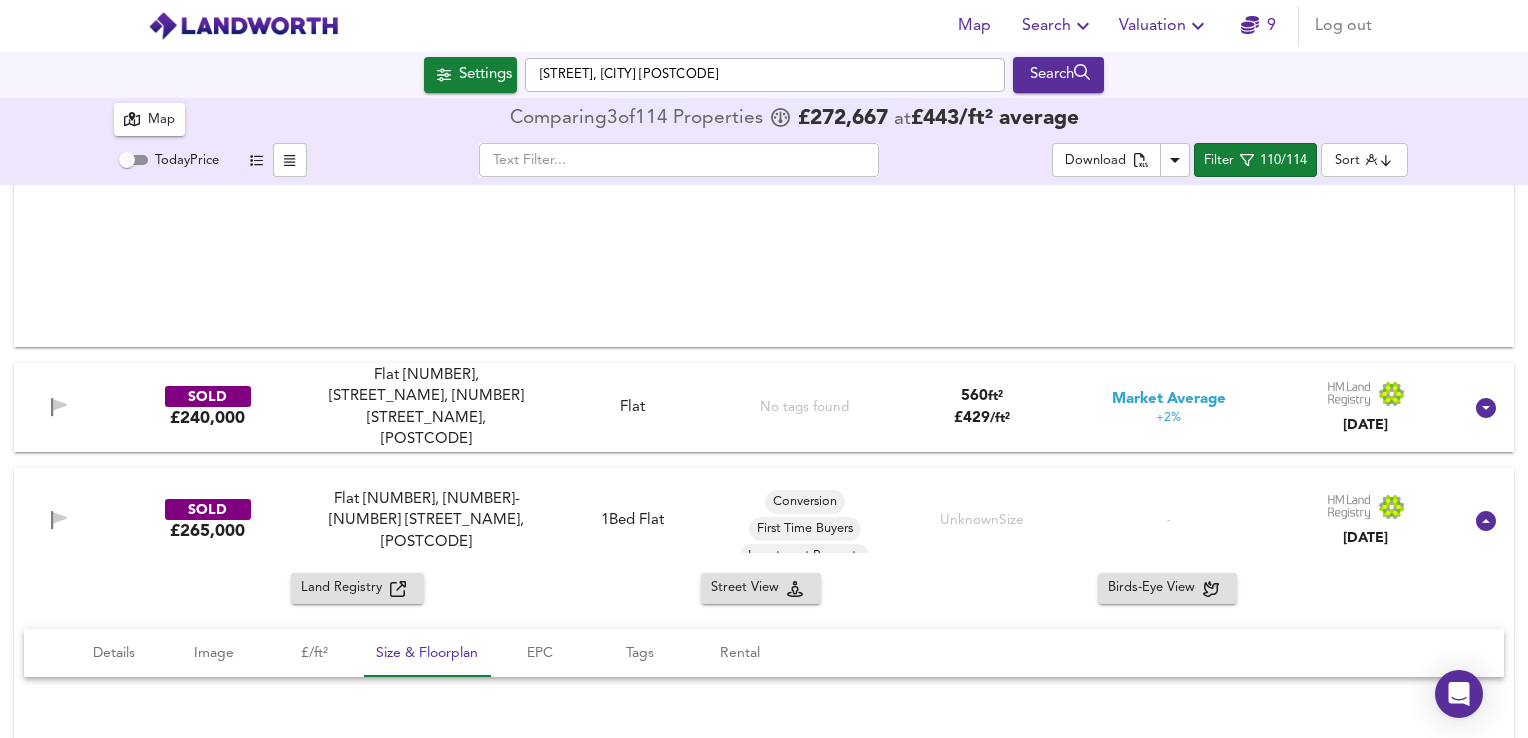 scroll, scrollTop: 1900, scrollLeft: 0, axis: vertical 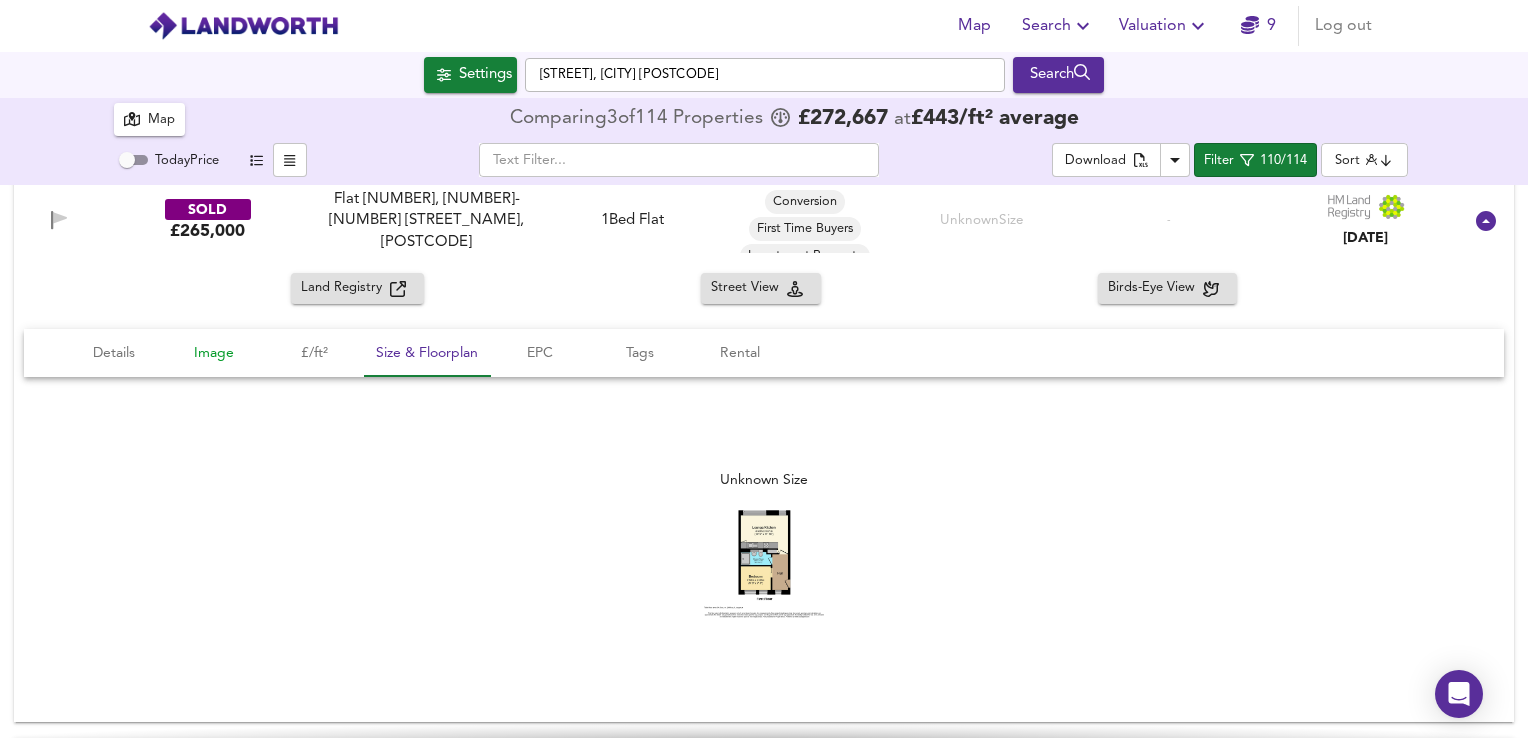click on "Image" at bounding box center (114, 353) 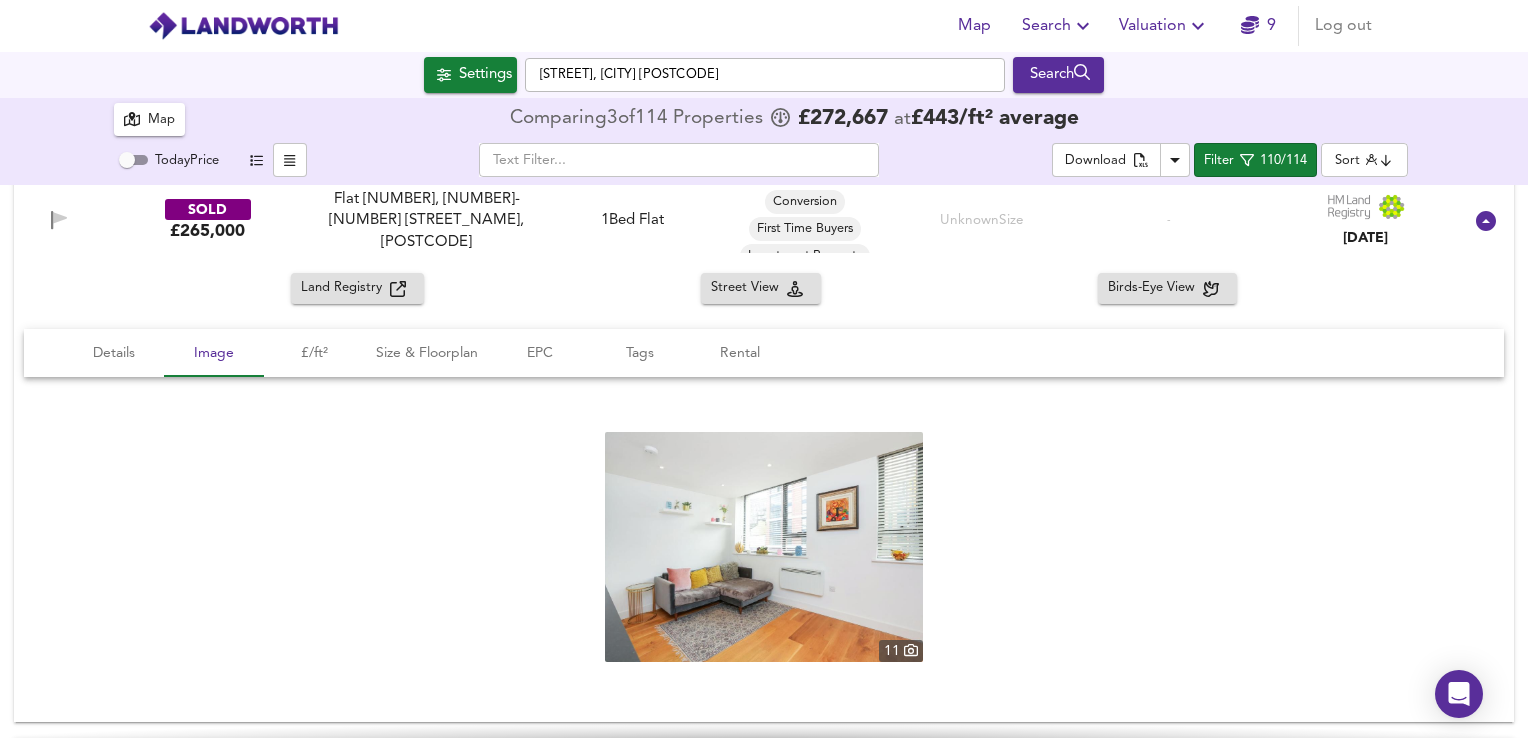 click at bounding box center (764, 547) 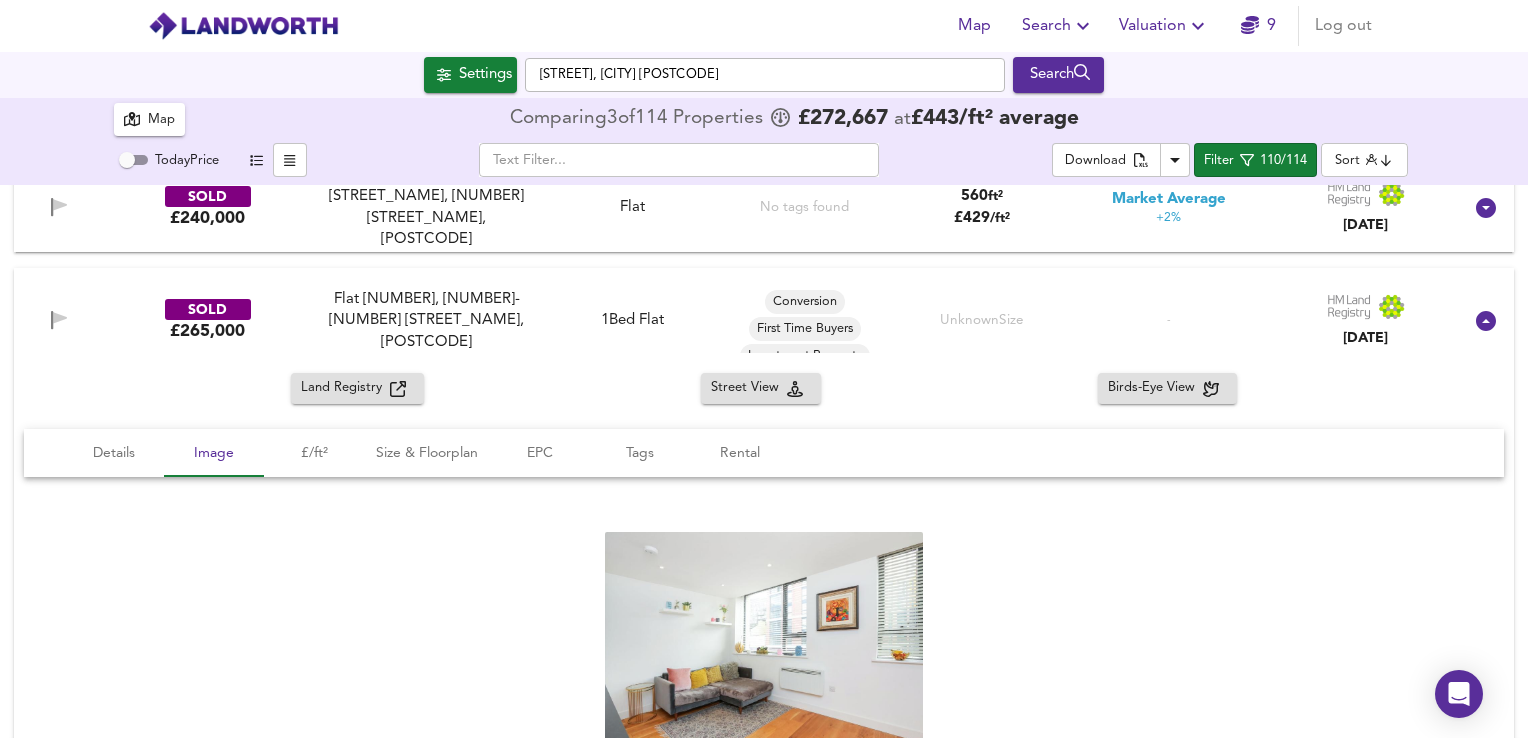 scroll, scrollTop: 1800, scrollLeft: 0, axis: vertical 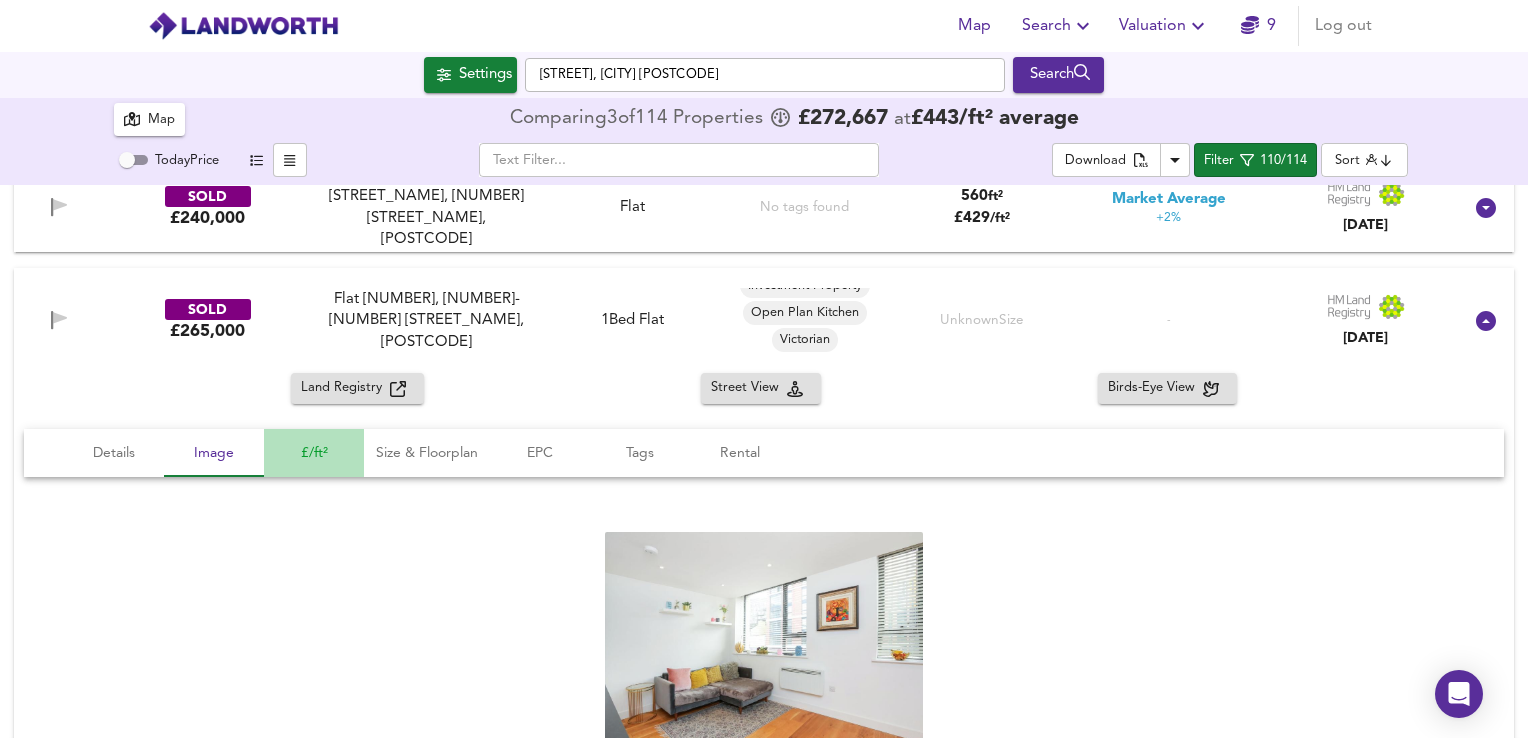click on "£/ft²" at bounding box center [114, 453] 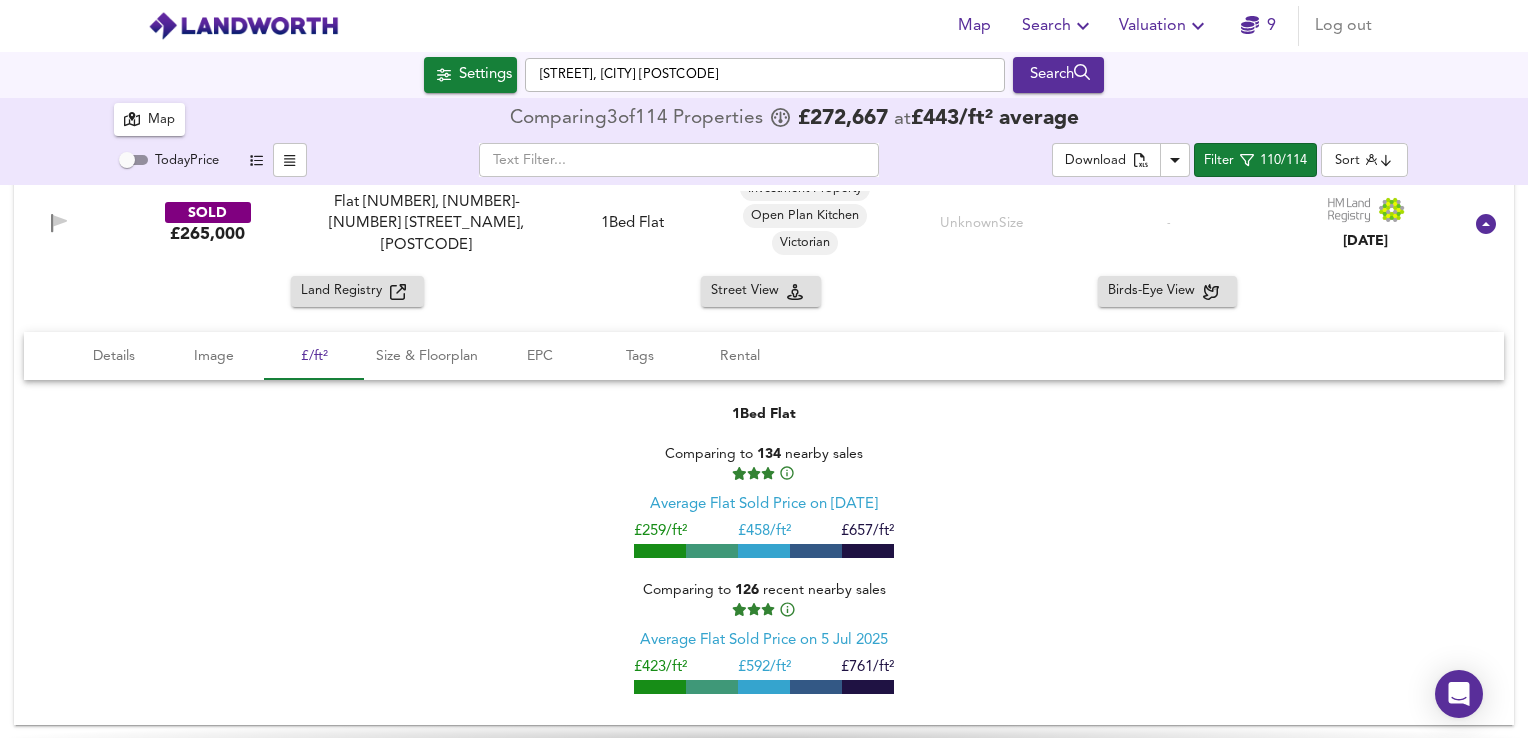 scroll, scrollTop: 1900, scrollLeft: 0, axis: vertical 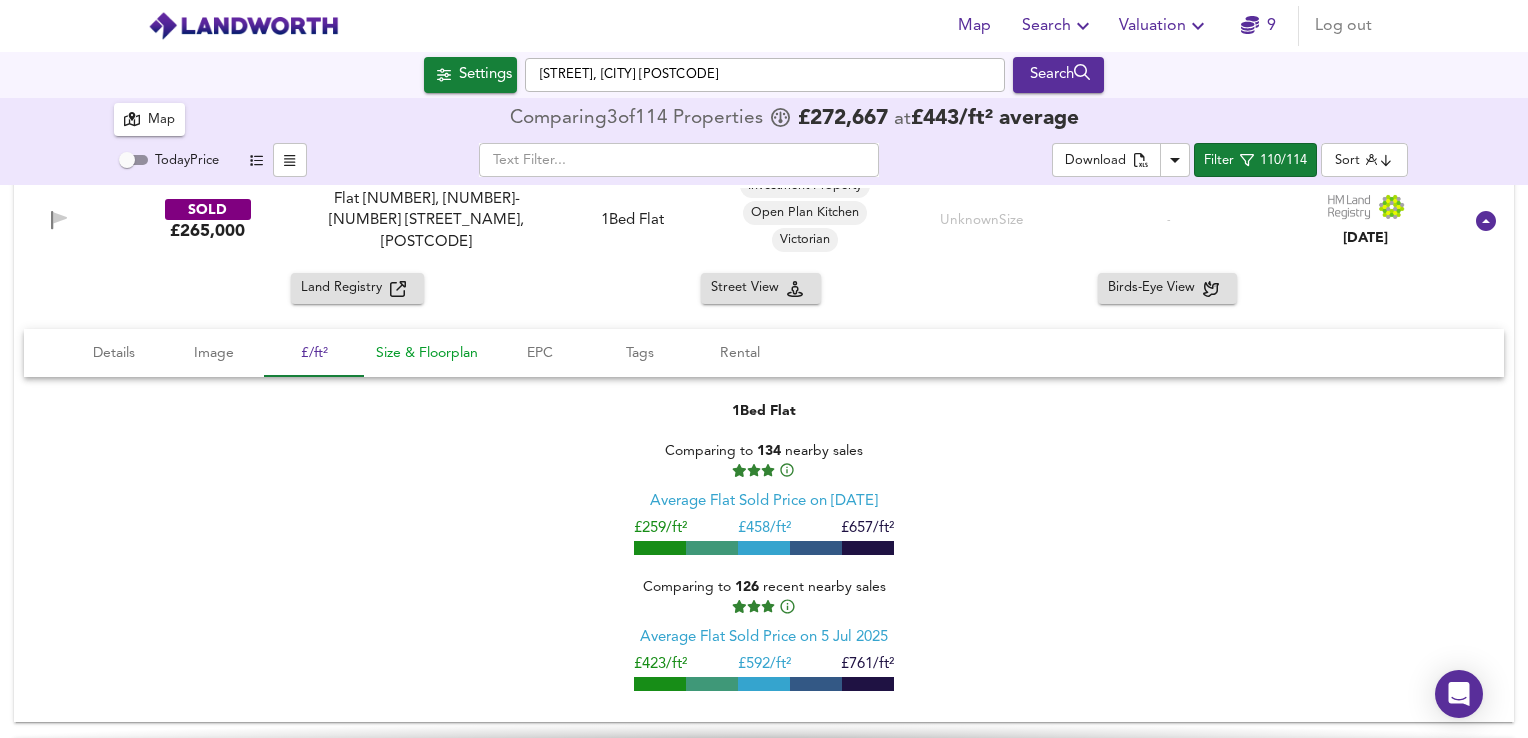 click on "Size & Floorplan" at bounding box center [114, 353] 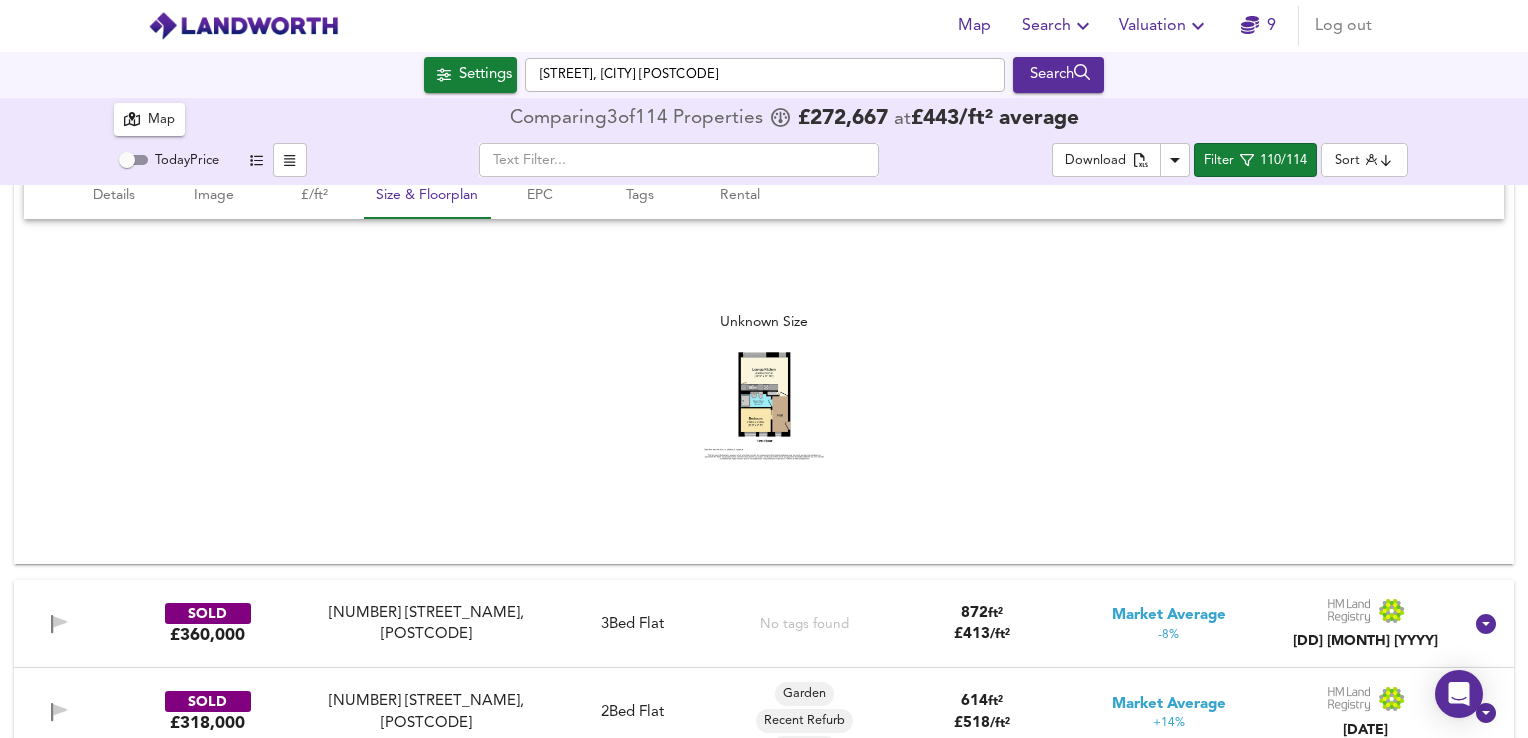 scroll, scrollTop: 2100, scrollLeft: 0, axis: vertical 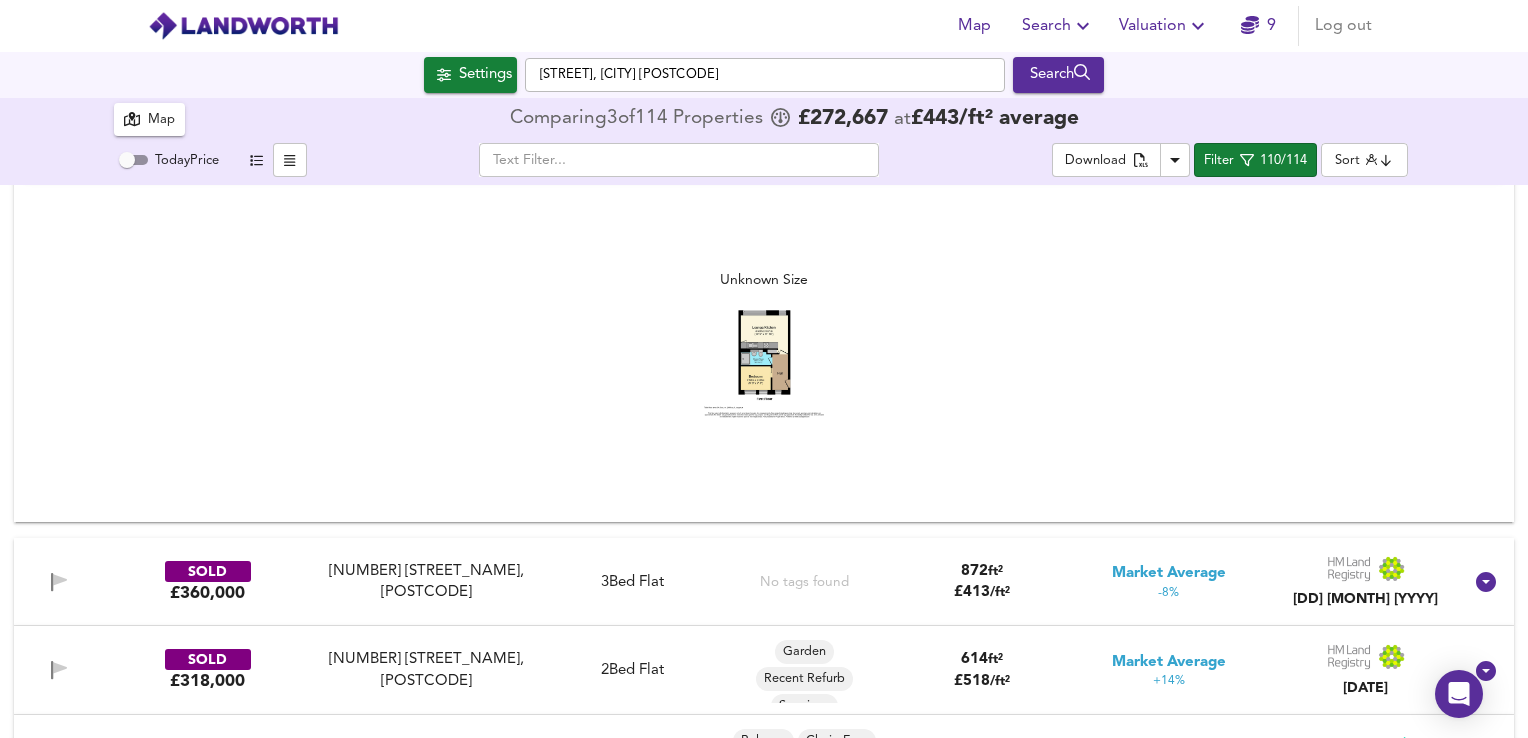 click at bounding box center (764, 364) 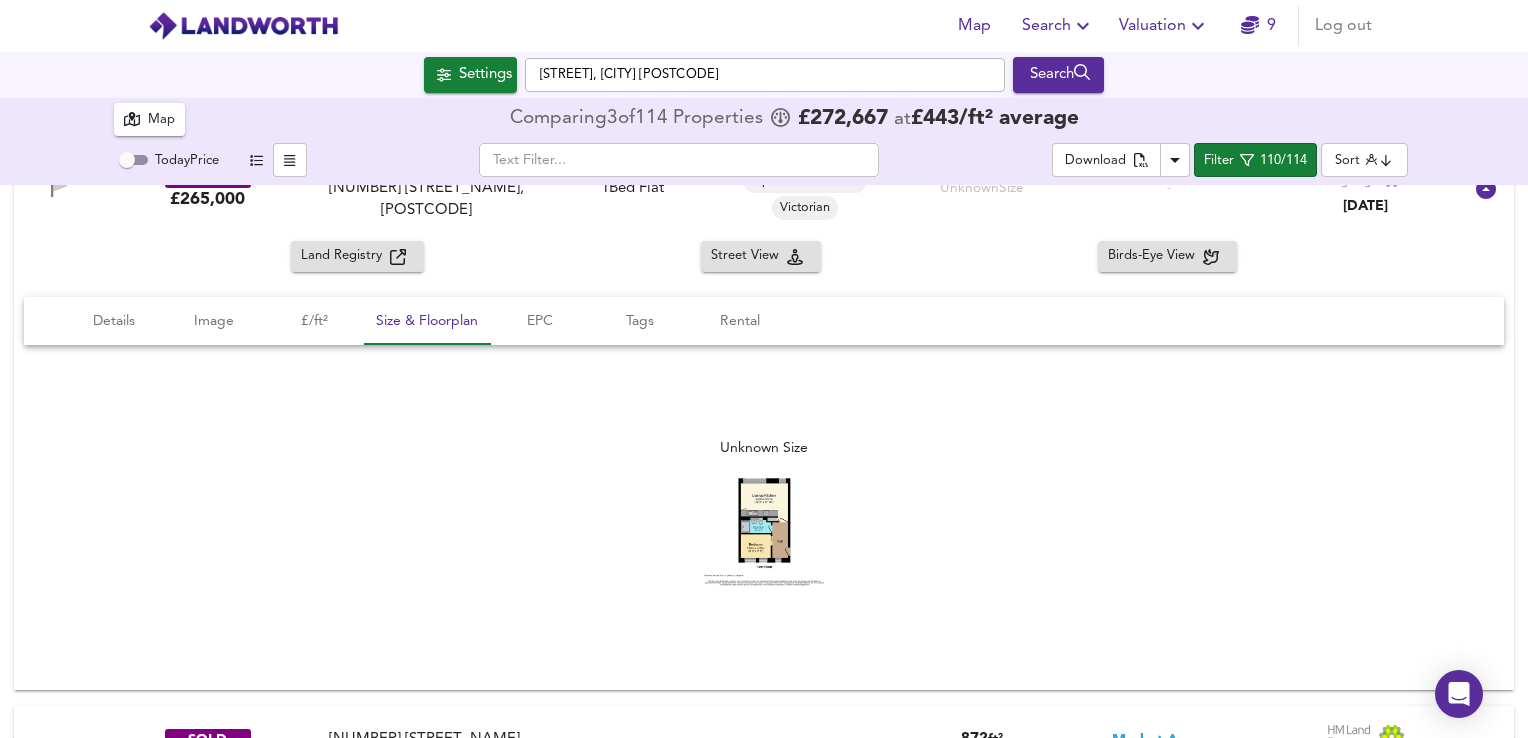 scroll, scrollTop: 1900, scrollLeft: 0, axis: vertical 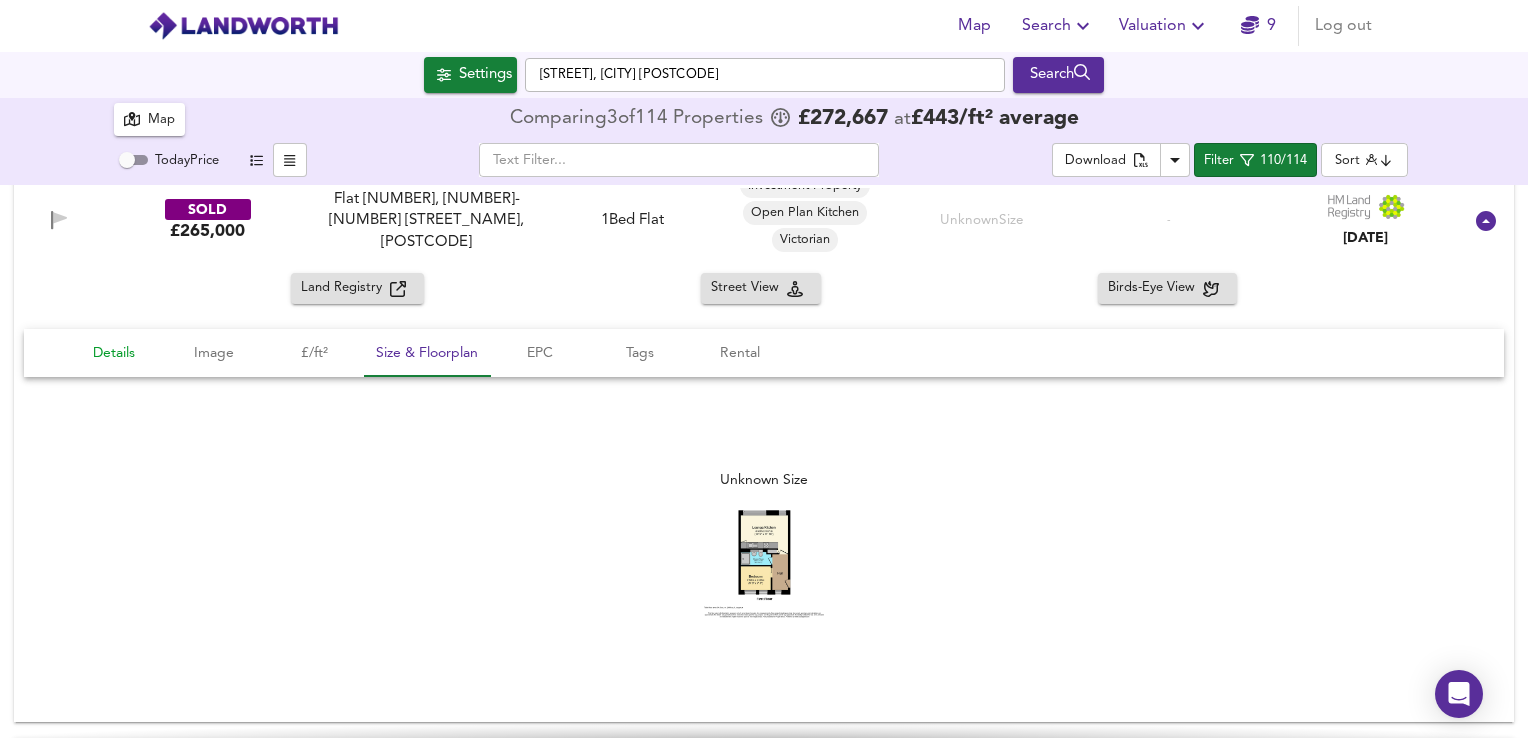 drag, startPoint x: 46, startPoint y: 225, endPoint x: 99, endPoint y: 335, distance: 122.10242 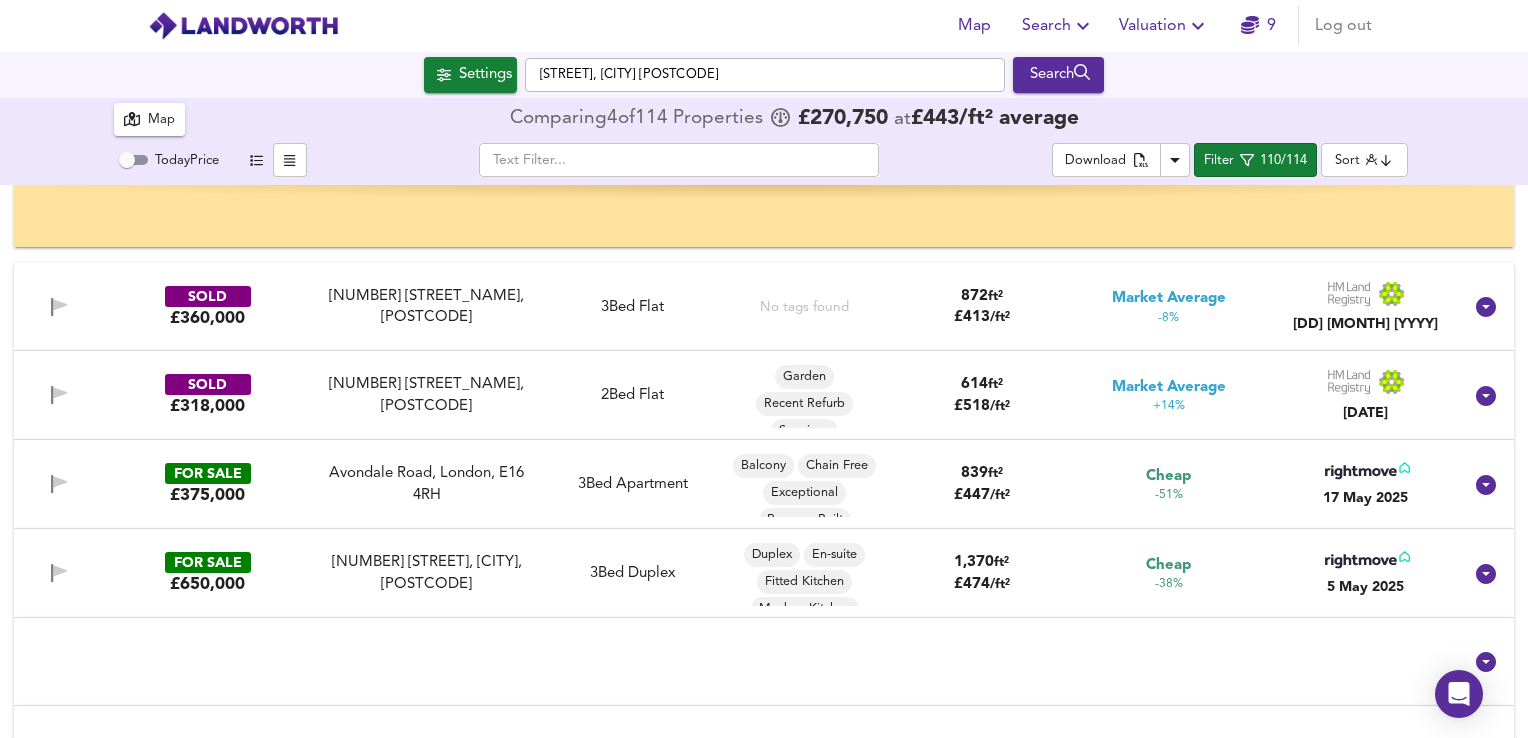 scroll, scrollTop: 2400, scrollLeft: 0, axis: vertical 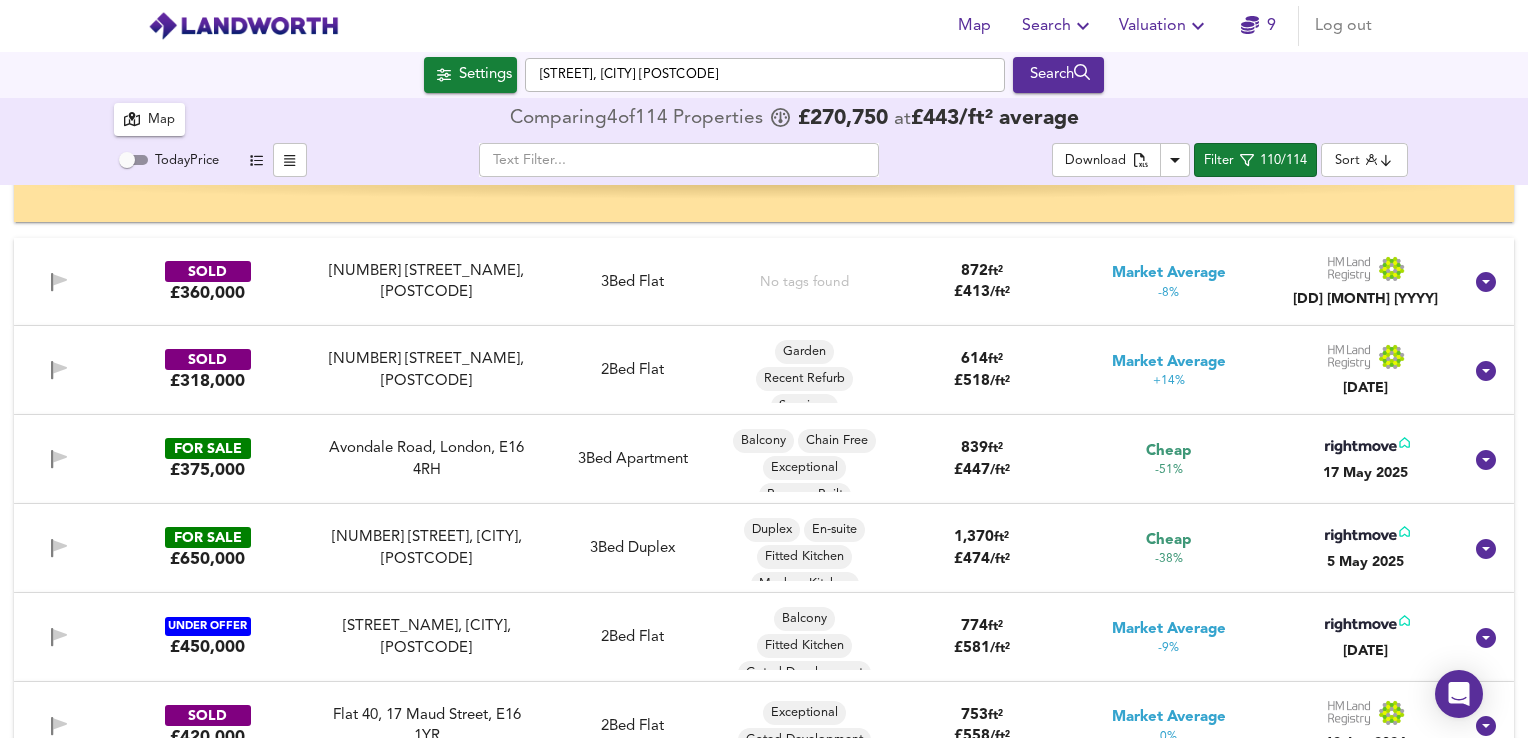 click at bounding box center (60, 368) 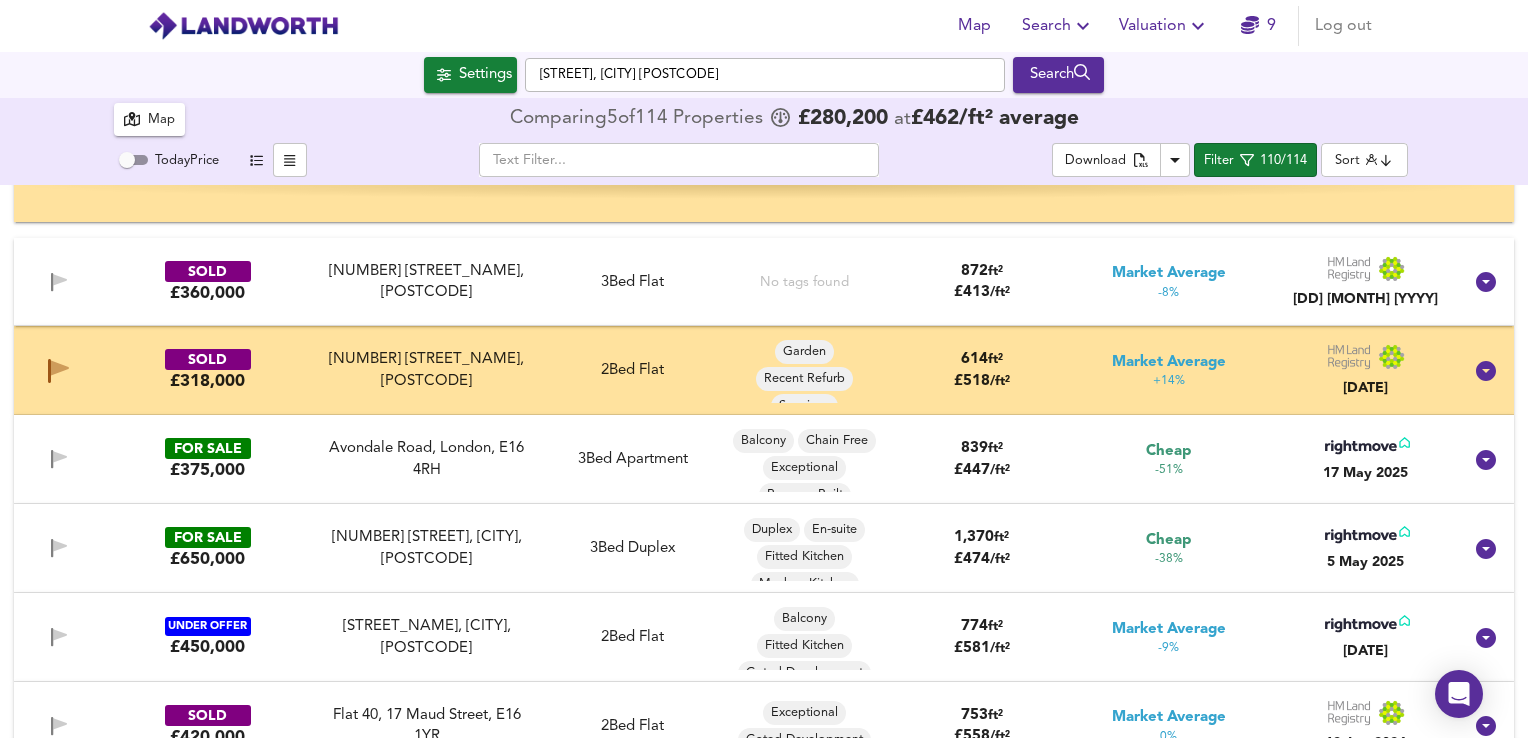 click on "2  Bed   Flat" at bounding box center [633, 370] 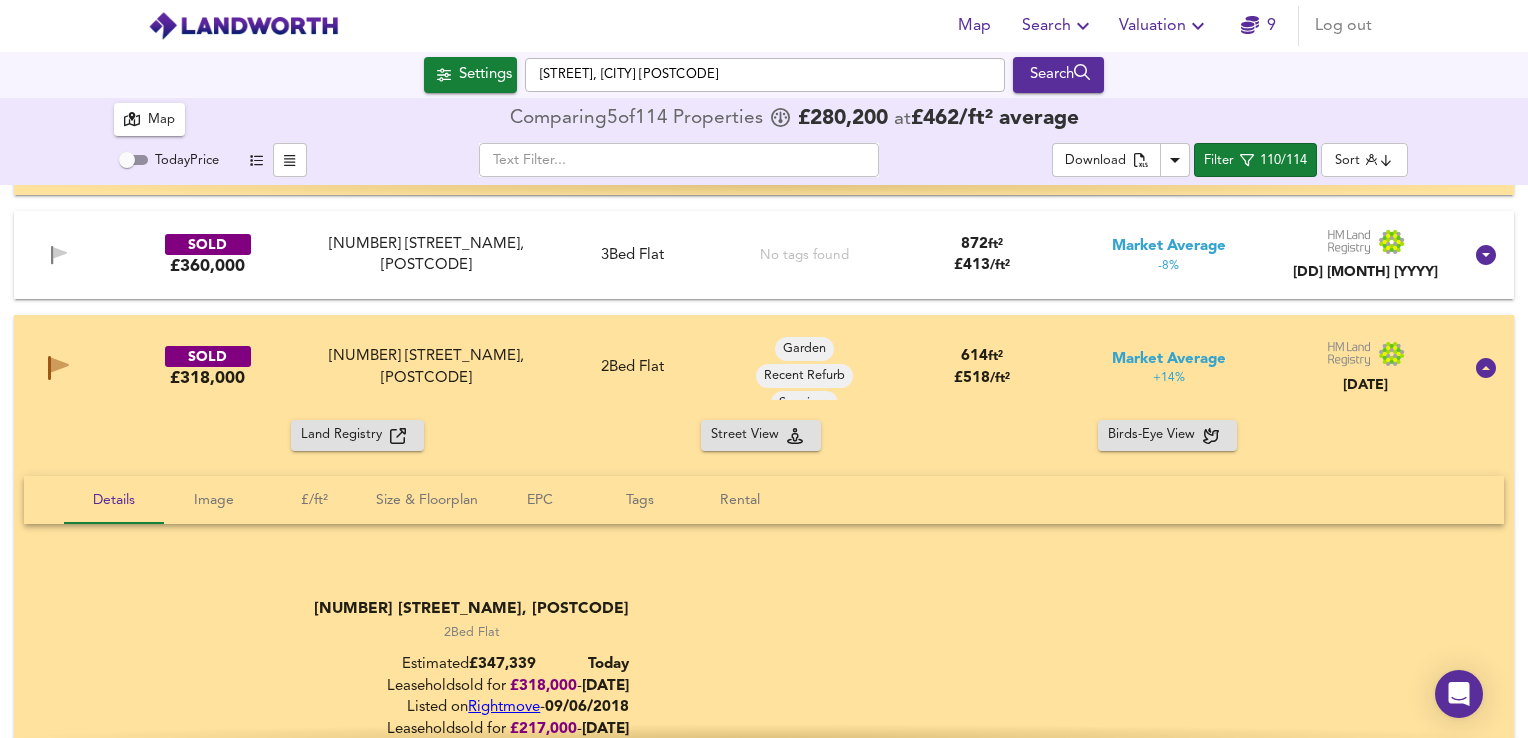 scroll, scrollTop: 2400, scrollLeft: 0, axis: vertical 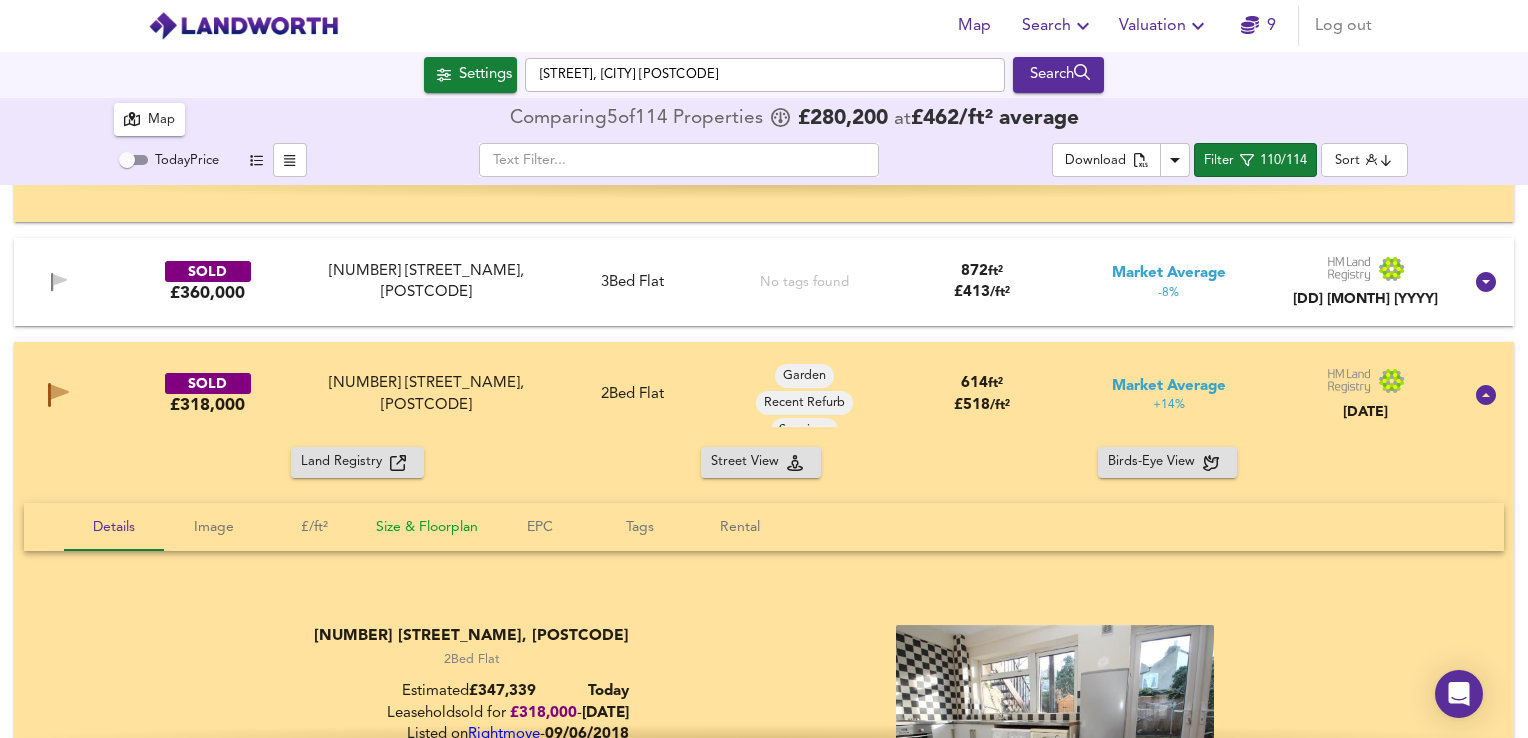 click on "Size & Floorplan" at bounding box center [114, 527] 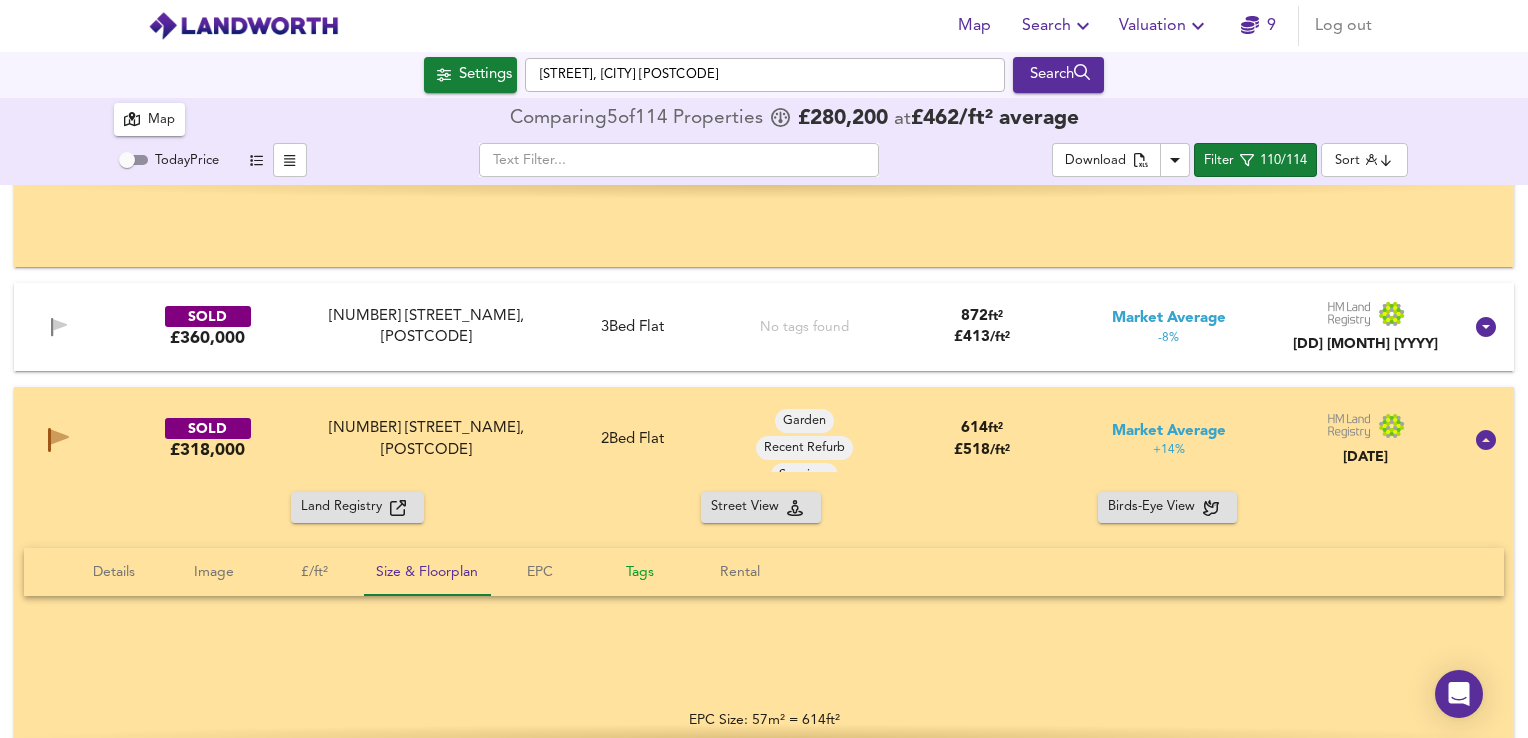 scroll, scrollTop: 2300, scrollLeft: 0, axis: vertical 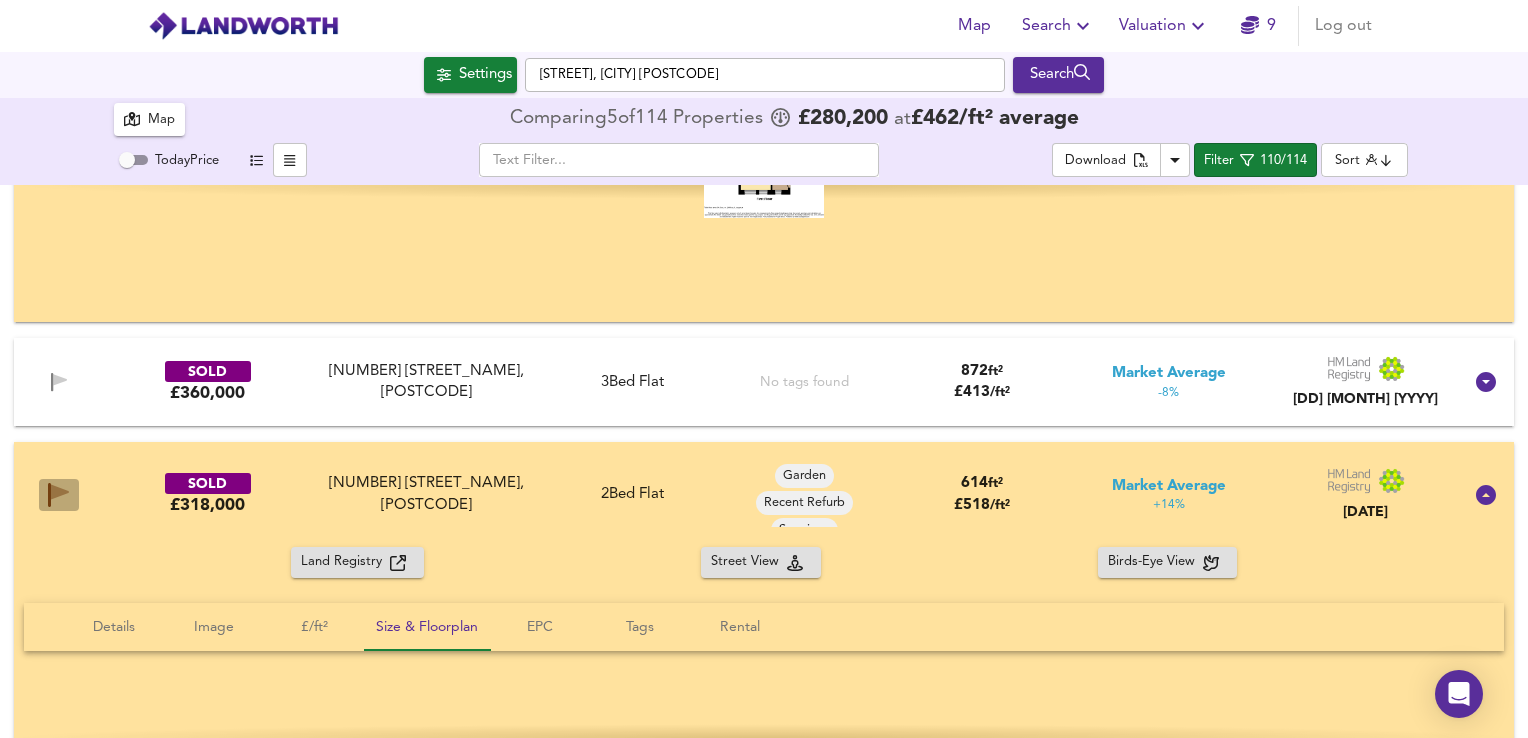 drag, startPoint x: 55, startPoint y: 489, endPoint x: 132, endPoint y: 493, distance: 77.10383 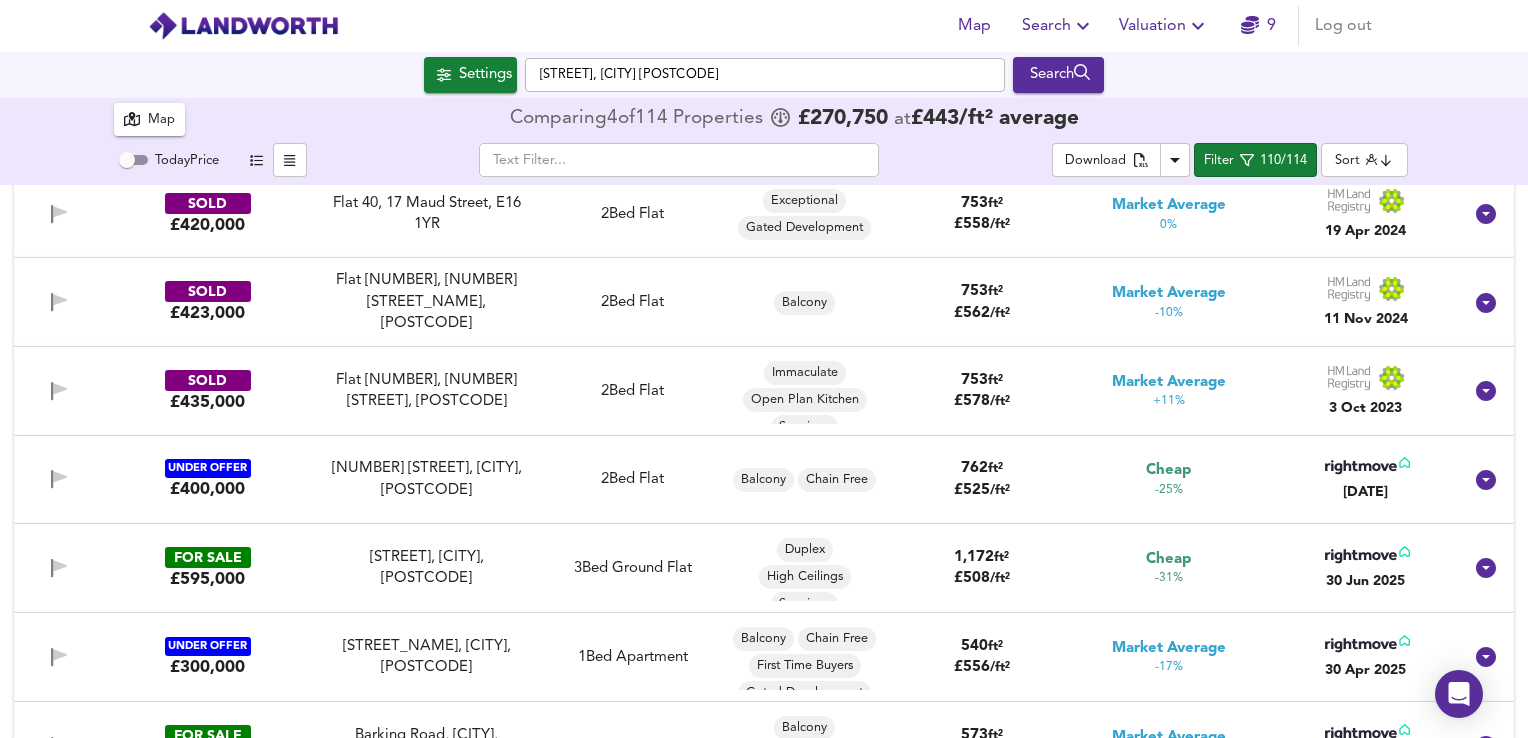 scroll, scrollTop: 3800, scrollLeft: 0, axis: vertical 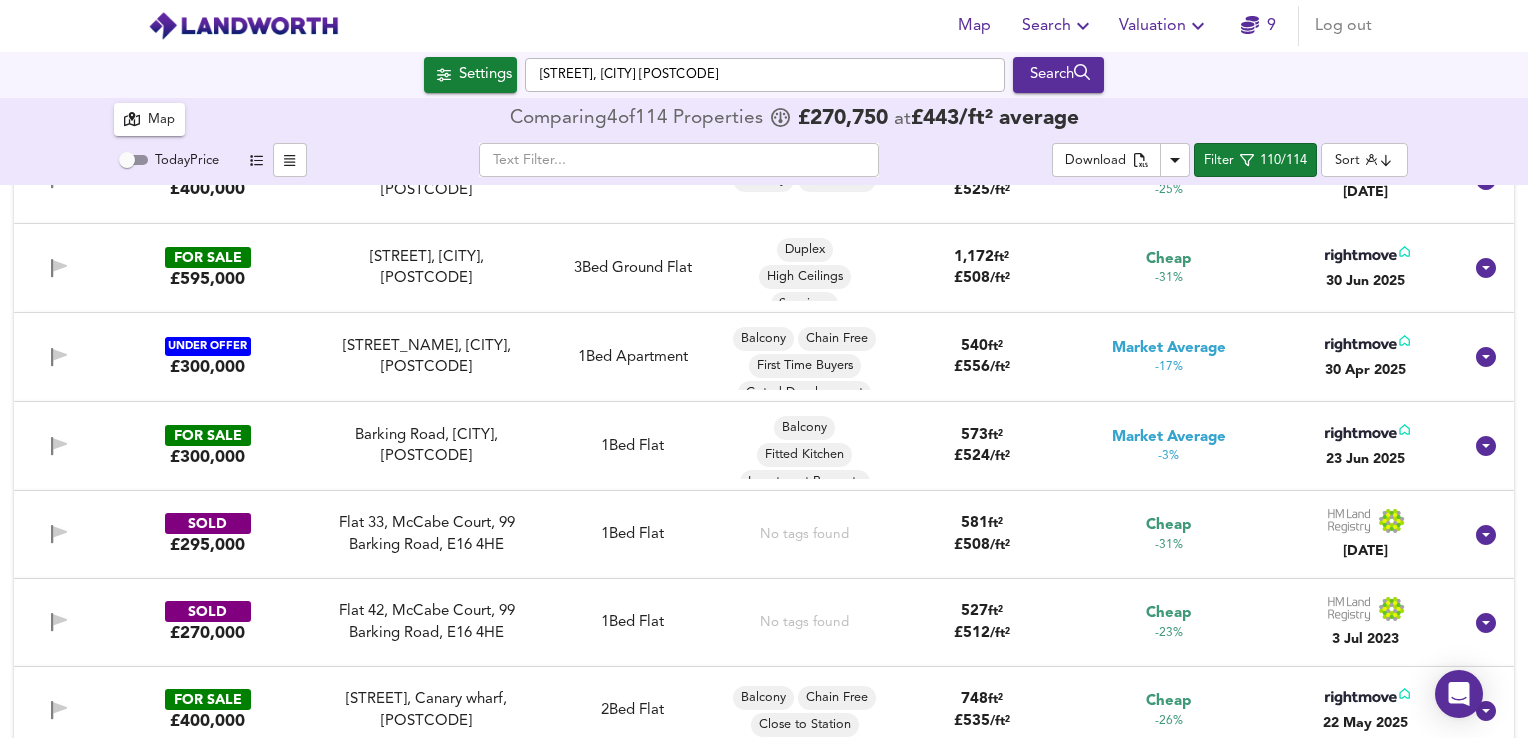 click on "FOR SALE" at bounding box center [208, 435] 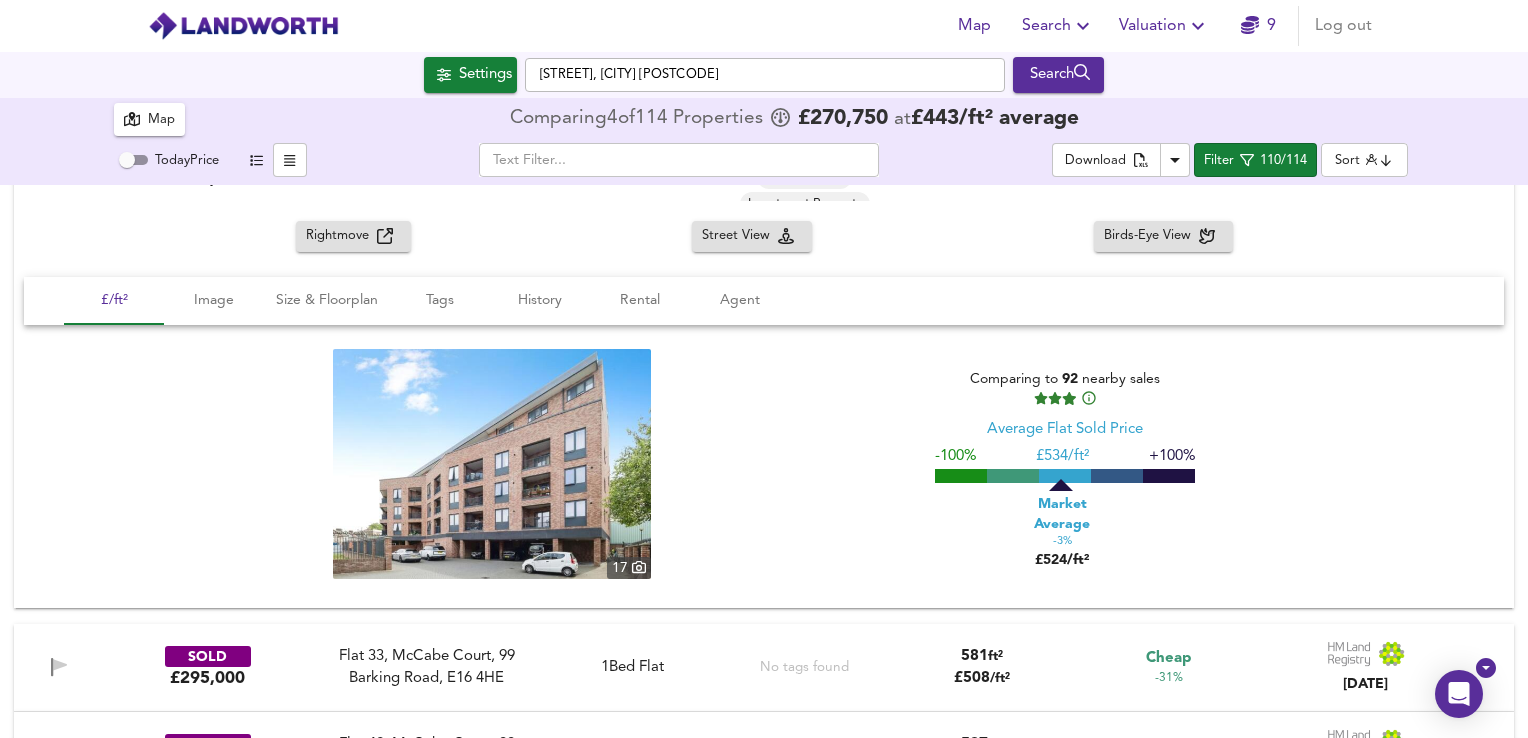 scroll, scrollTop: 4100, scrollLeft: 0, axis: vertical 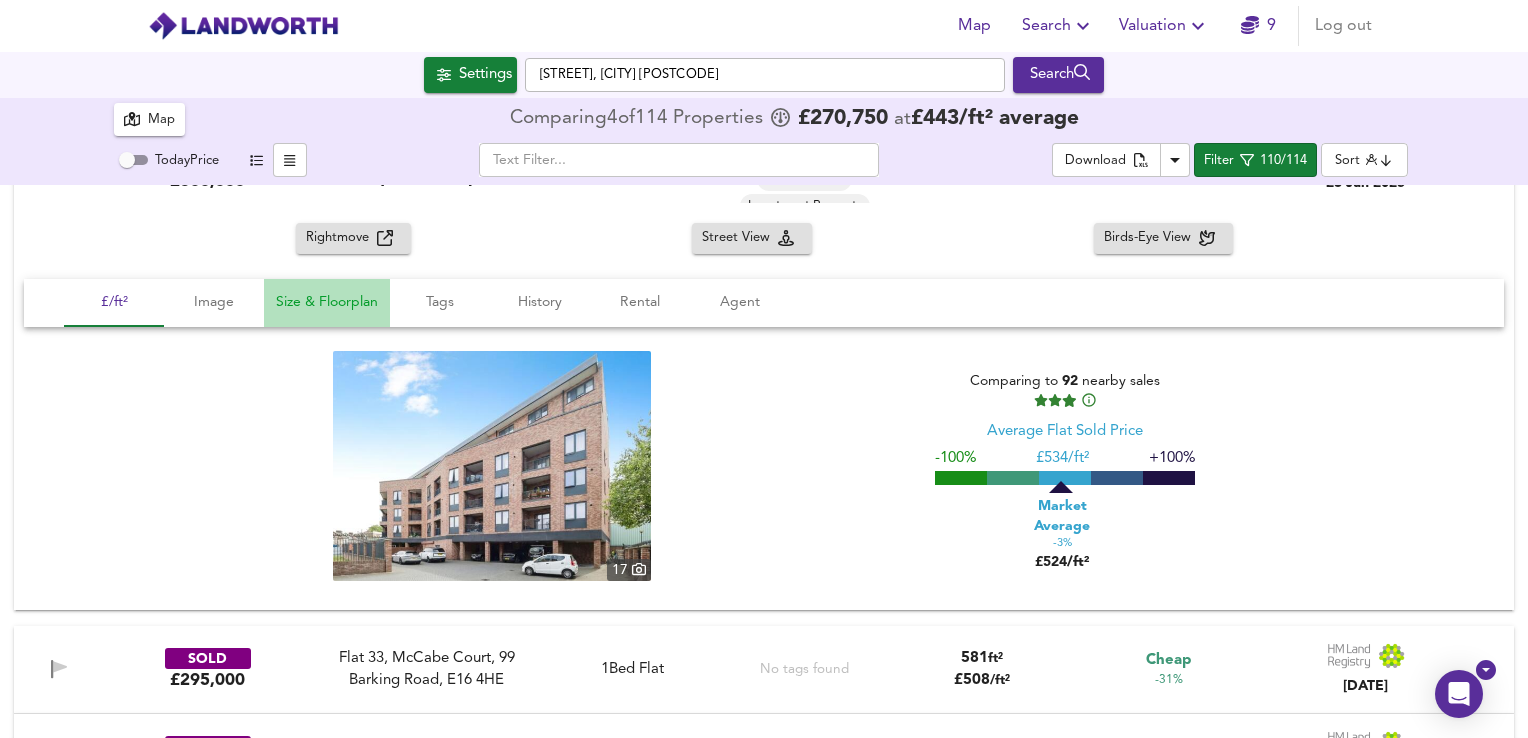 click on "Size & Floorplan" at bounding box center (114, 302) 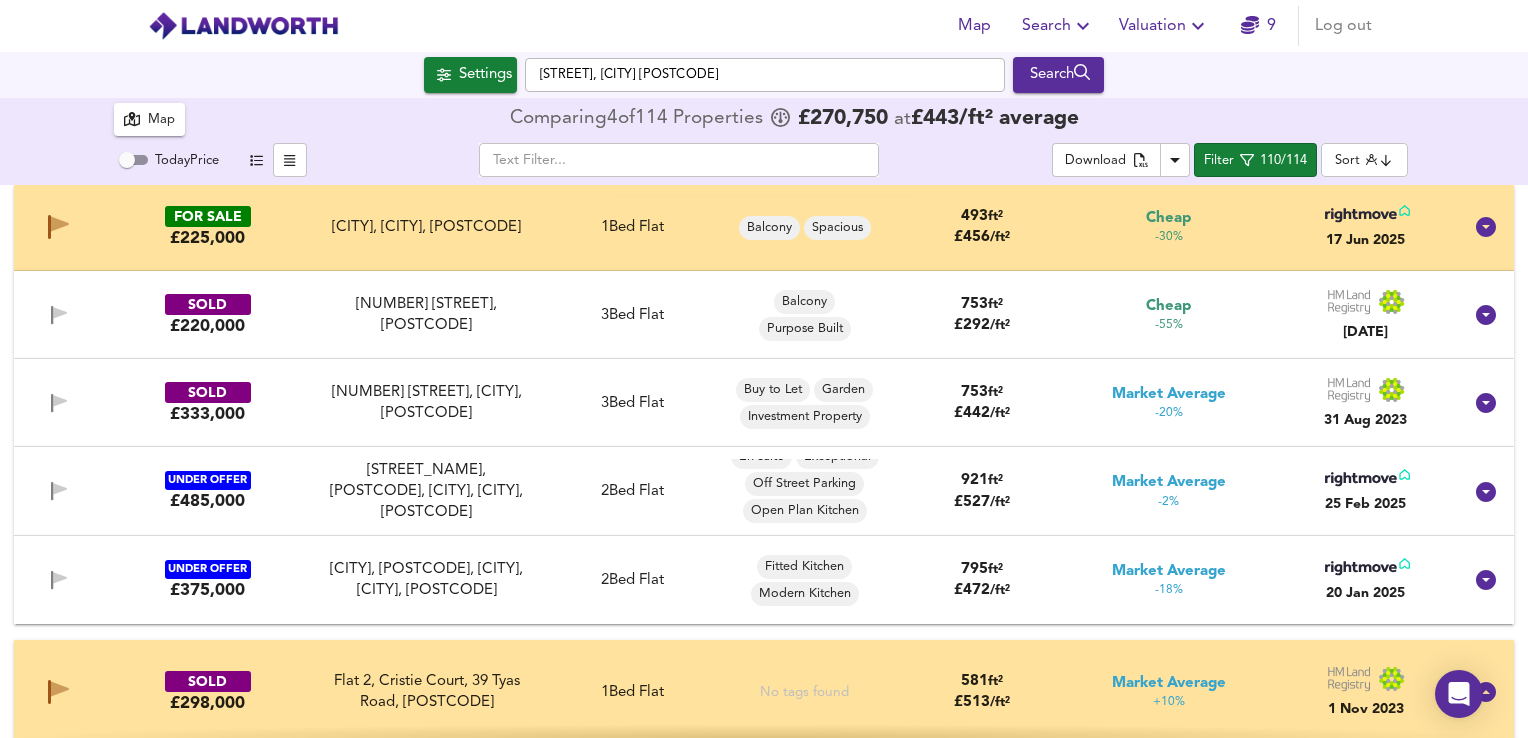 scroll, scrollTop: 0, scrollLeft: 0, axis: both 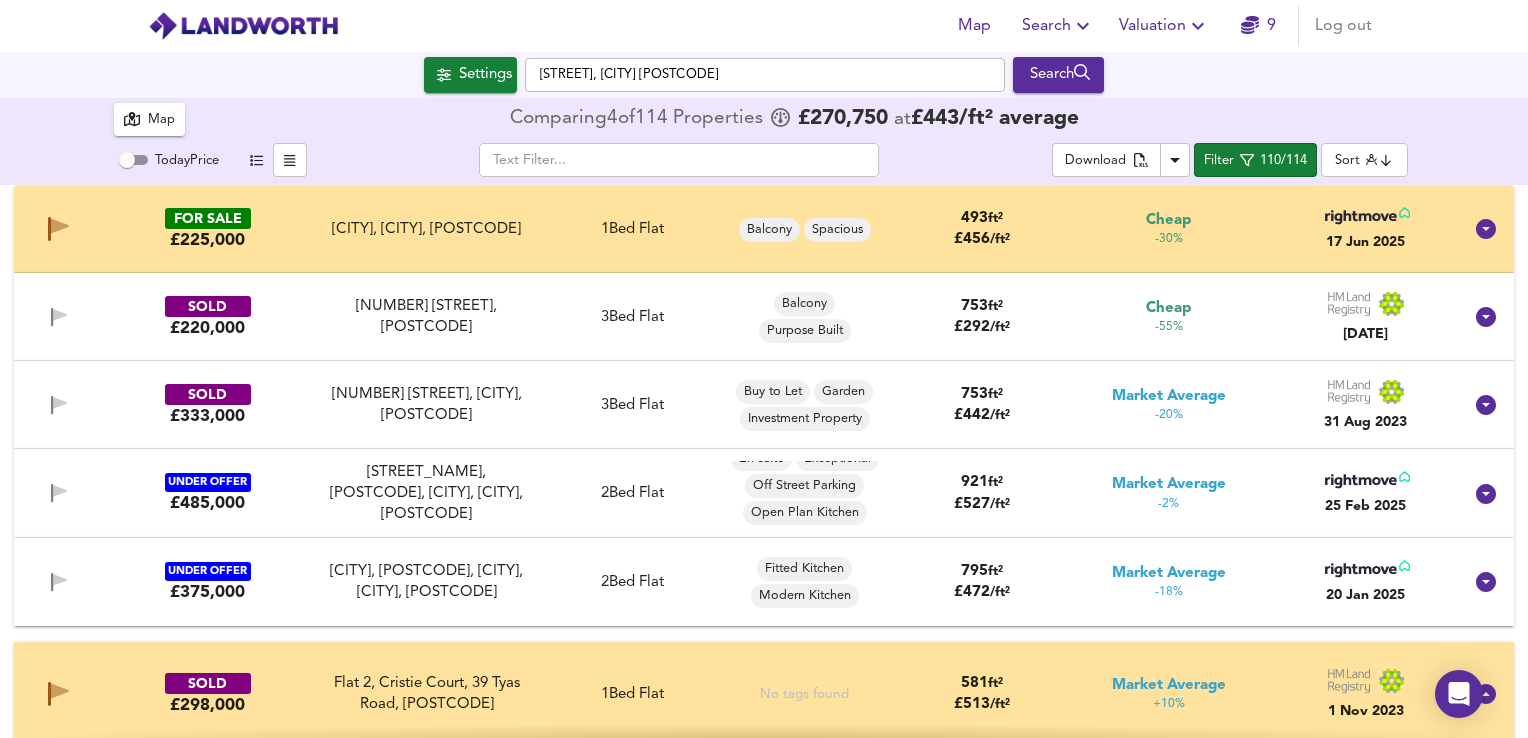 click on "FOR SALE £225,000" at bounding box center (208, 229) 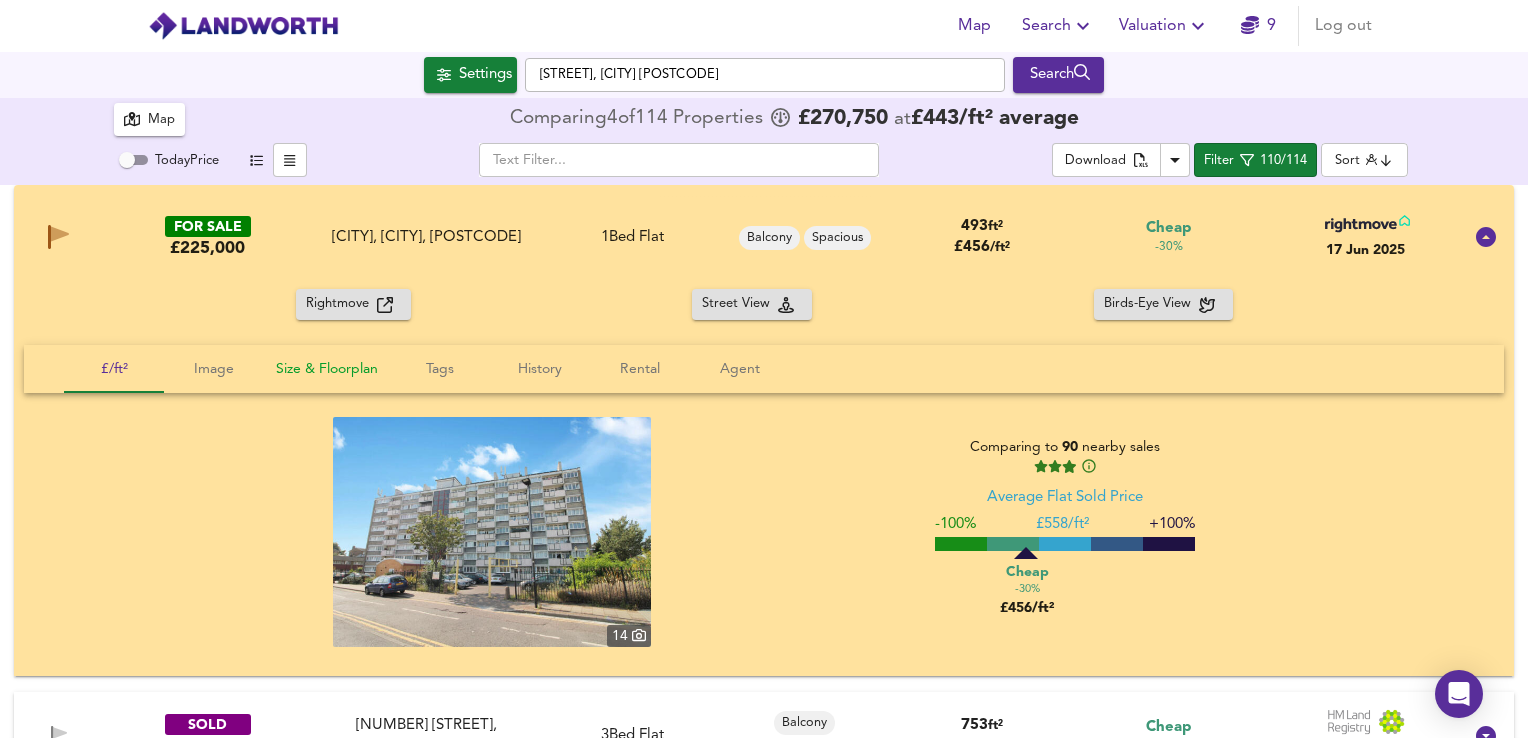 click on "Size & Floorplan" at bounding box center [114, 369] 